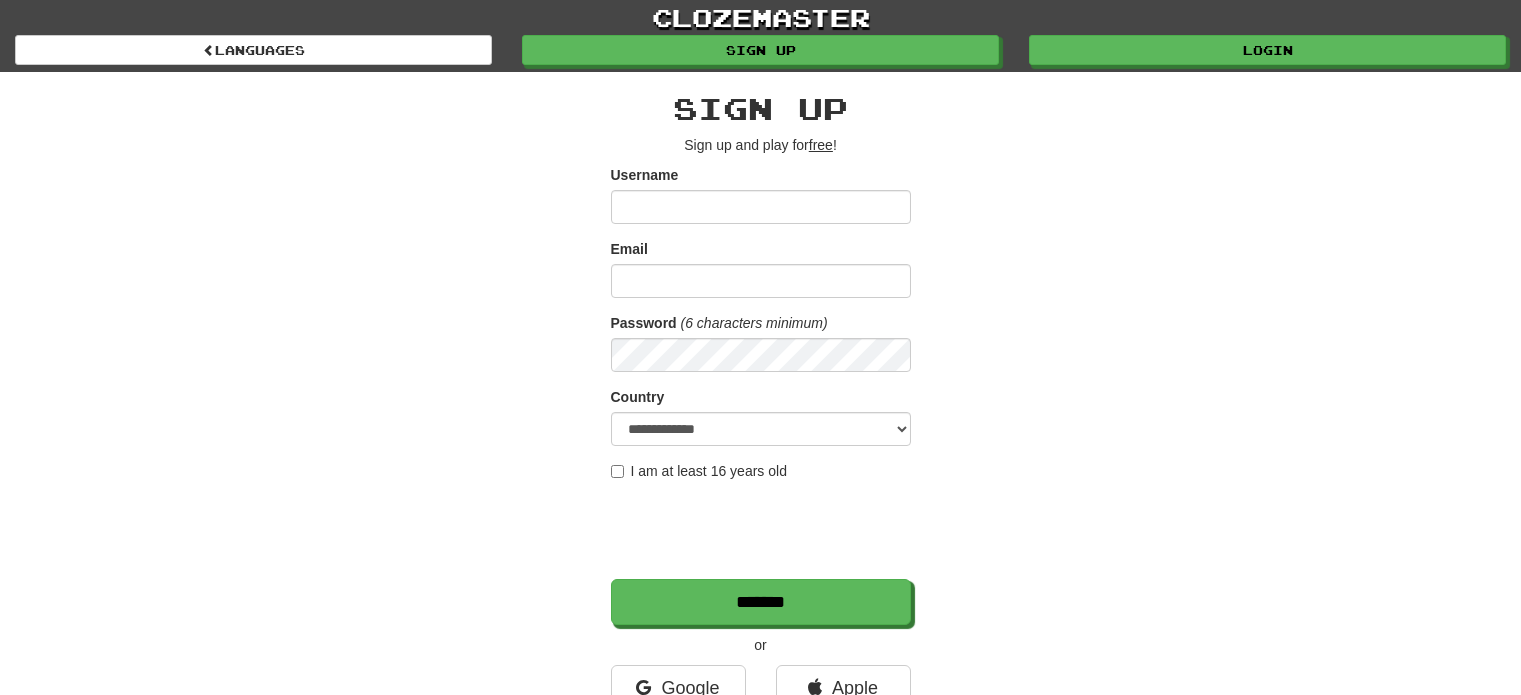 scroll, scrollTop: 0, scrollLeft: 0, axis: both 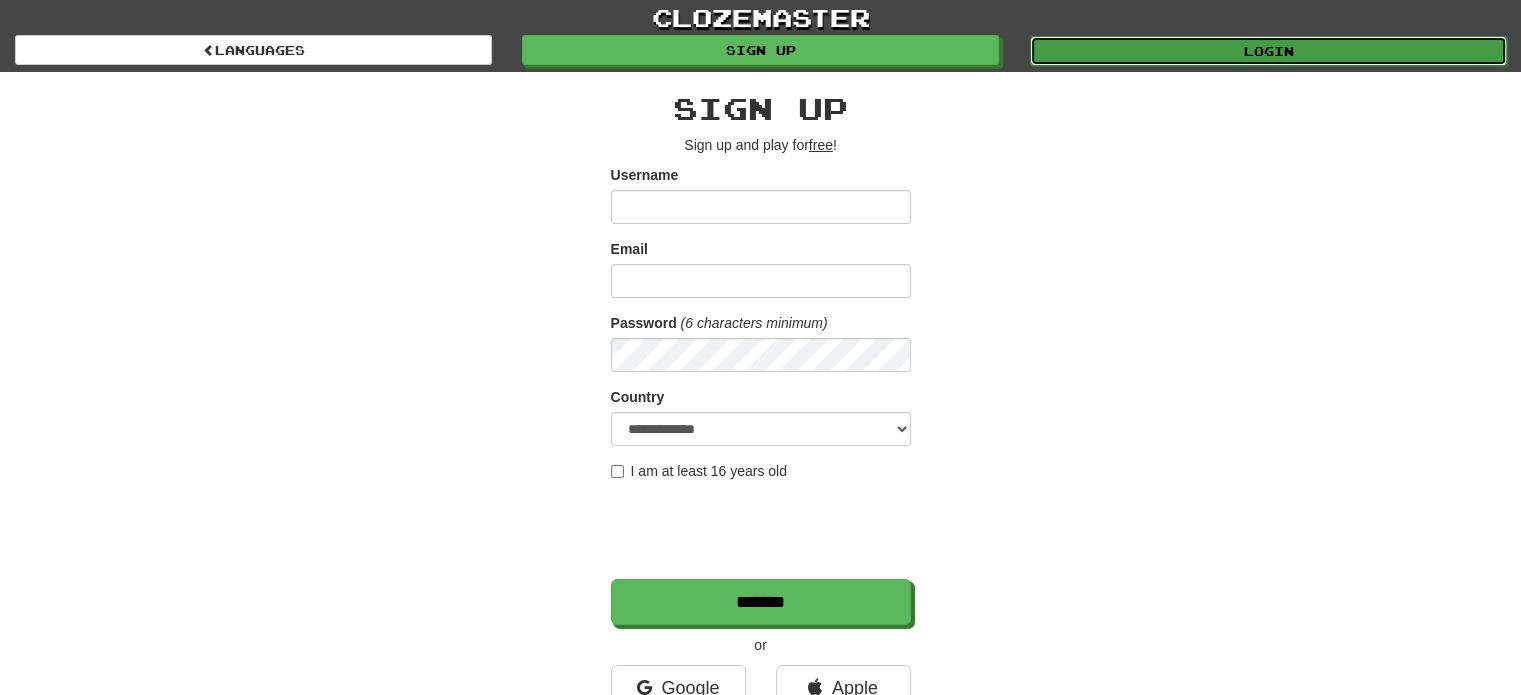 click on "Login" at bounding box center (1268, 51) 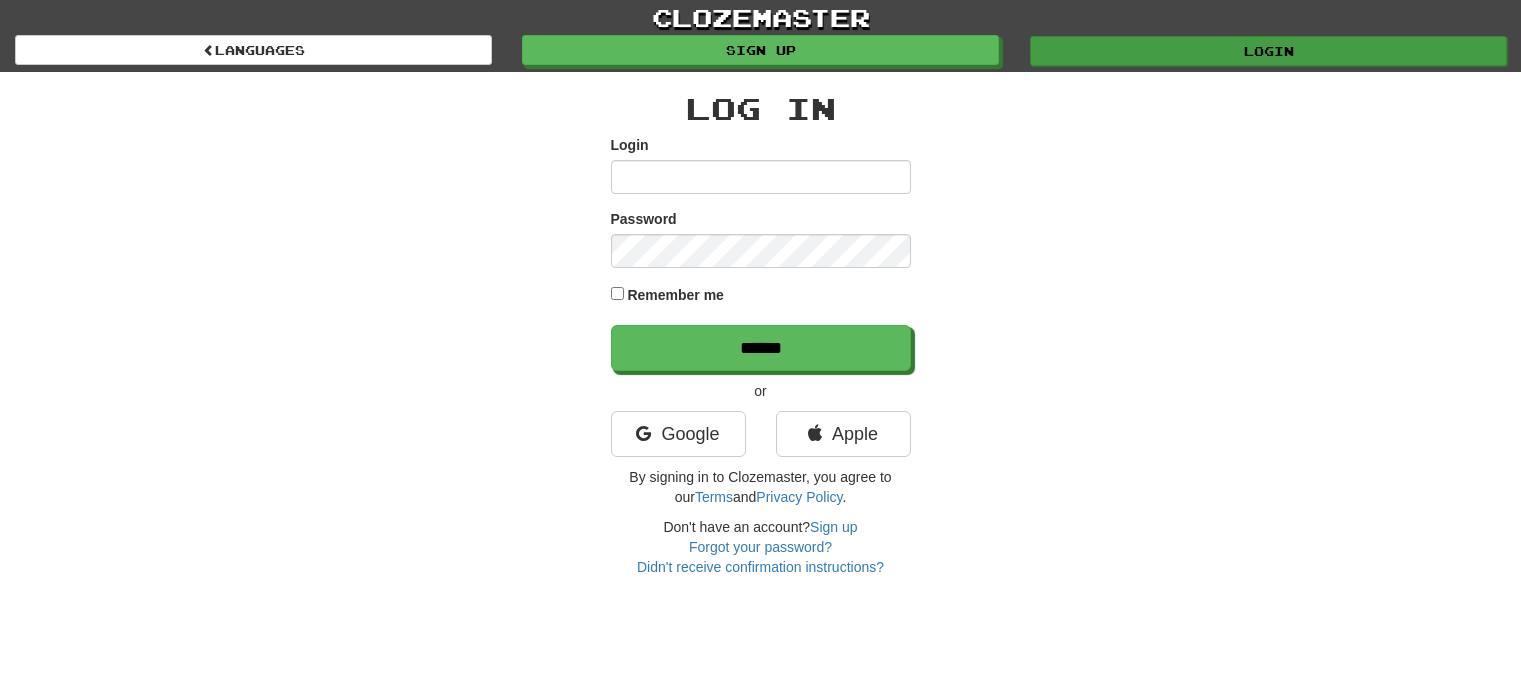 scroll, scrollTop: 0, scrollLeft: 0, axis: both 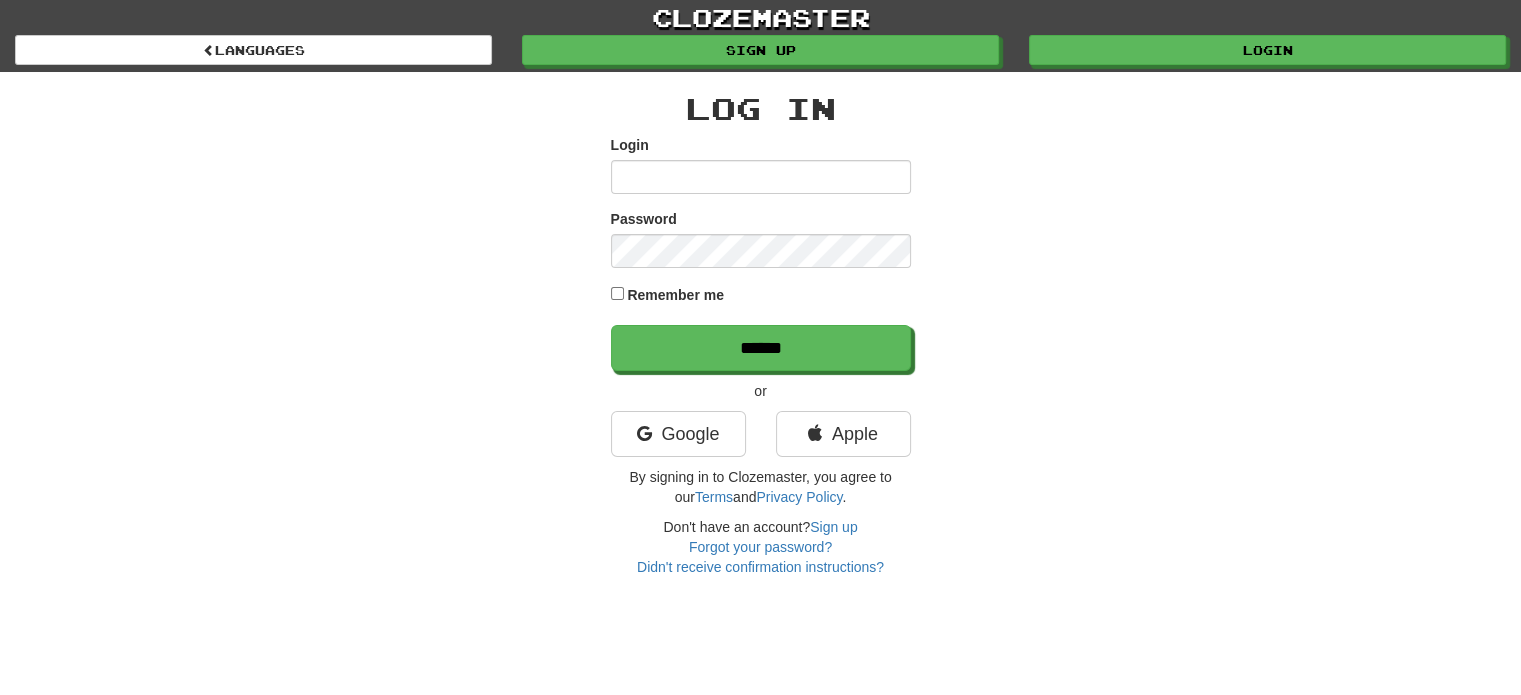 click on "Login" at bounding box center [761, 177] 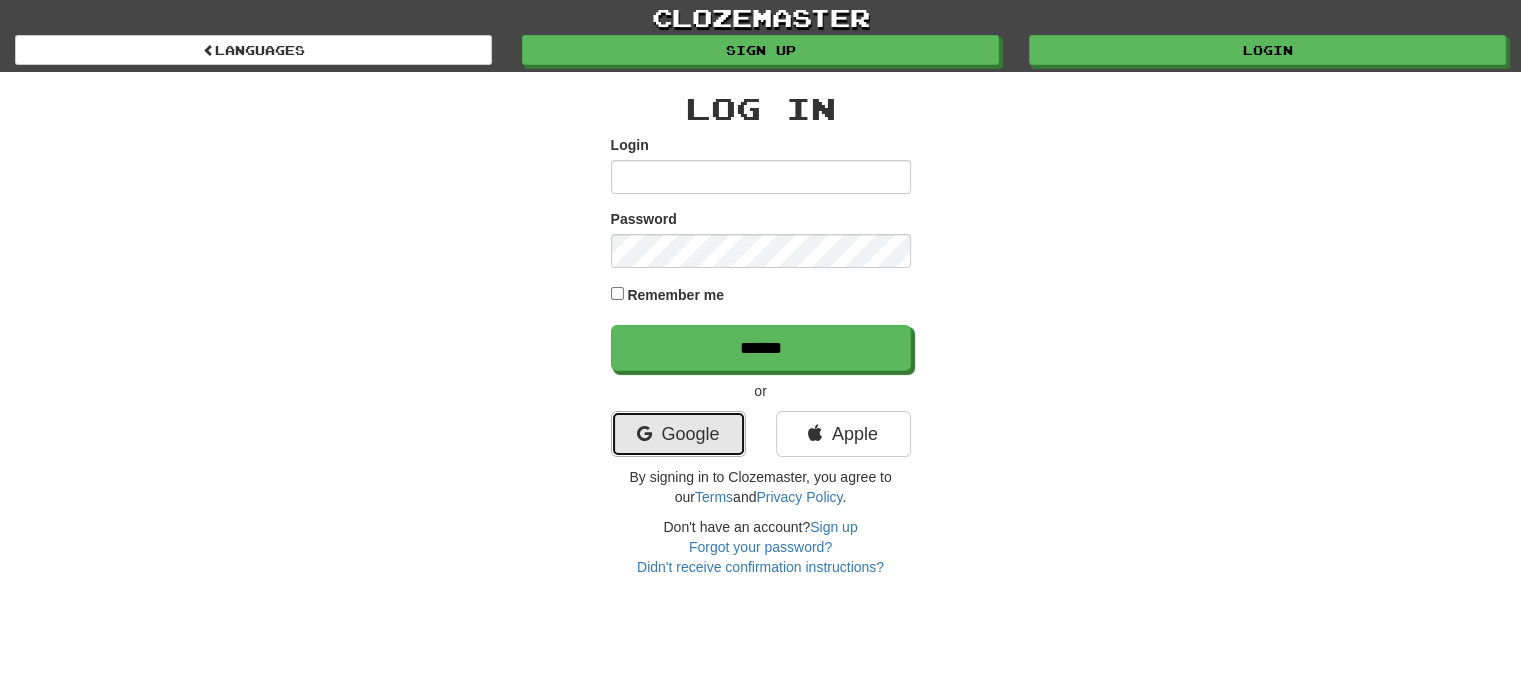 click on "Google" at bounding box center [678, 434] 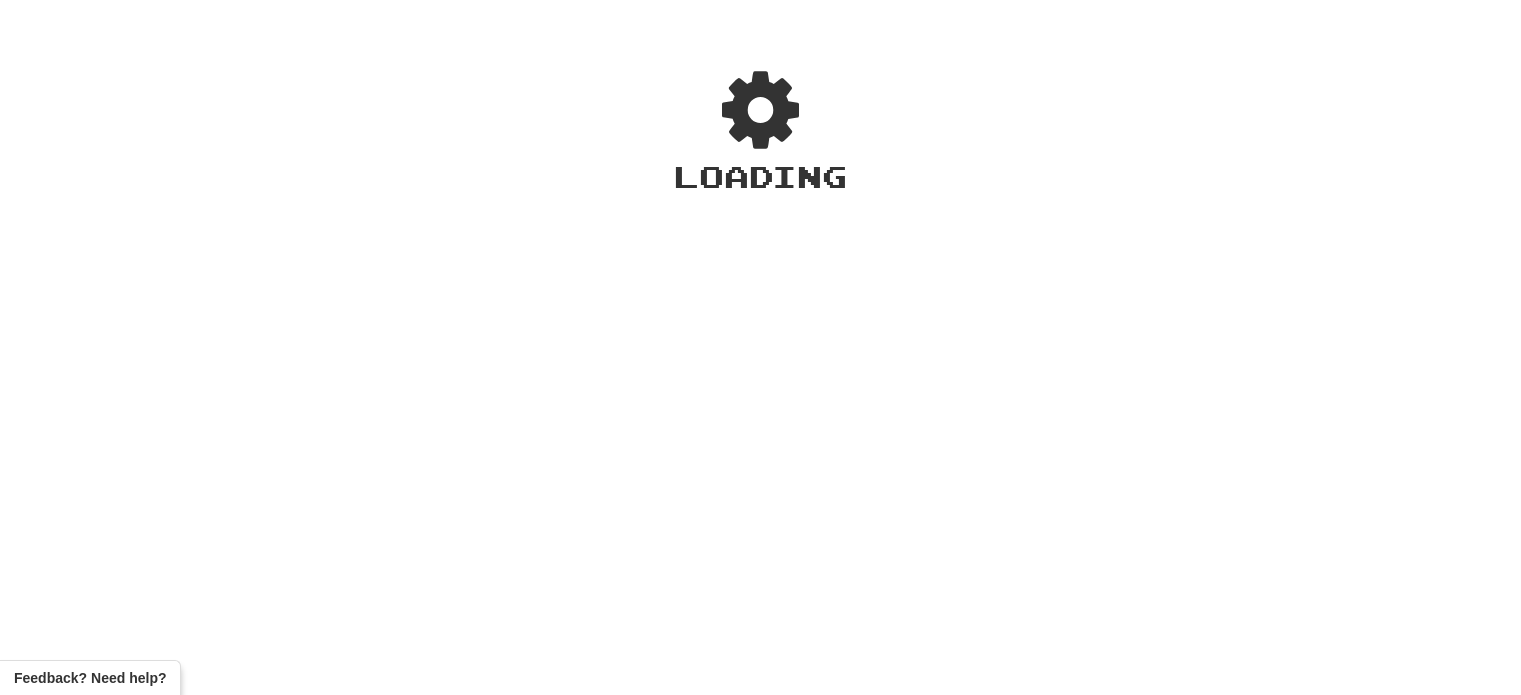 scroll, scrollTop: 0, scrollLeft: 0, axis: both 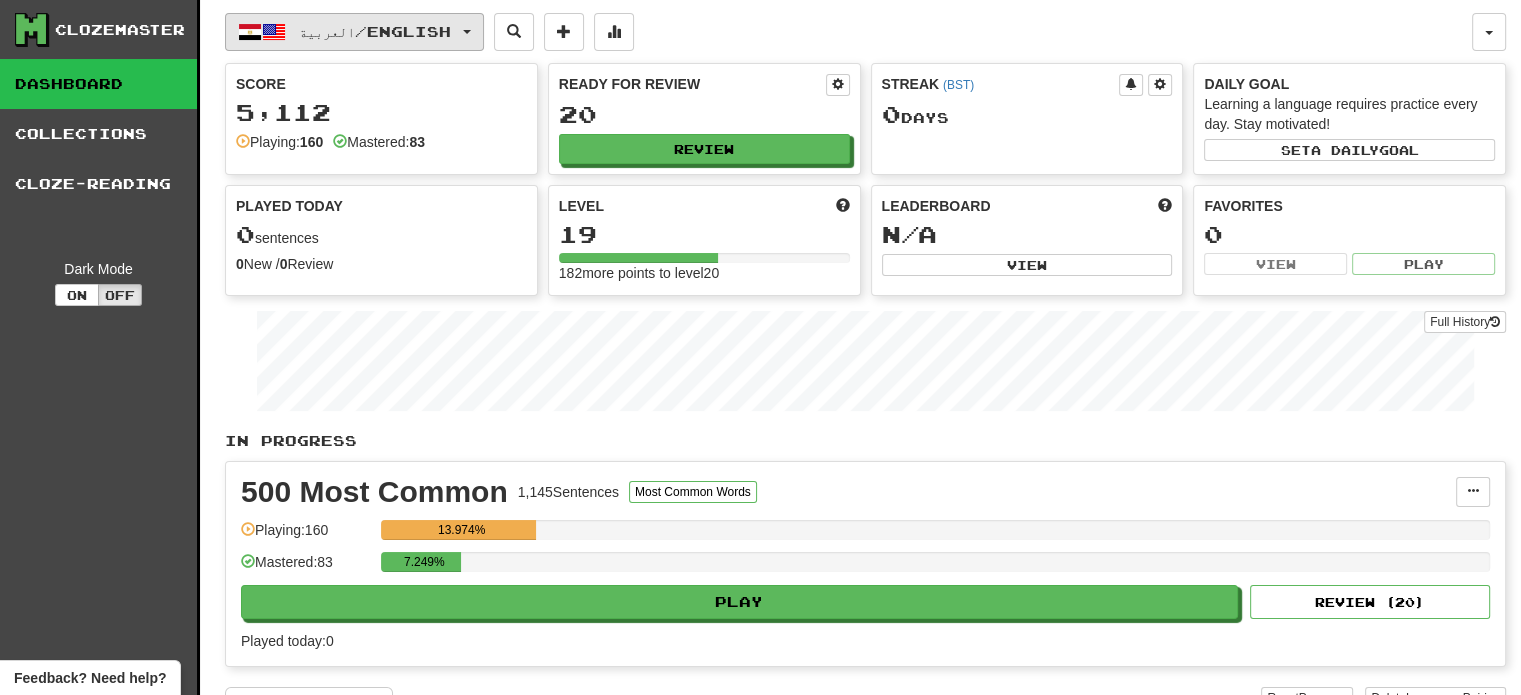 drag, startPoint x: 468, startPoint y: 31, endPoint x: 459, endPoint y: 15, distance: 18.35756 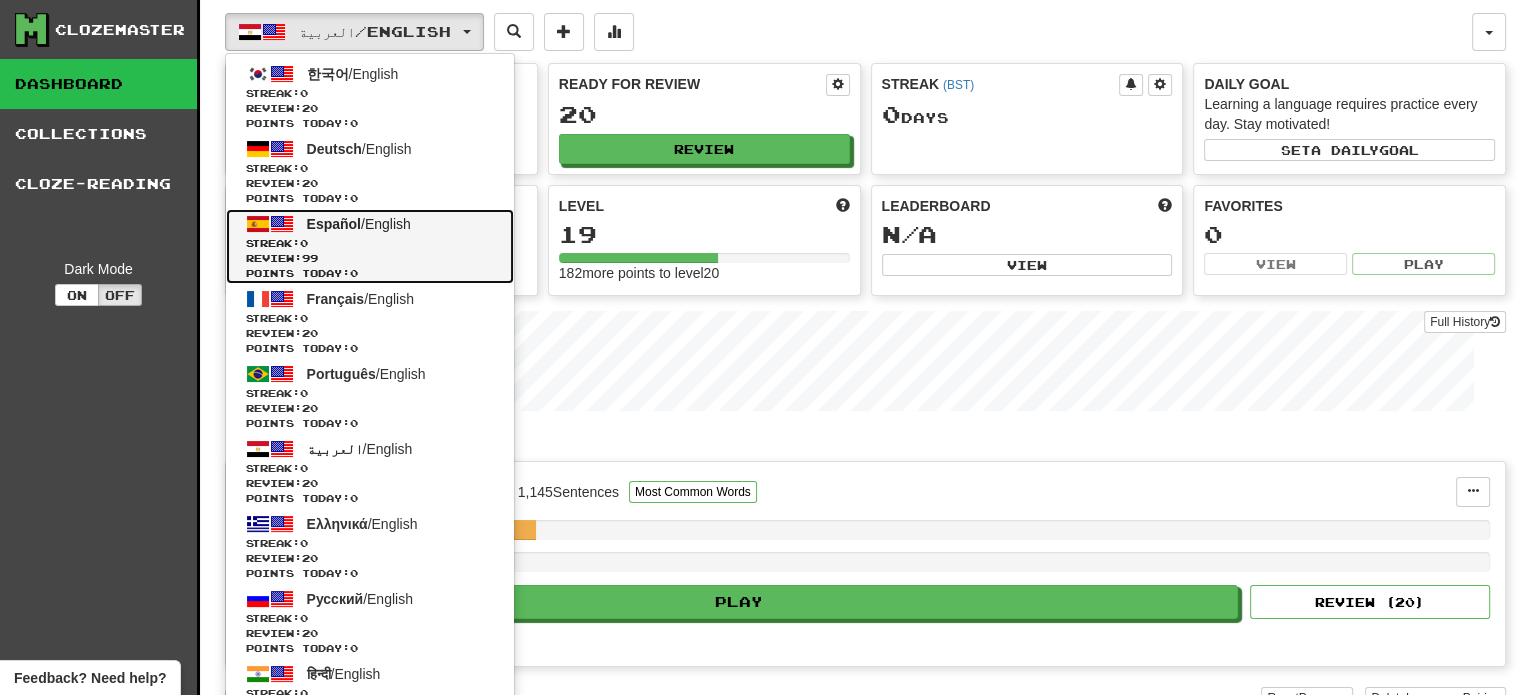 click on "Español  /  English Streak:  0   Review:  99 Points today:  0" at bounding box center [370, 246] 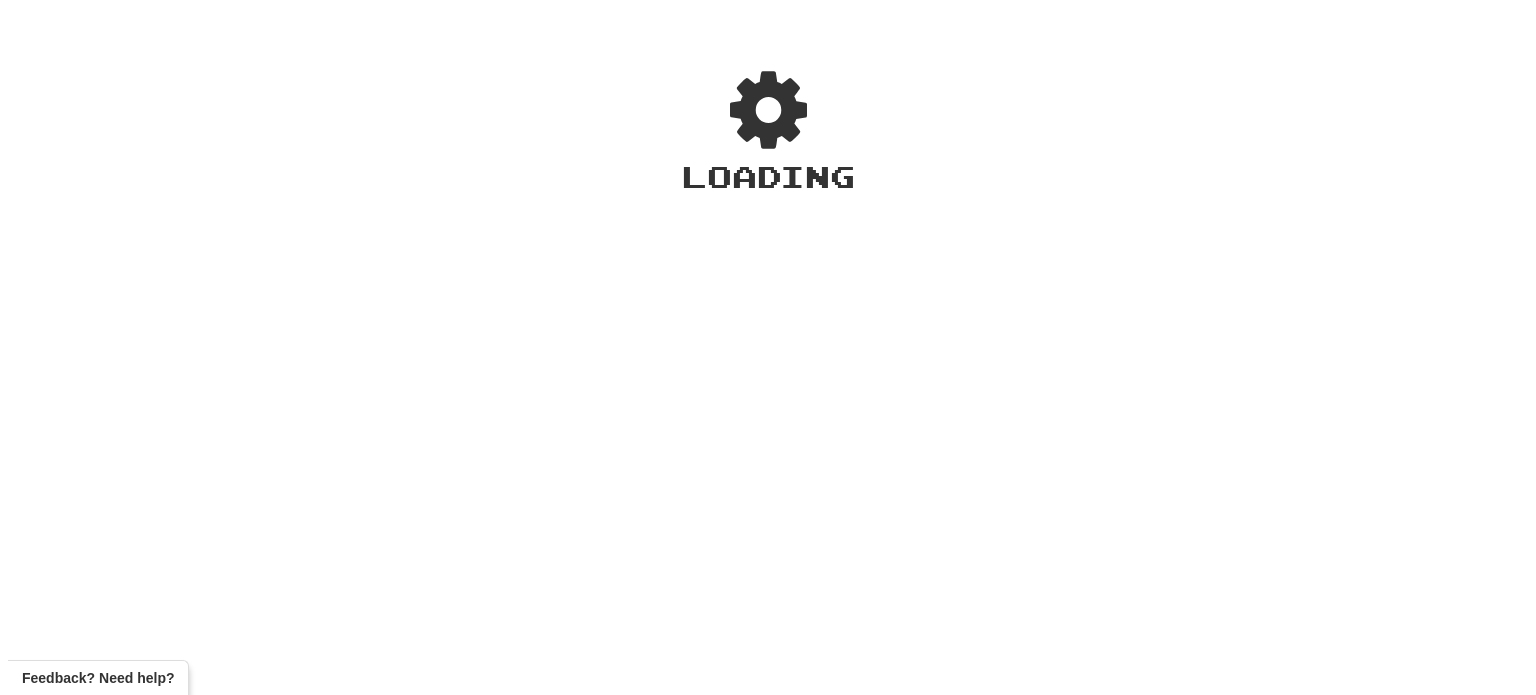 scroll, scrollTop: 0, scrollLeft: 0, axis: both 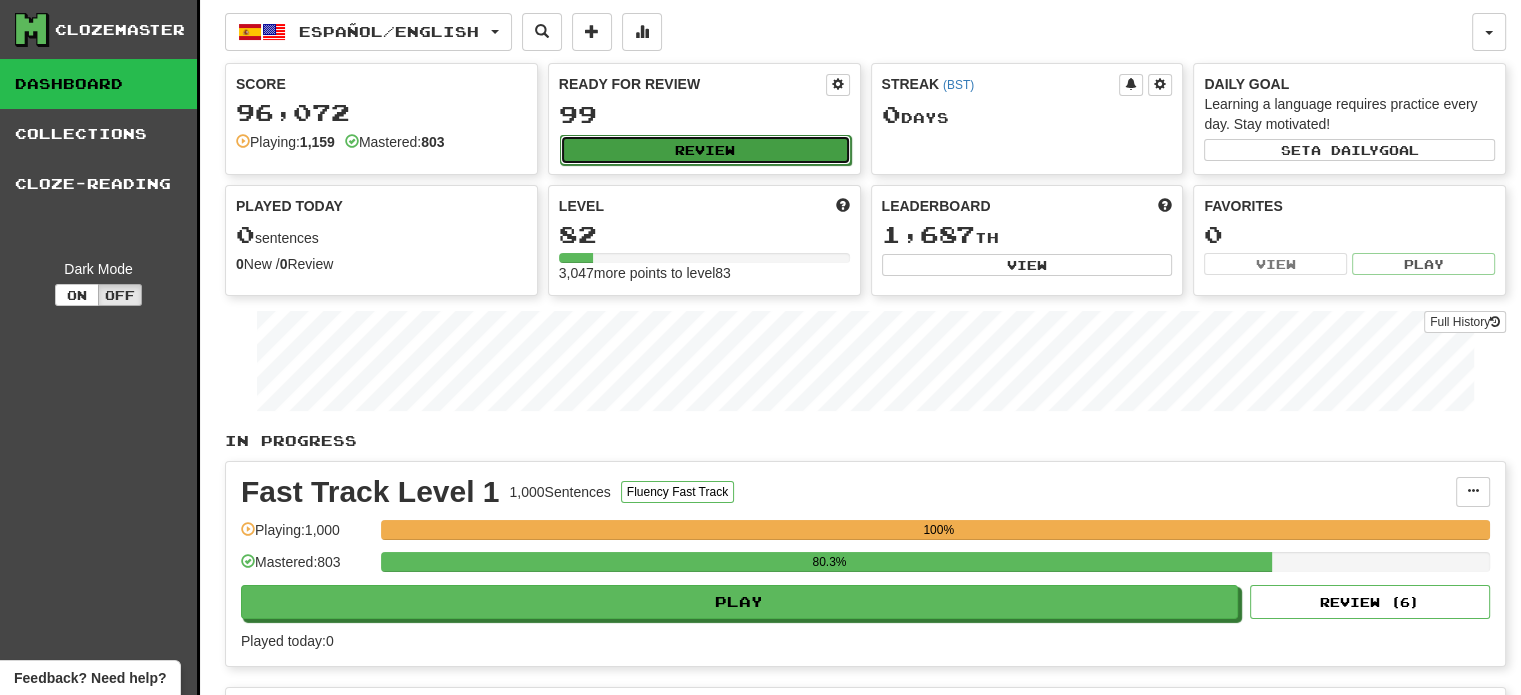 click on "Review" at bounding box center (705, 150) 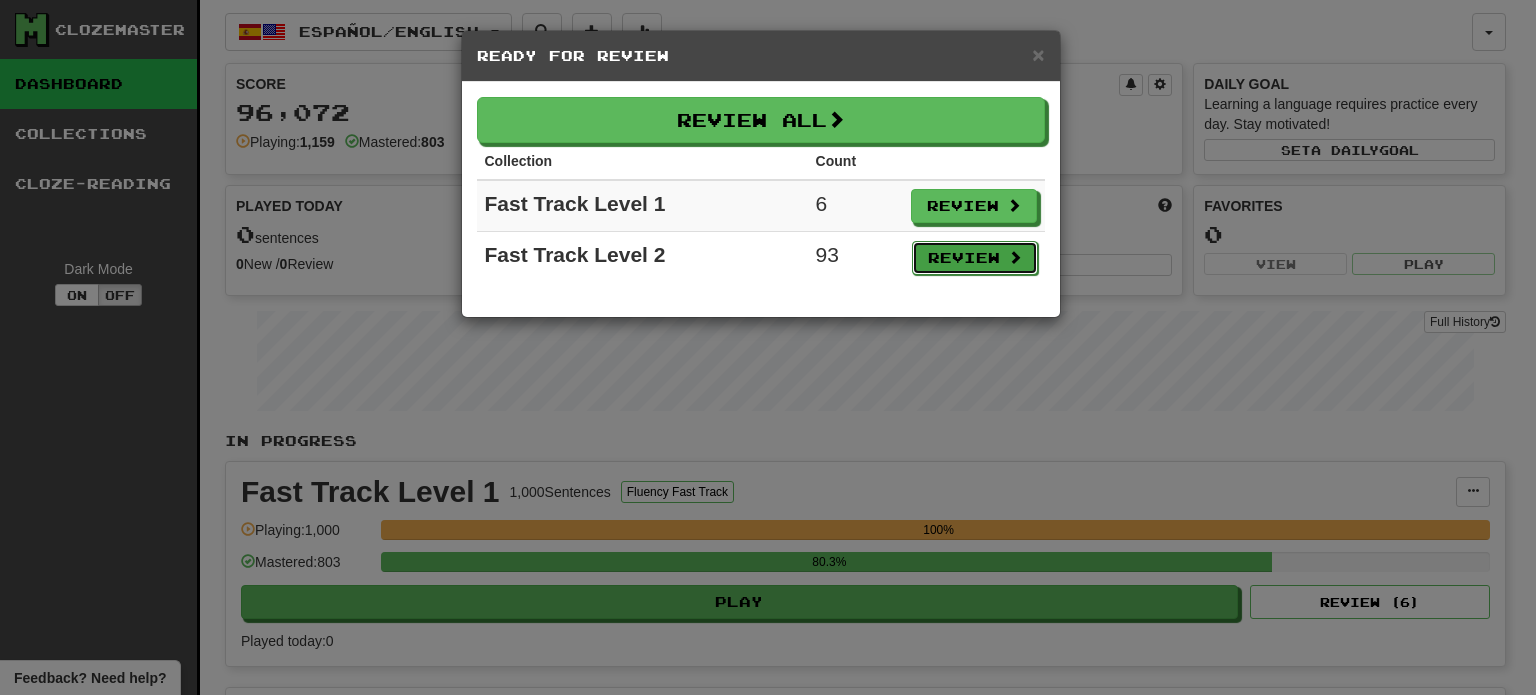 click on "Review" at bounding box center (975, 258) 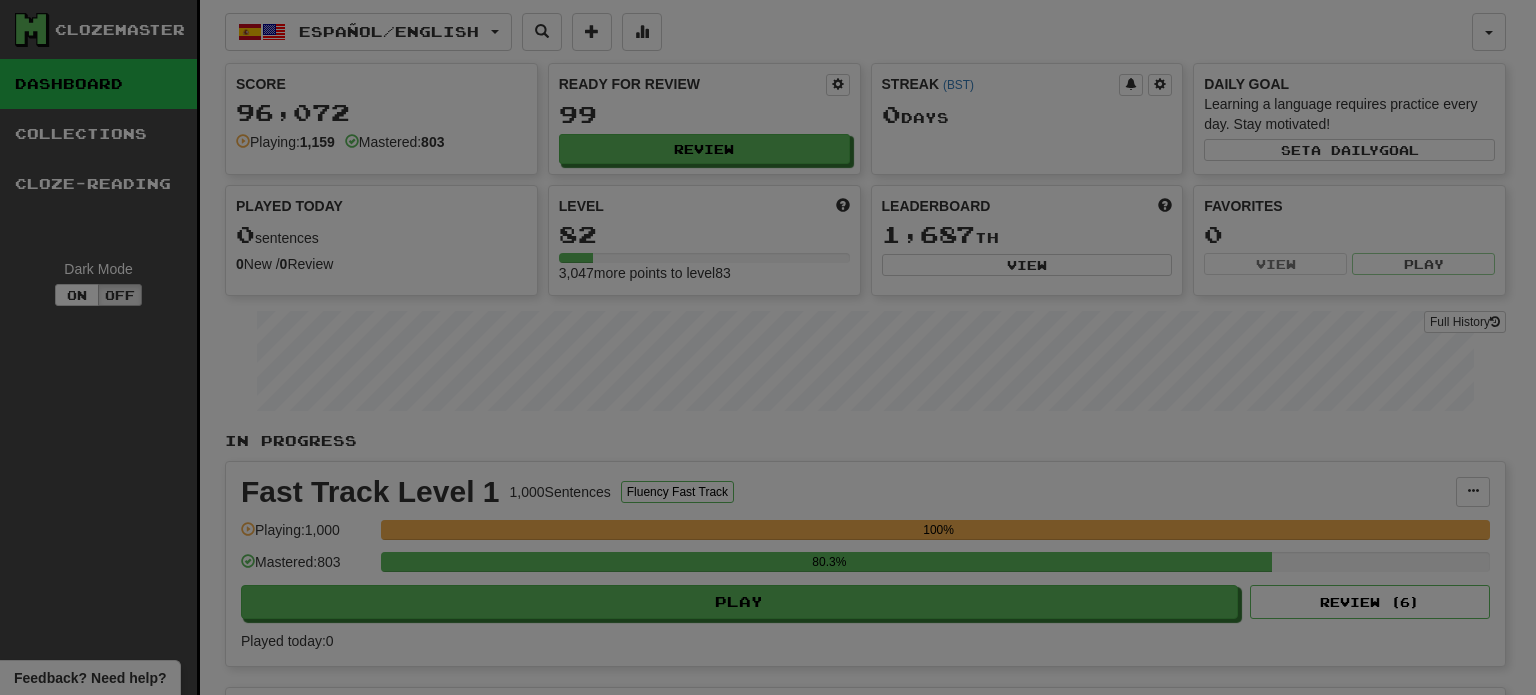 select on "**" 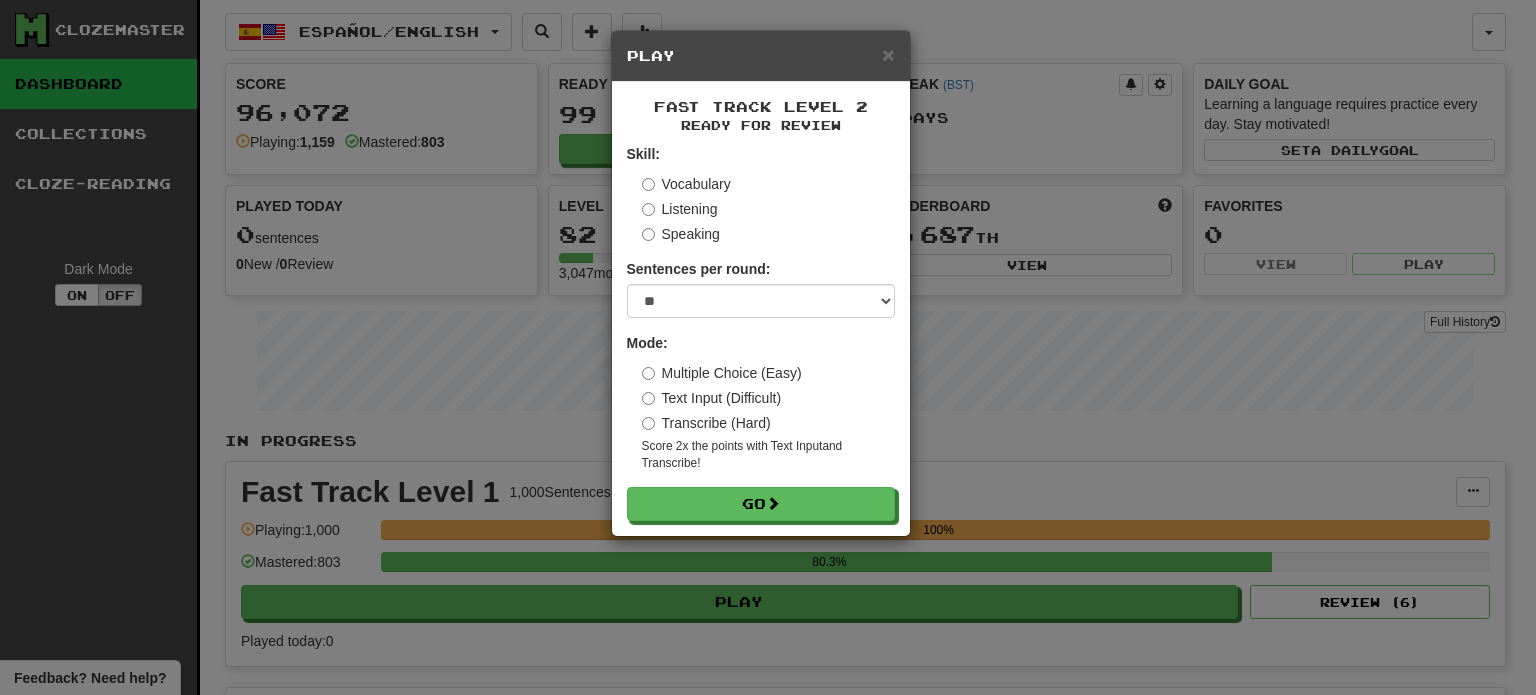 click on "Transcribe (Hard)" at bounding box center [706, 423] 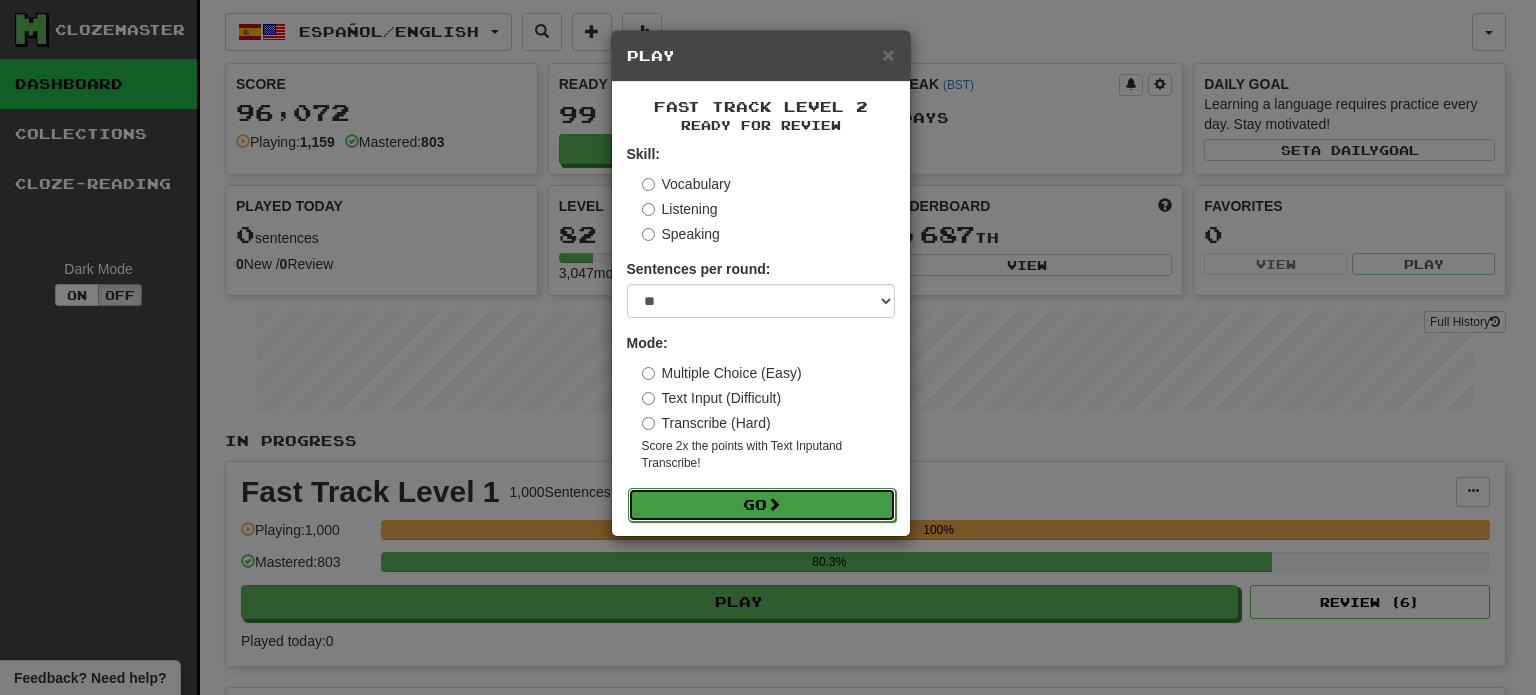 click on "Go" at bounding box center (762, 505) 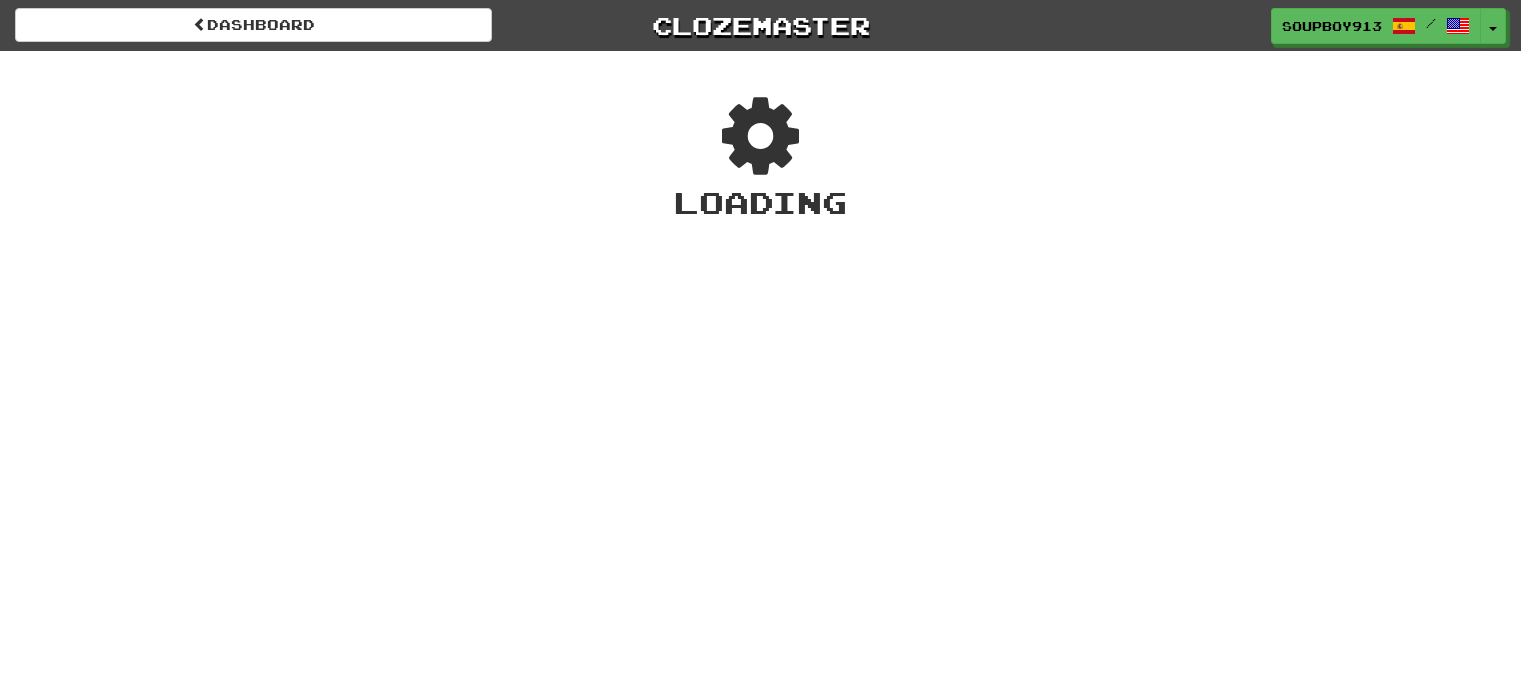 scroll, scrollTop: 0, scrollLeft: 0, axis: both 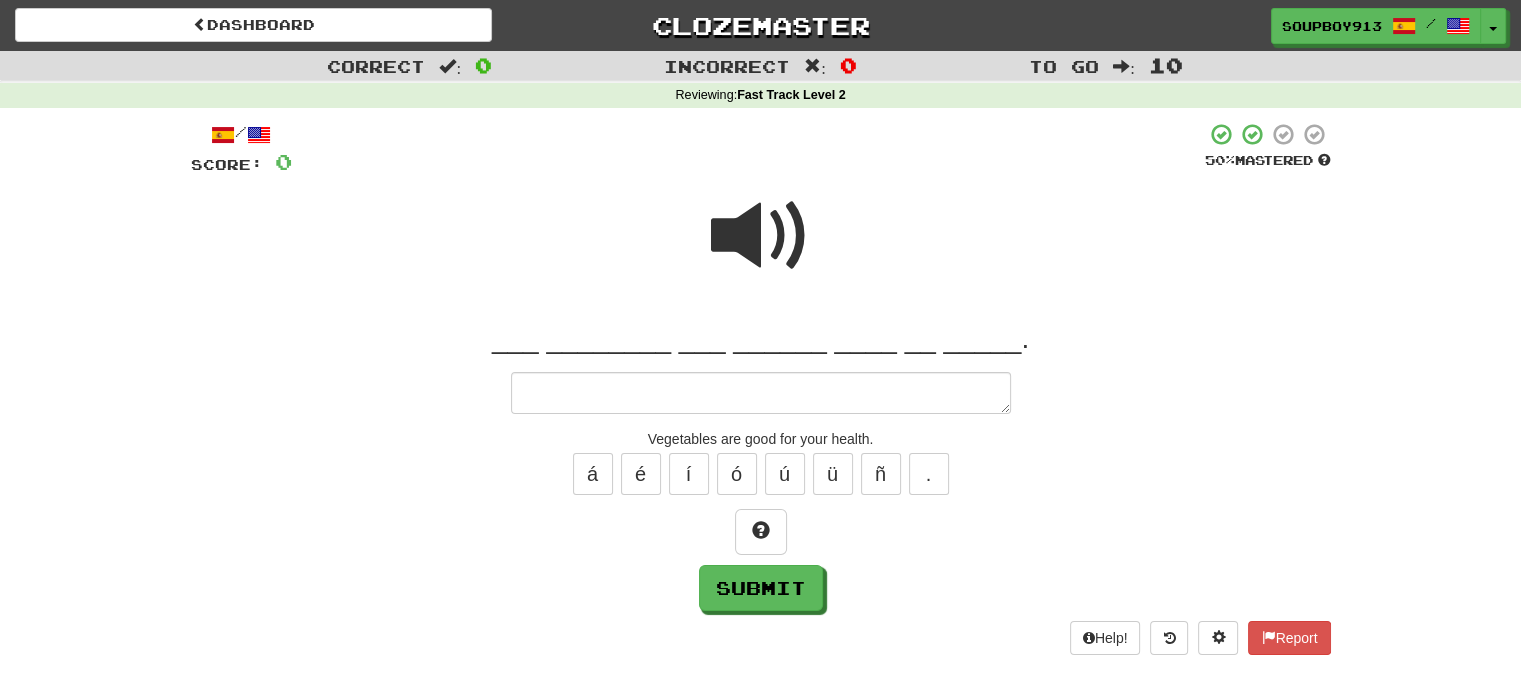type on "*" 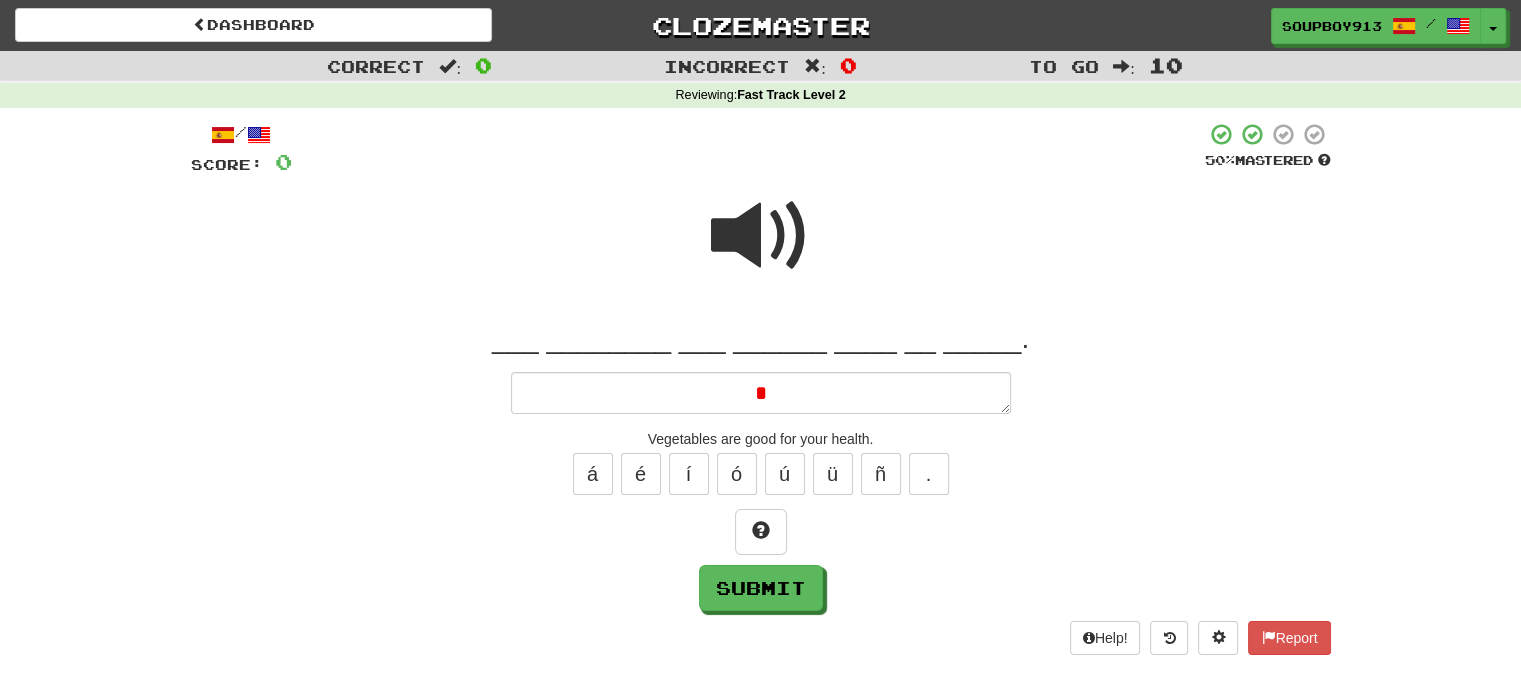 type 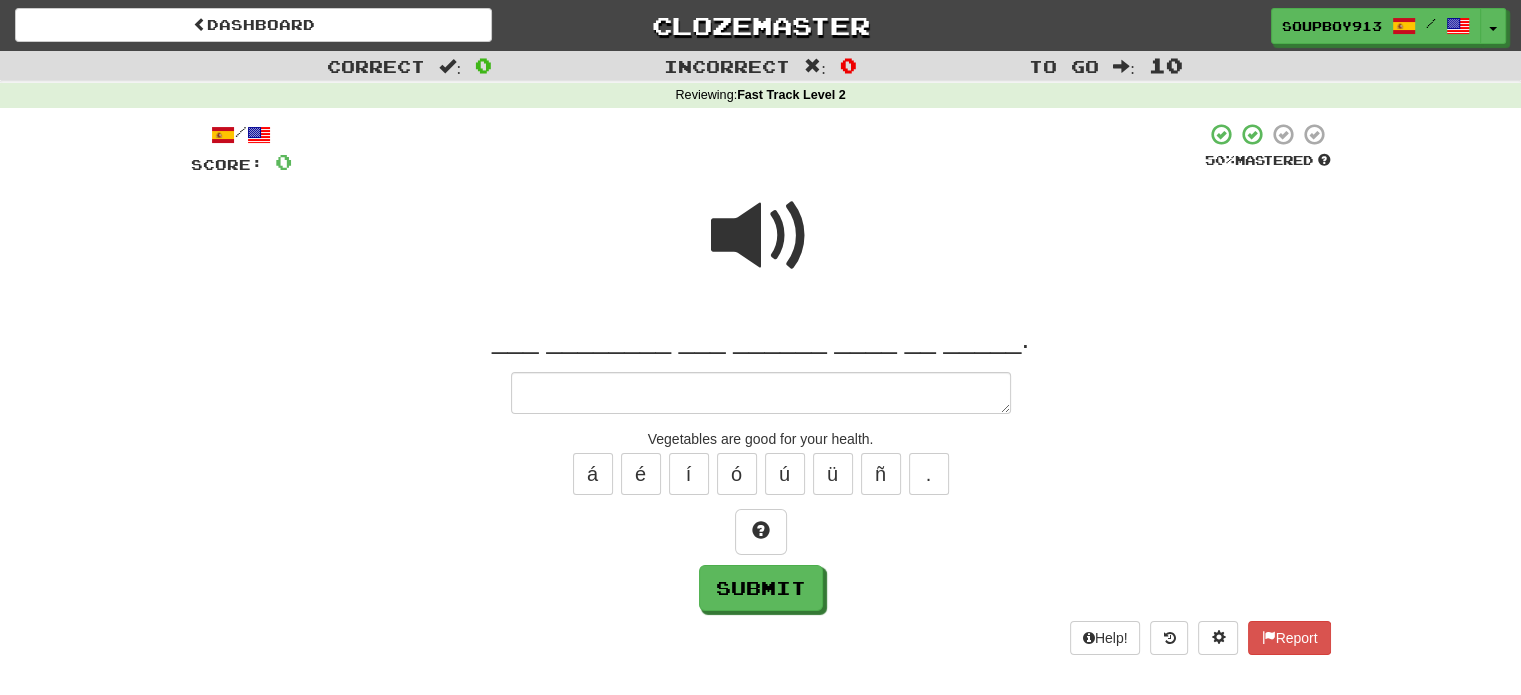 type on "*" 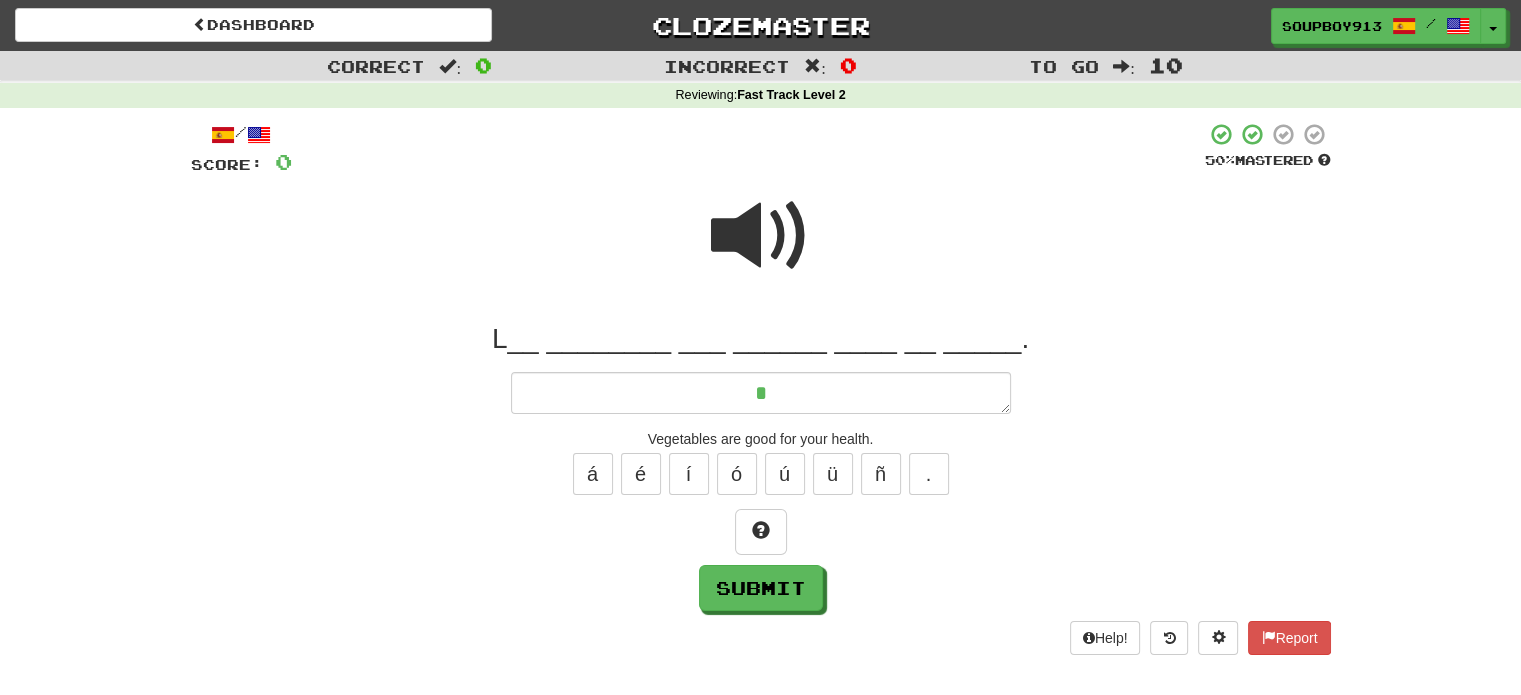 type on "**" 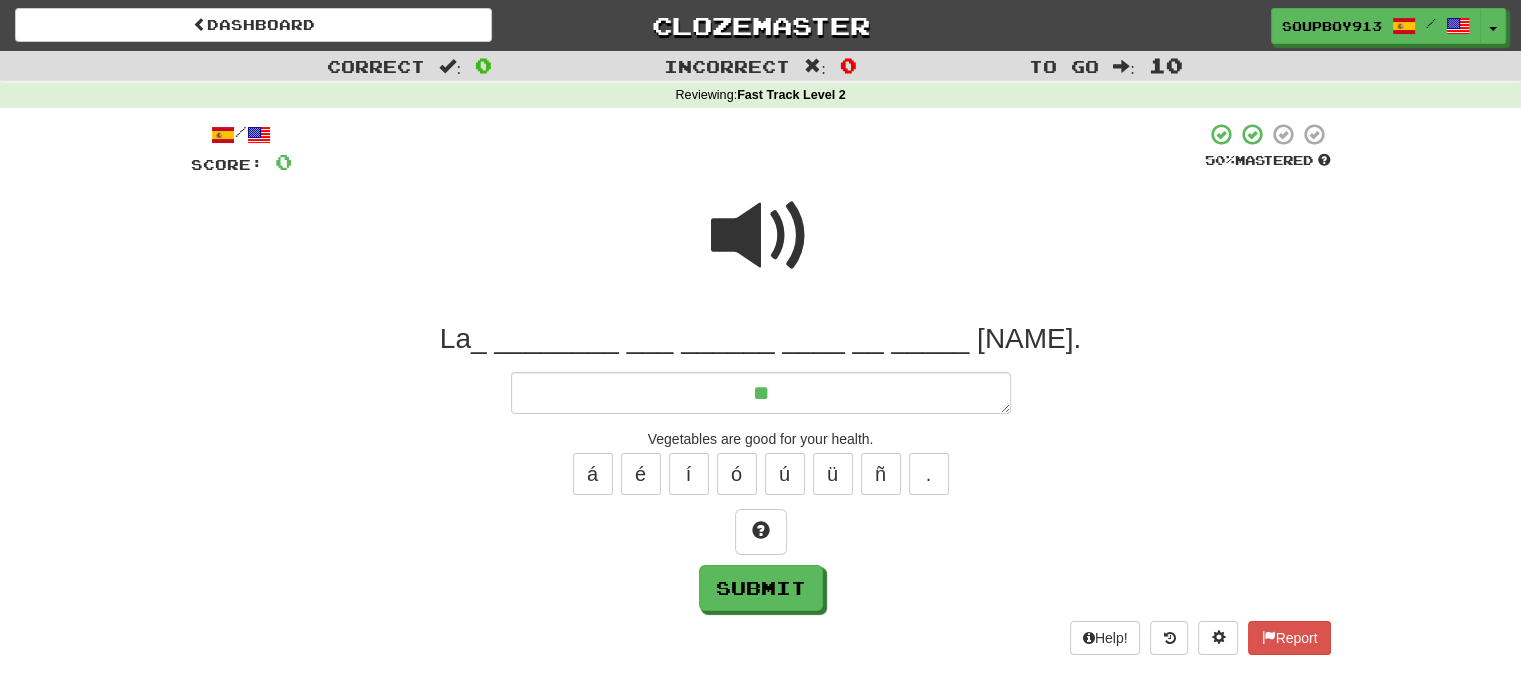 type on "*" 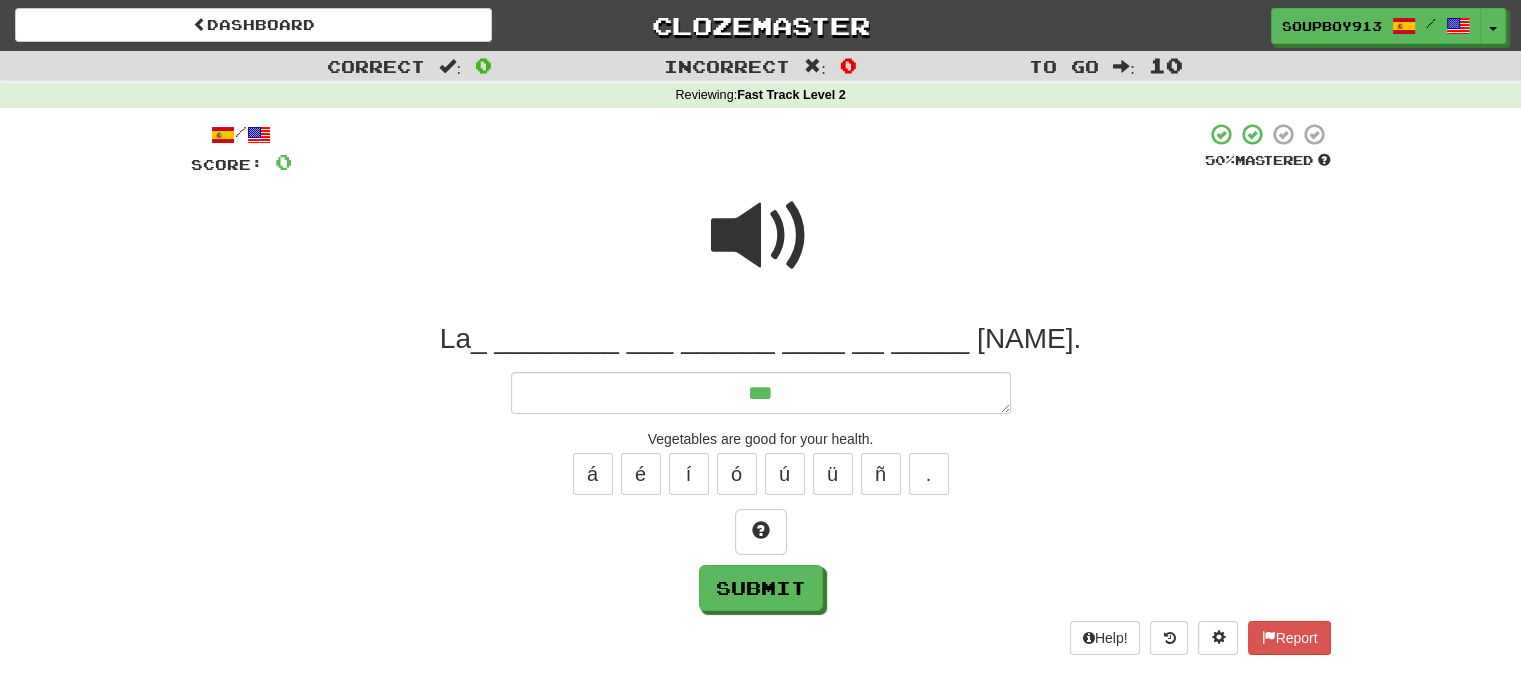 type on "*" 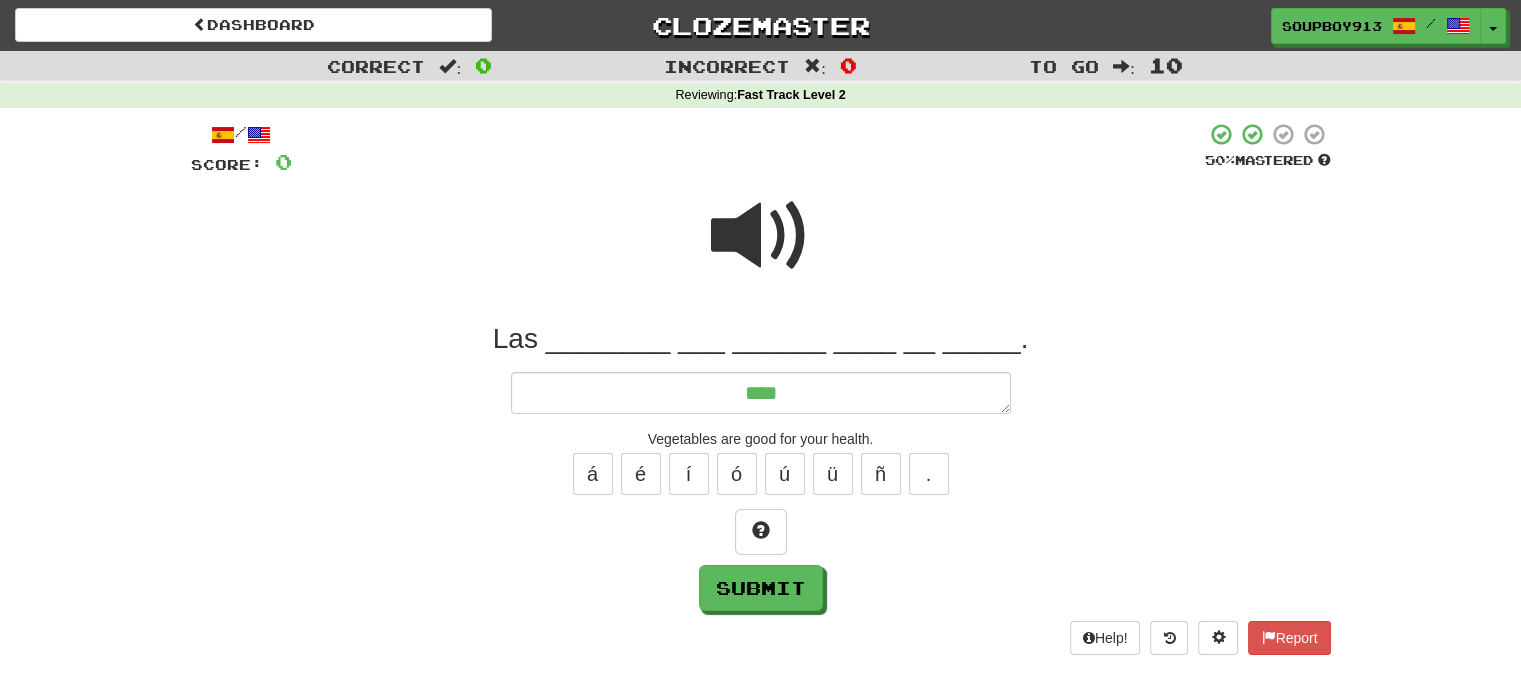 type on "*" 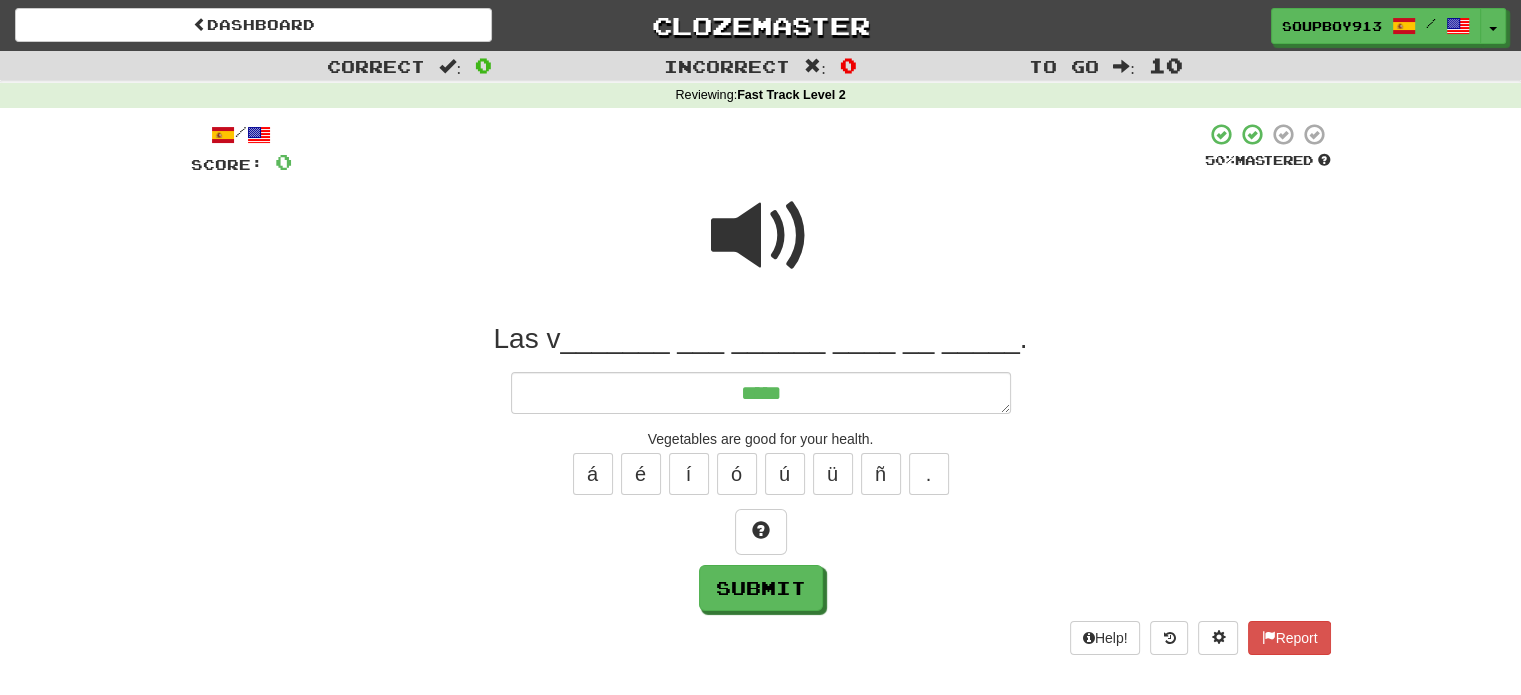 type on "*" 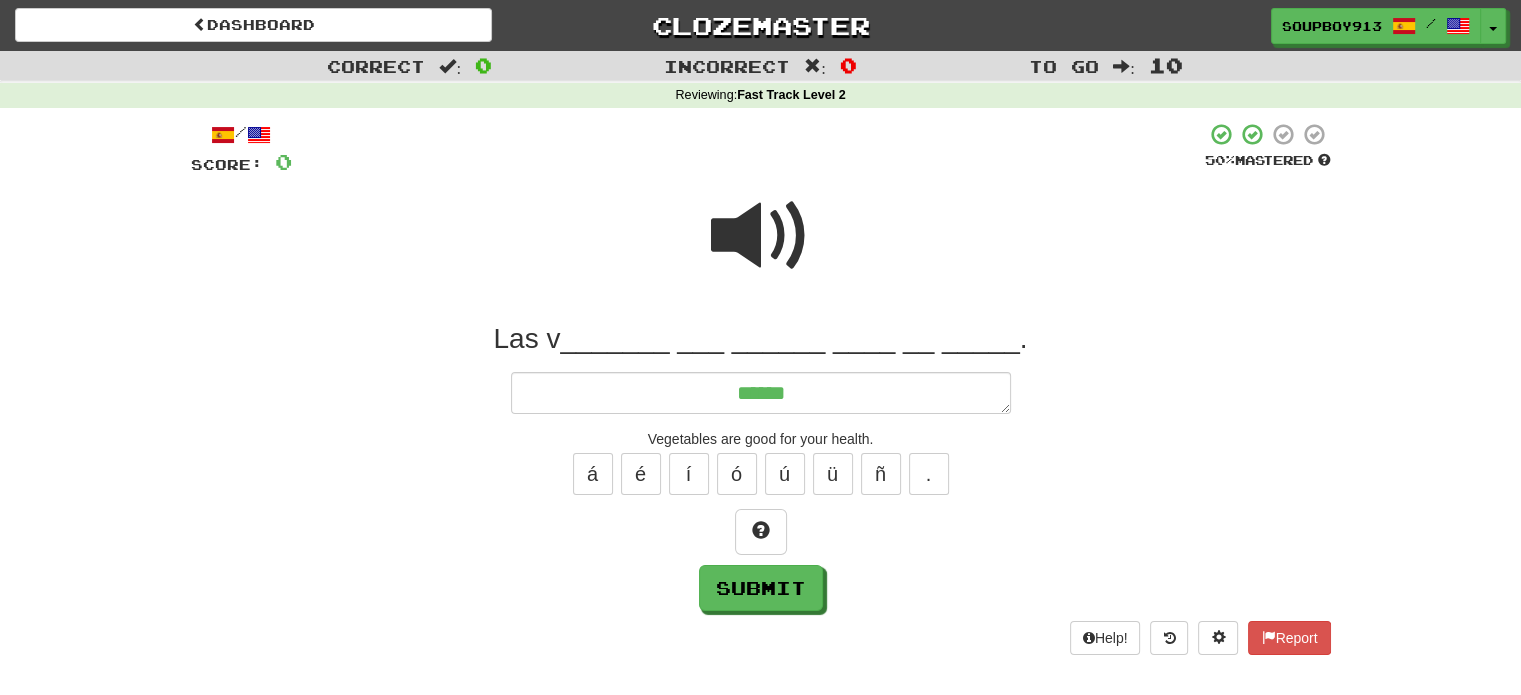 type on "*" 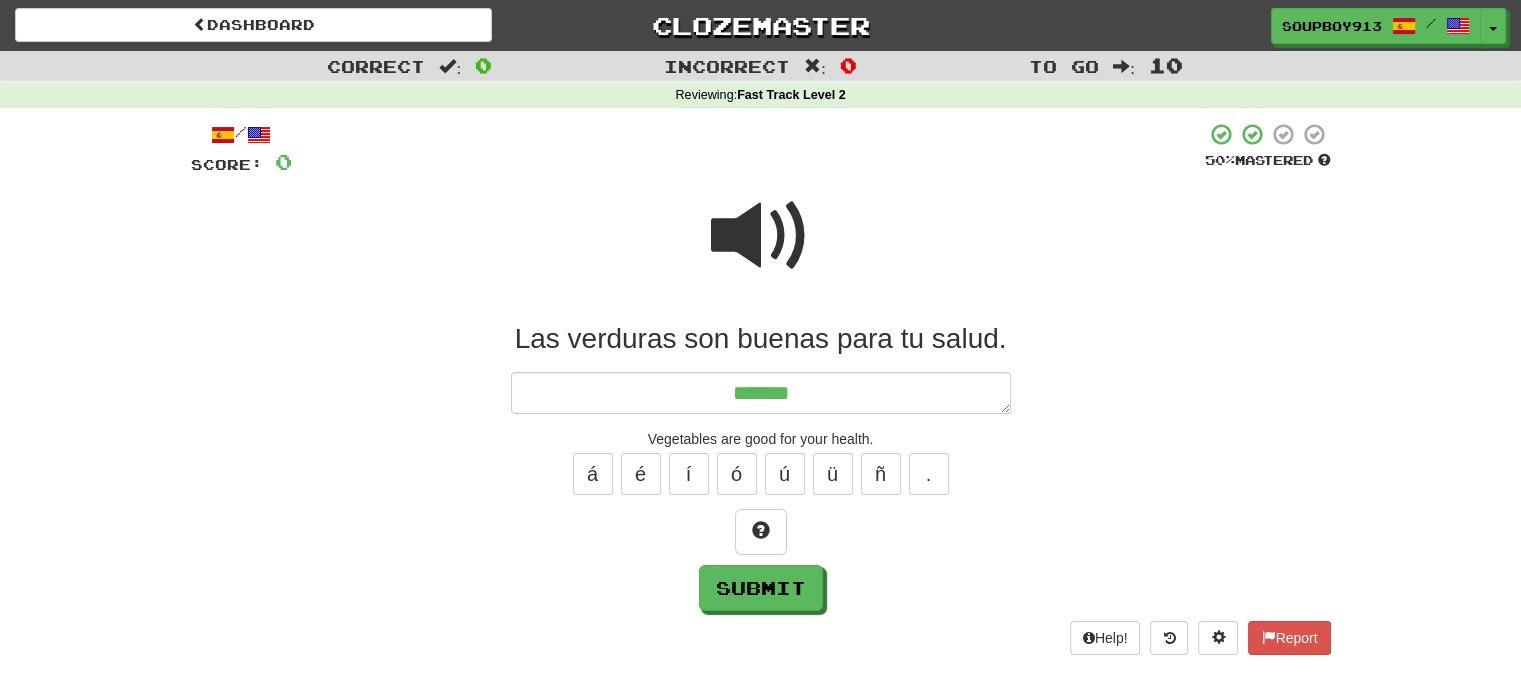 type on "*" 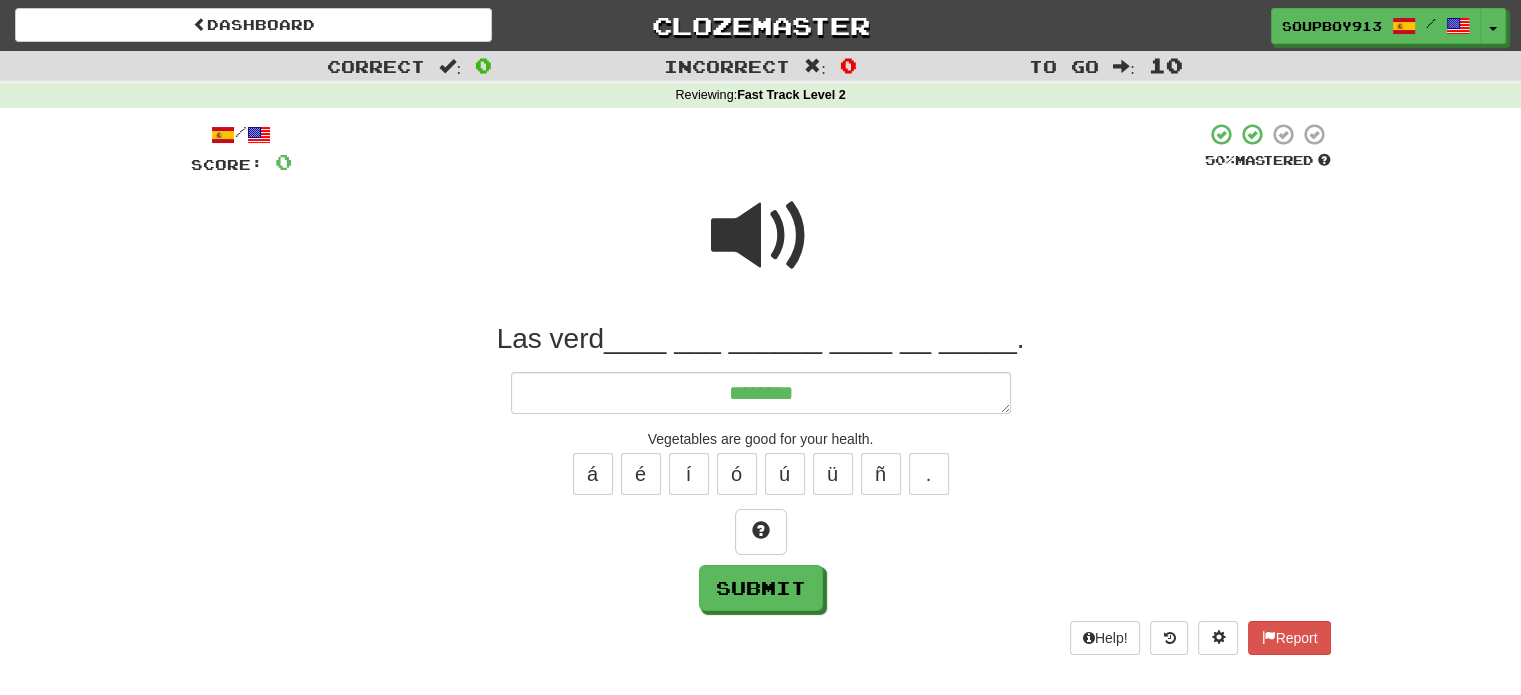 type on "*" 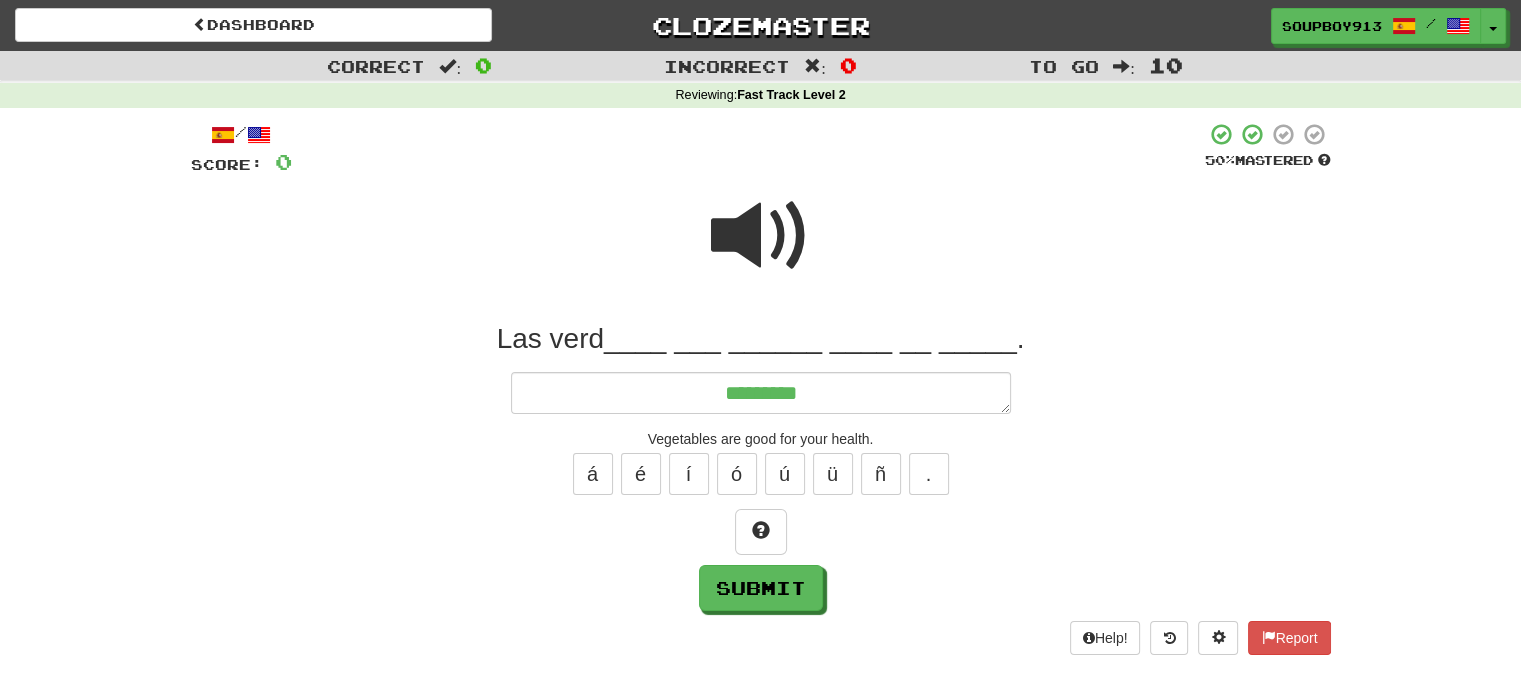 type on "*" 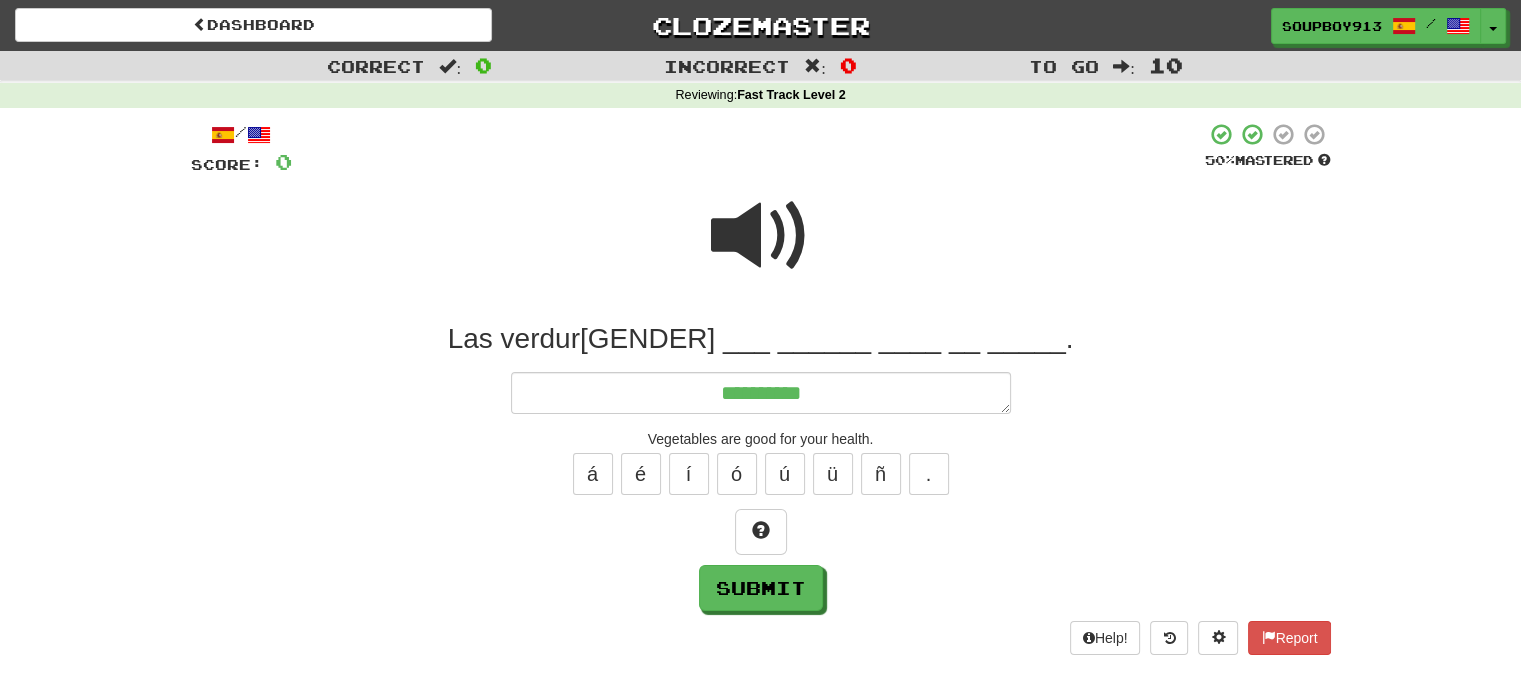 type on "*" 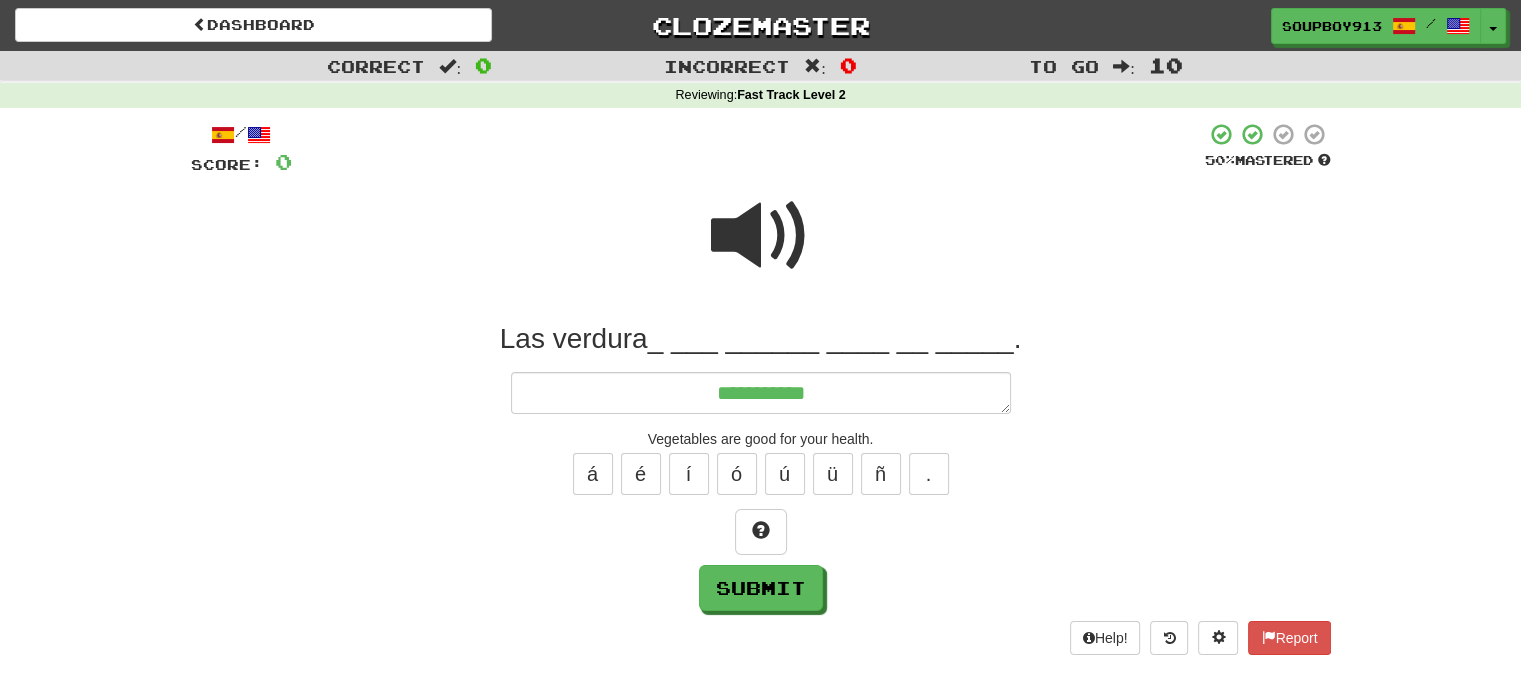 type on "*" 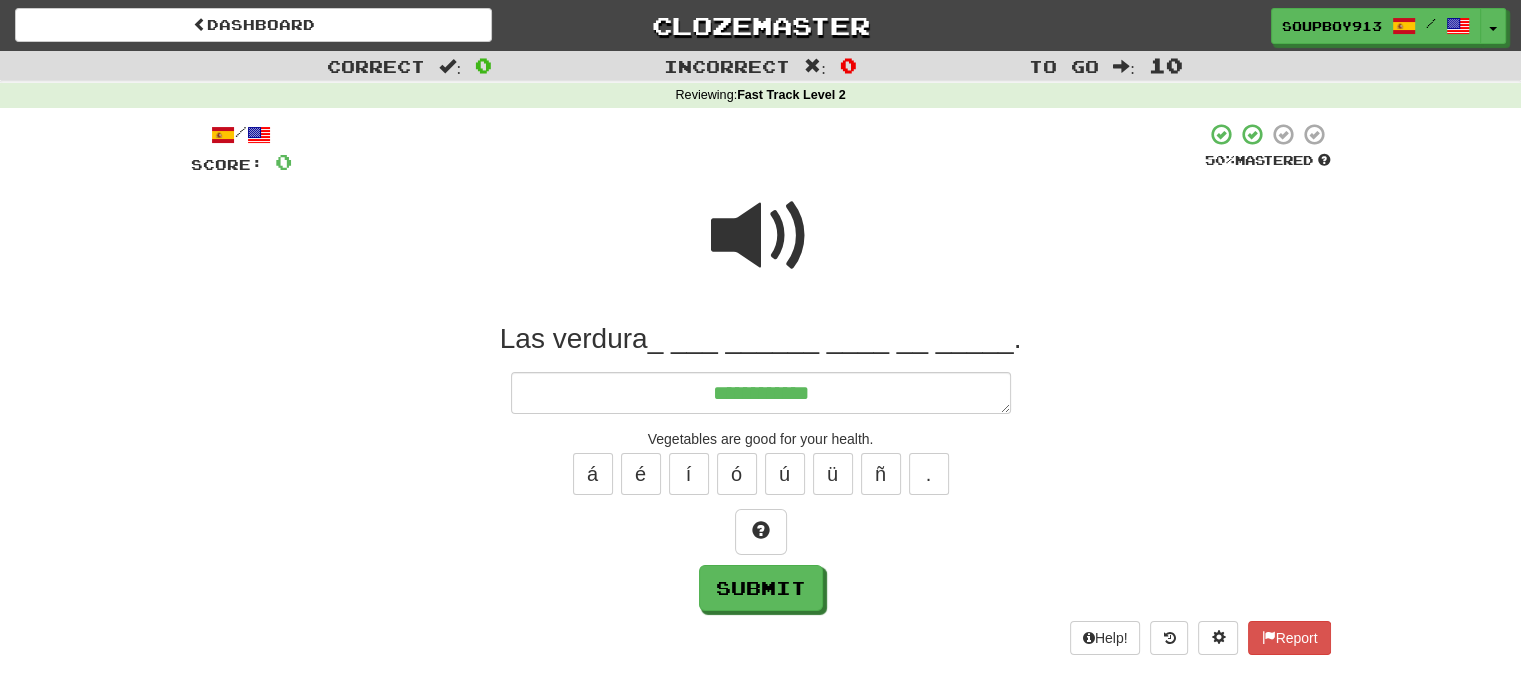 type on "*" 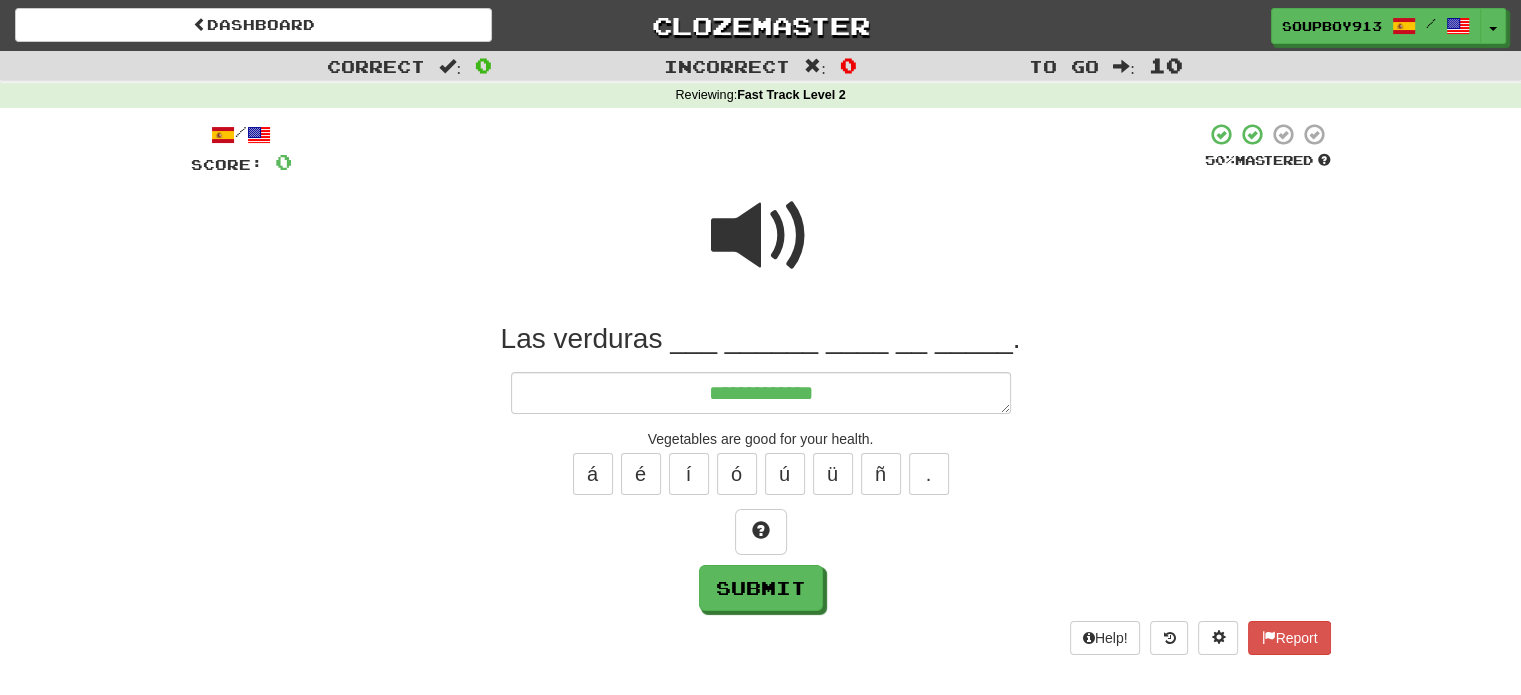 type on "*" 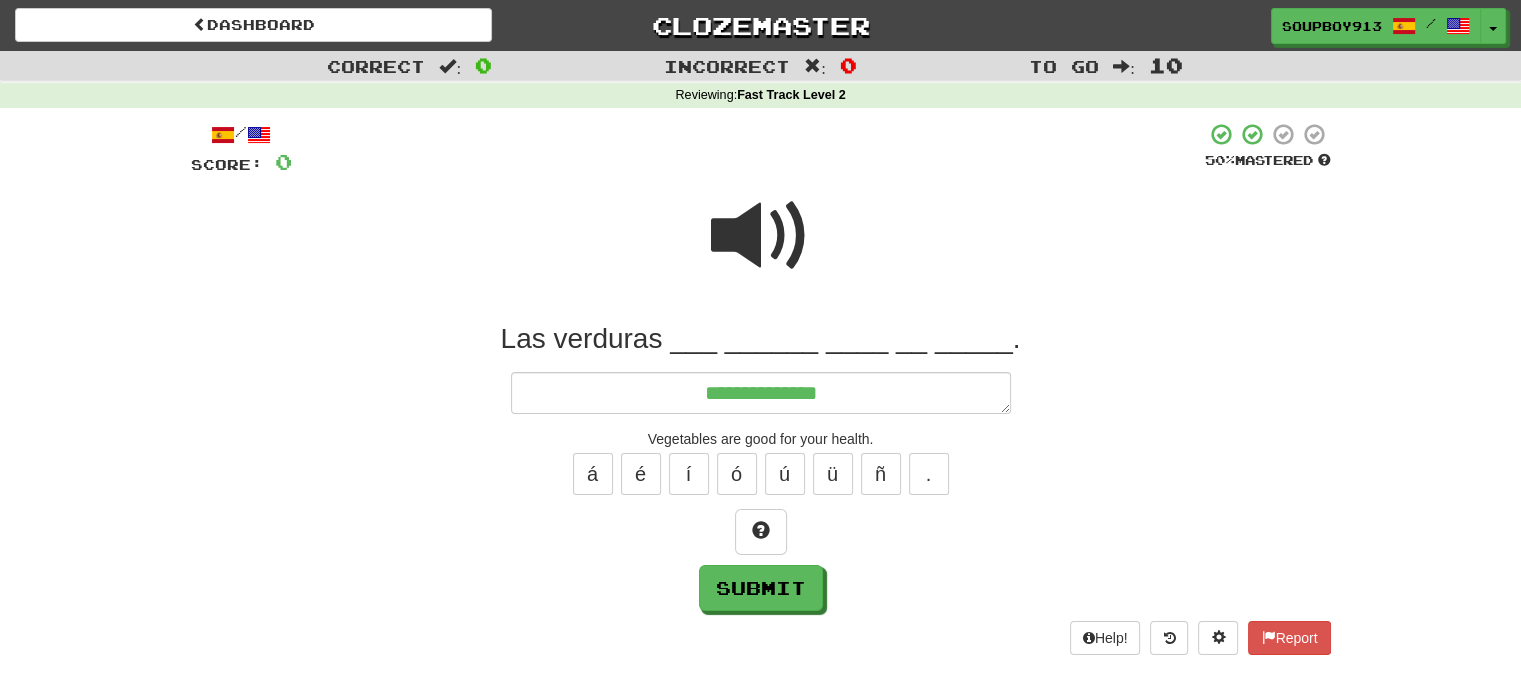 type on "**********" 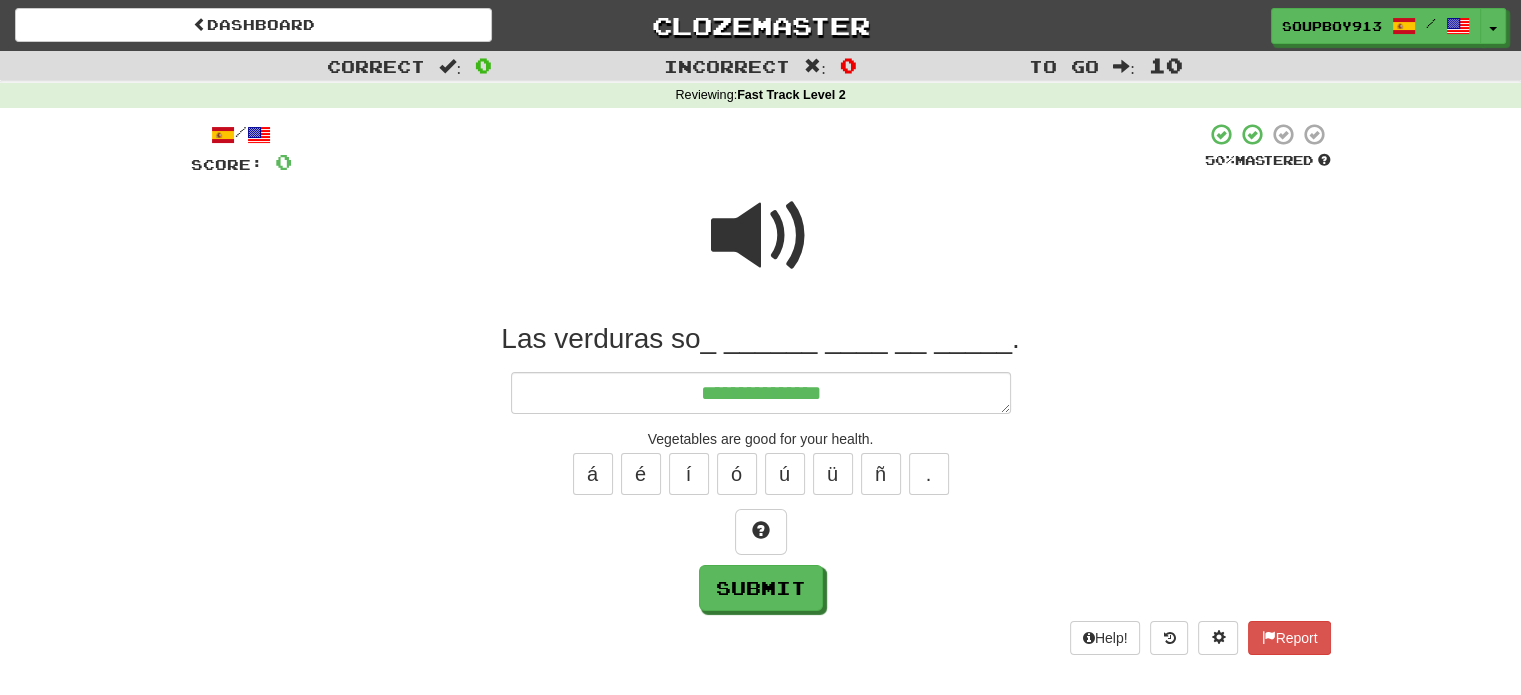 type on "*" 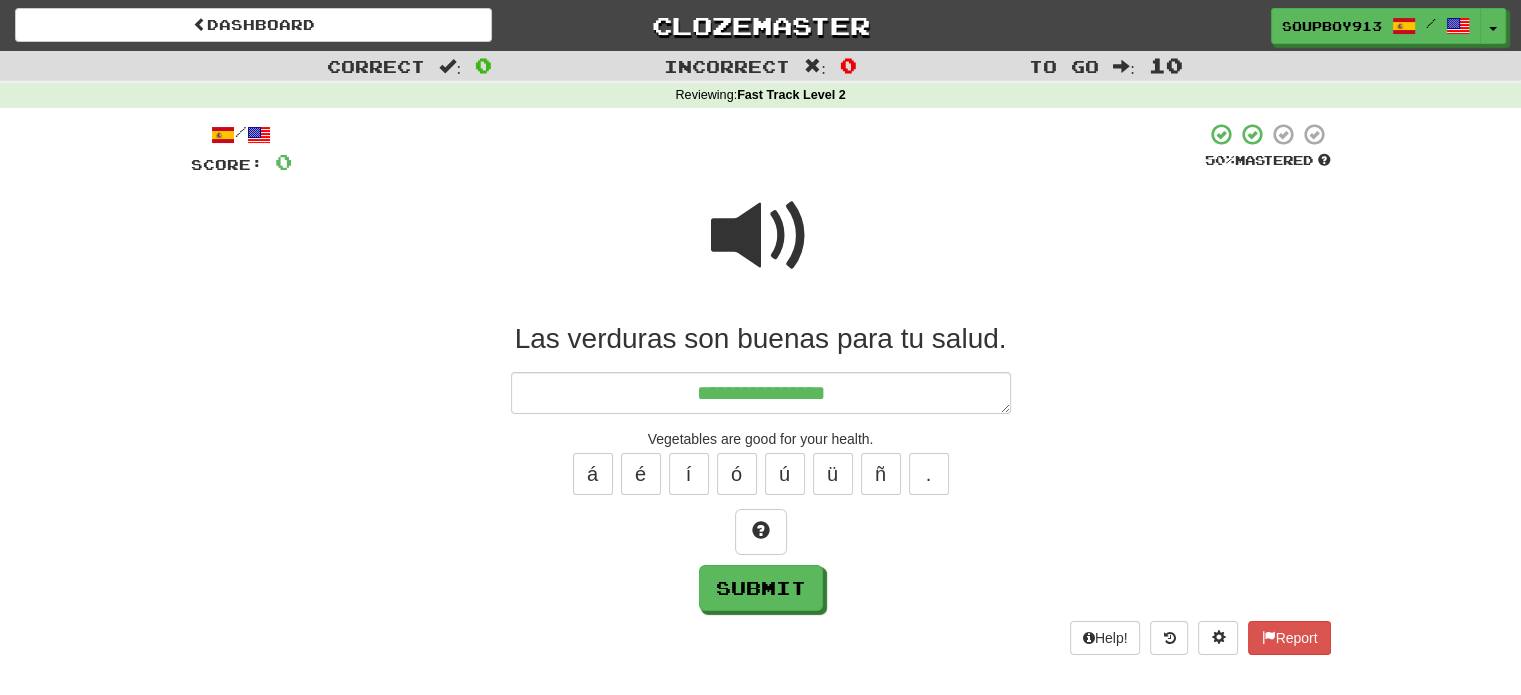type on "*" 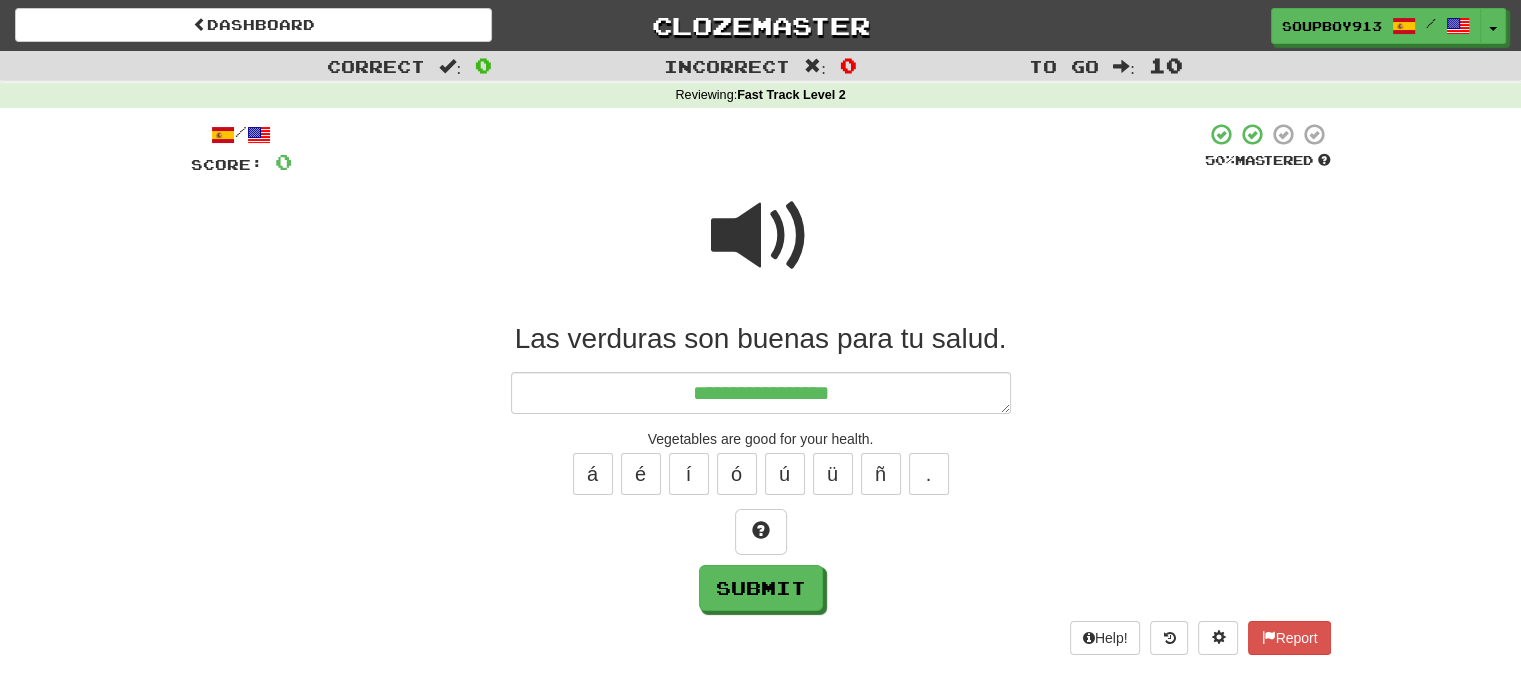 type on "*" 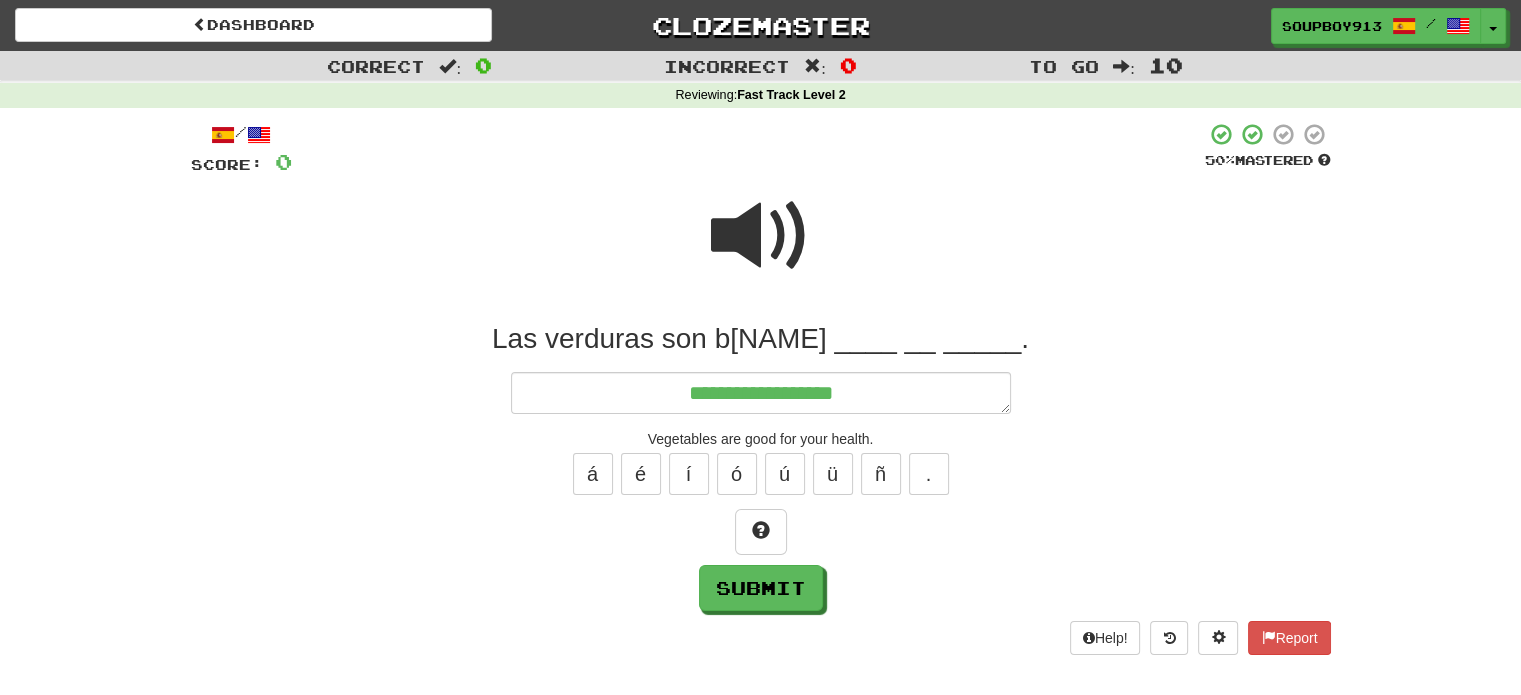 type on "*" 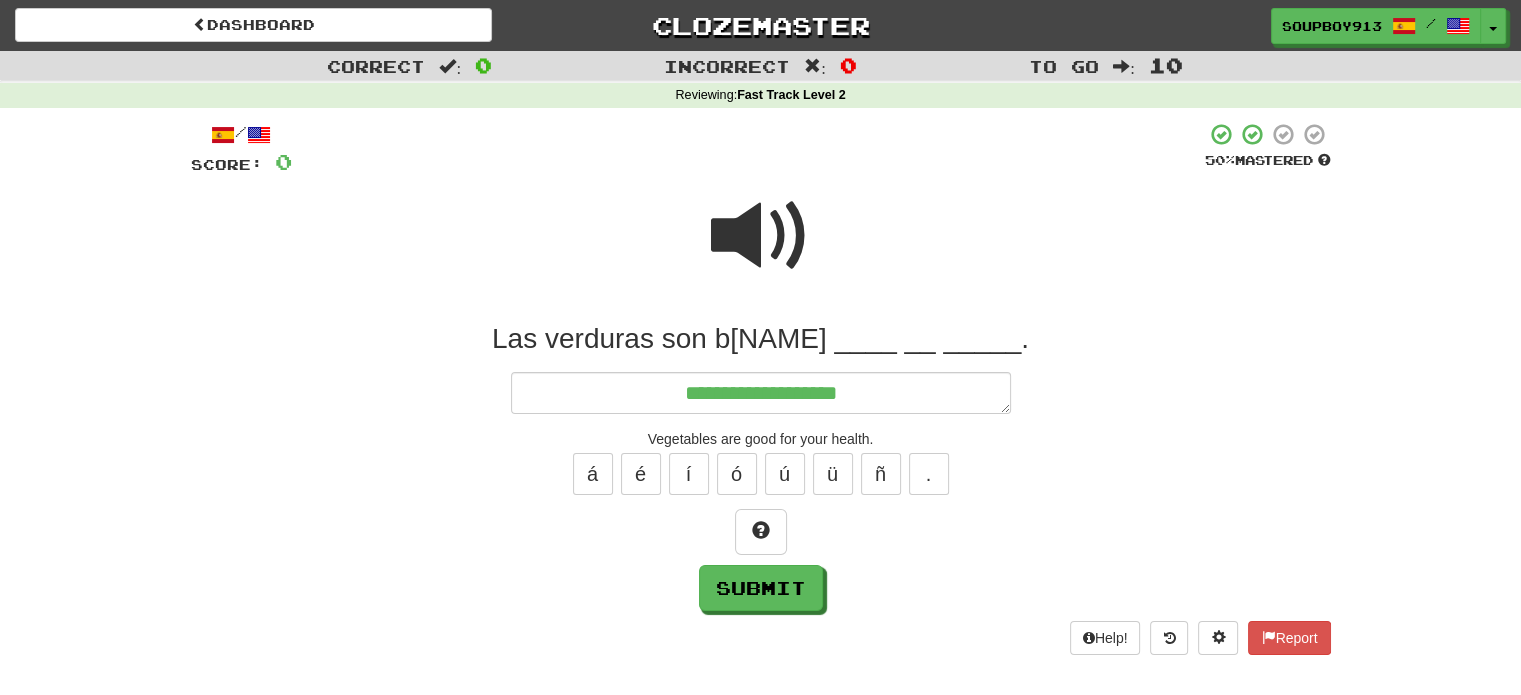 type on "**********" 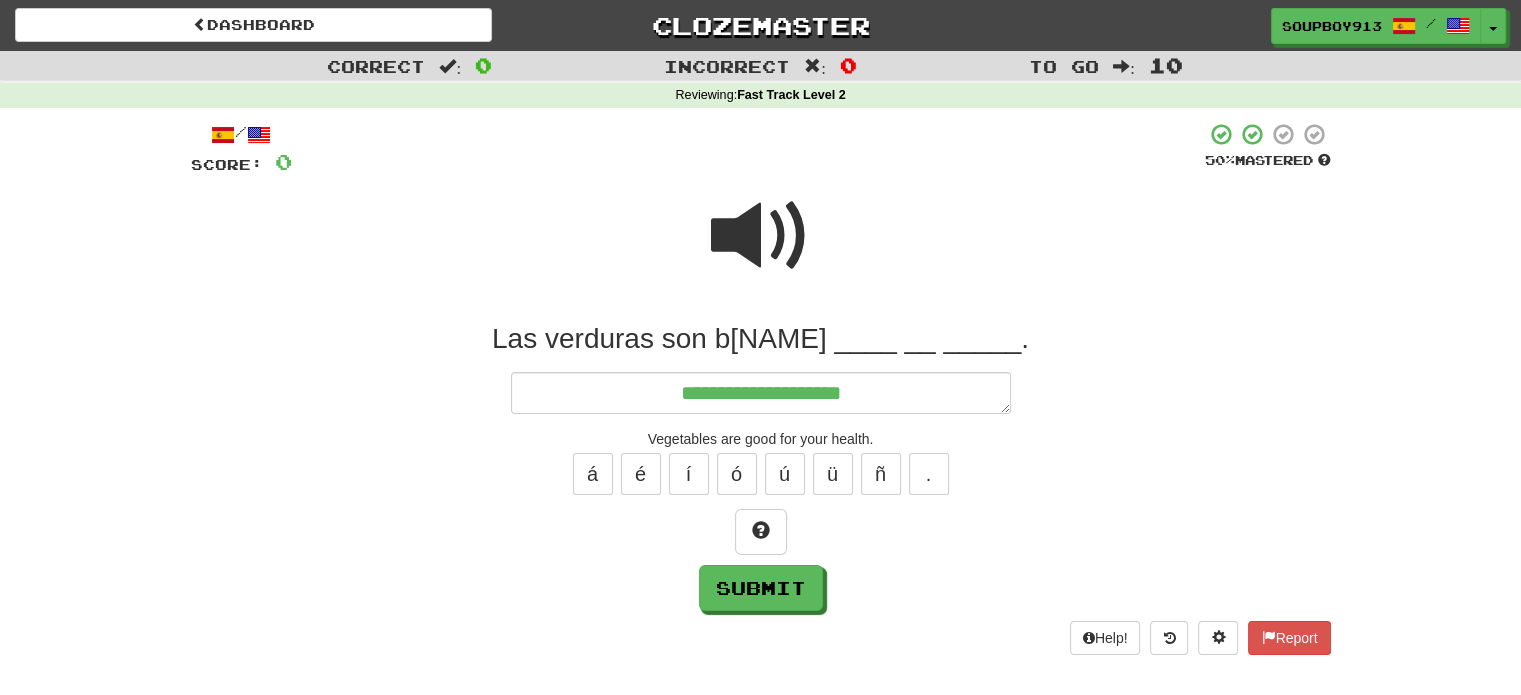 type on "*" 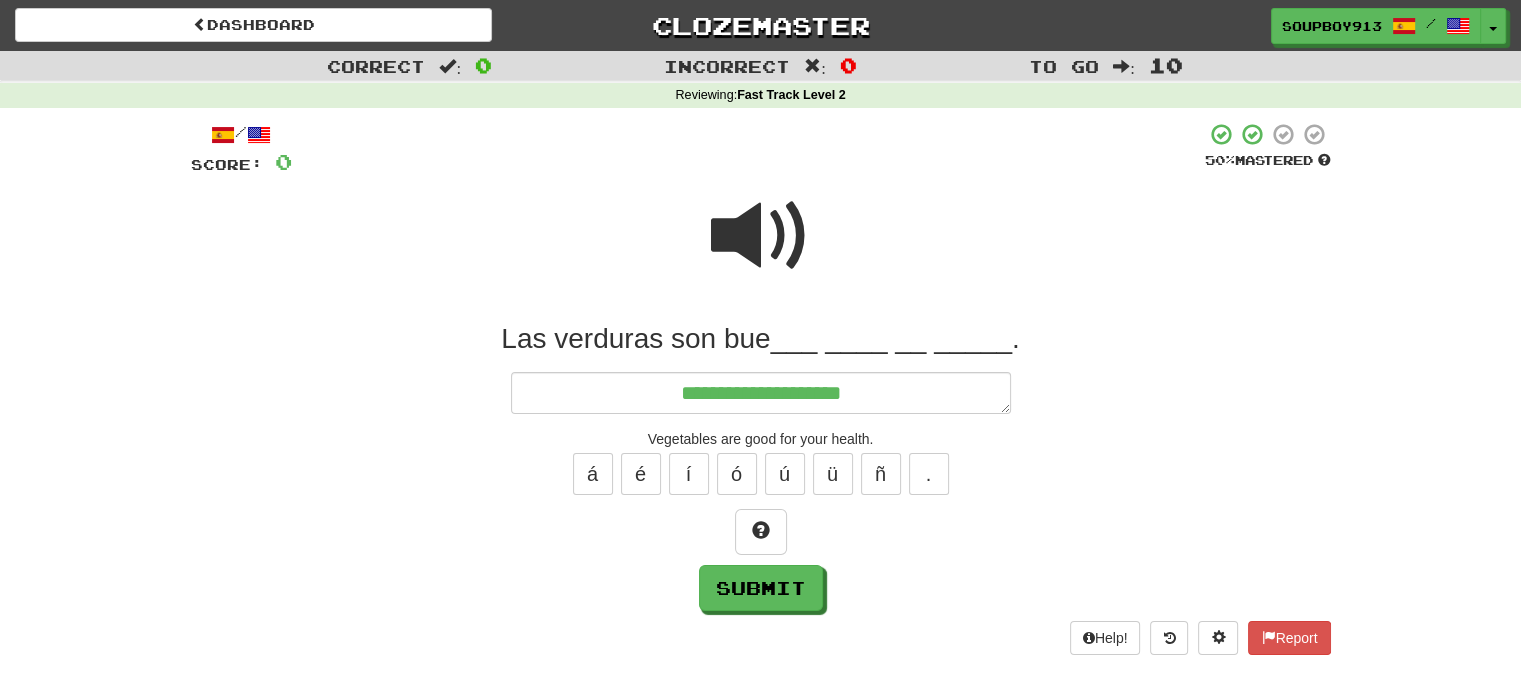 type on "**********" 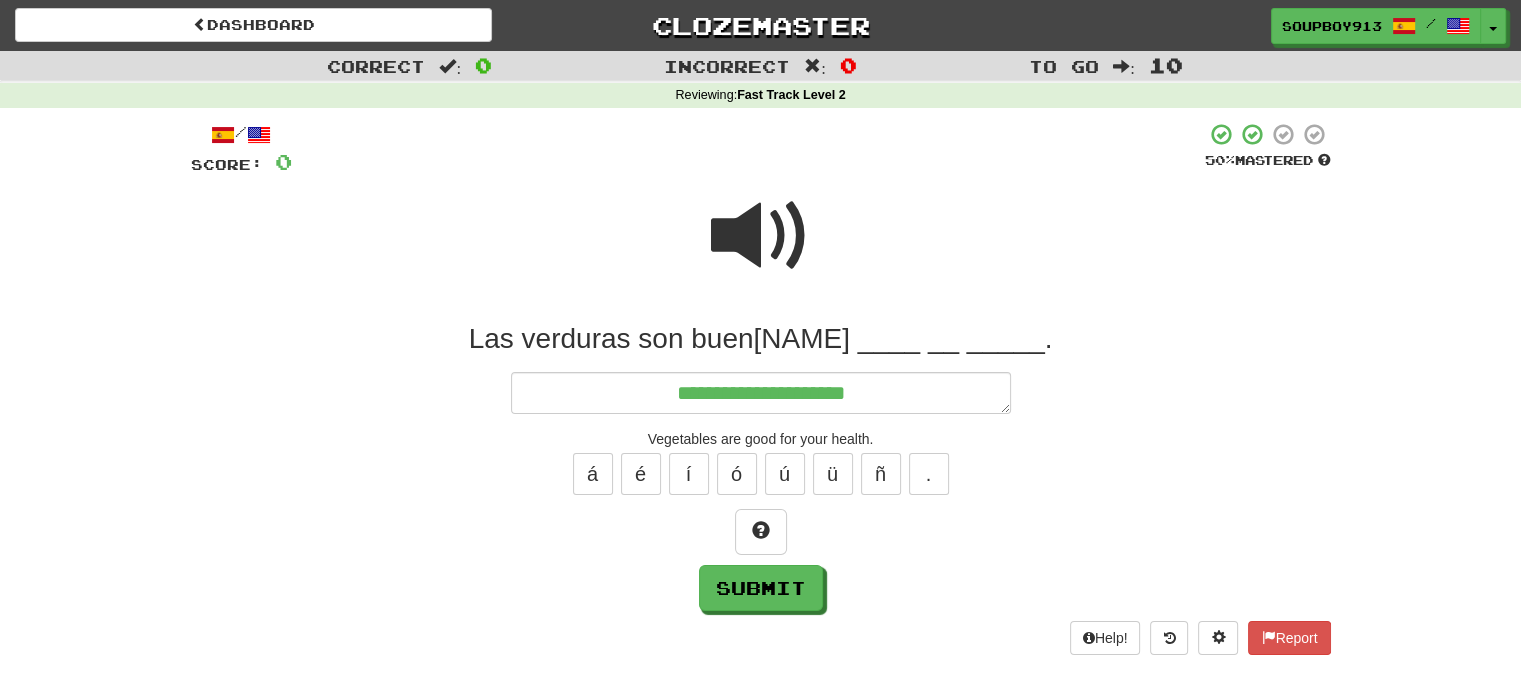 type on "*" 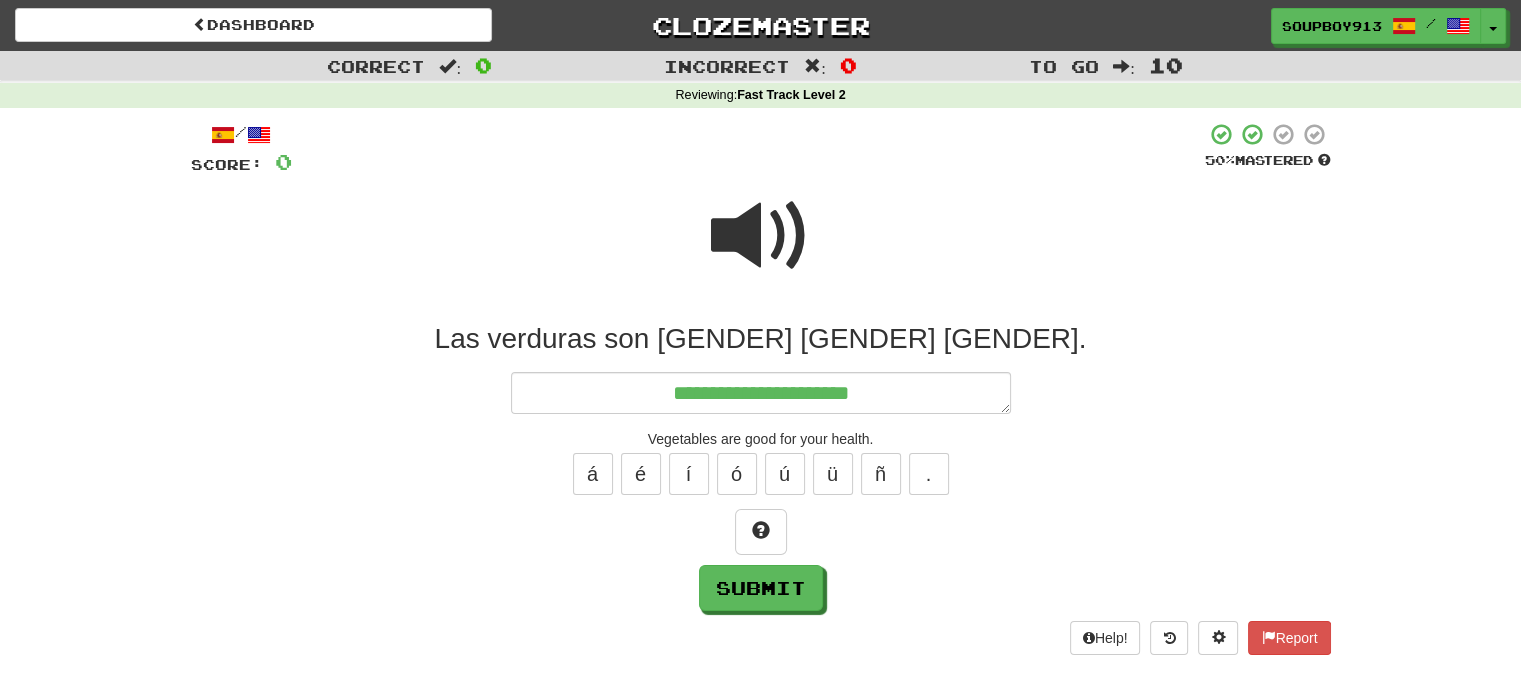 type on "*" 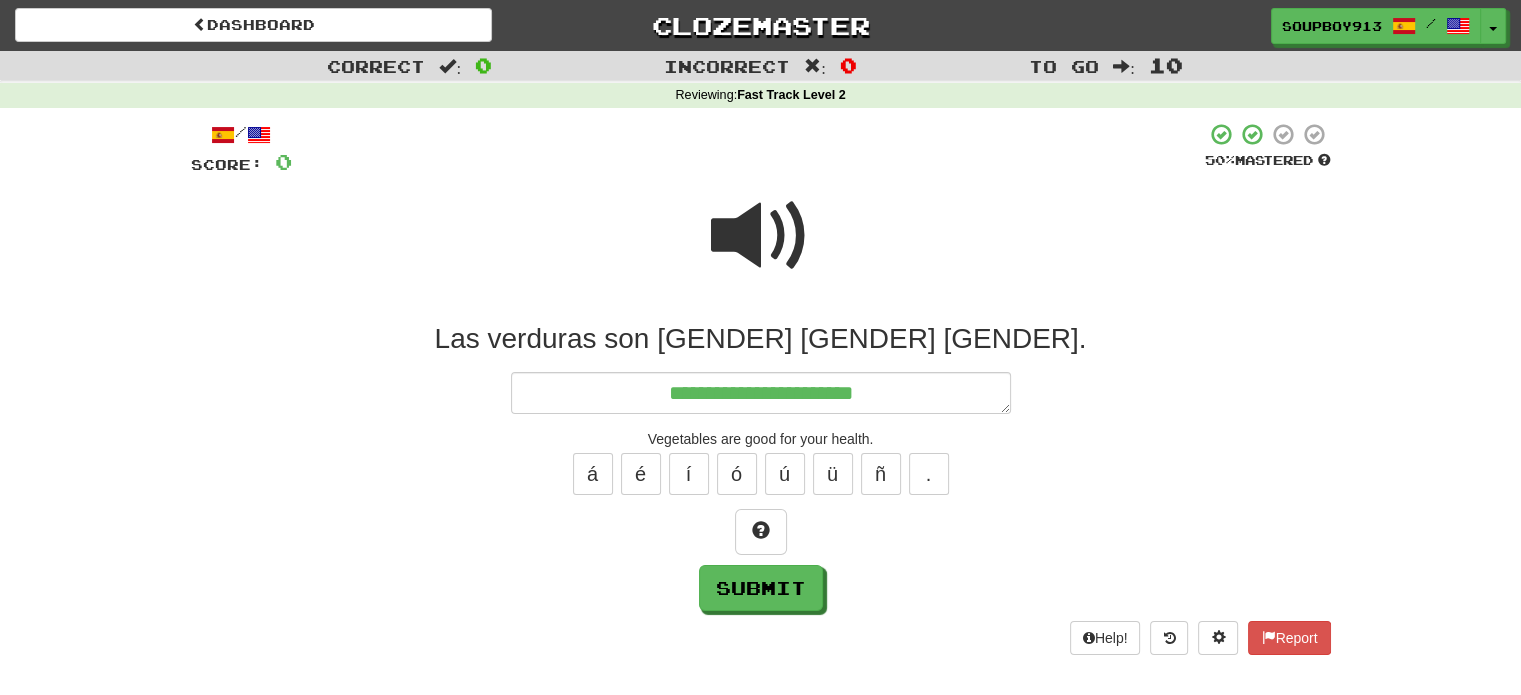 type on "*" 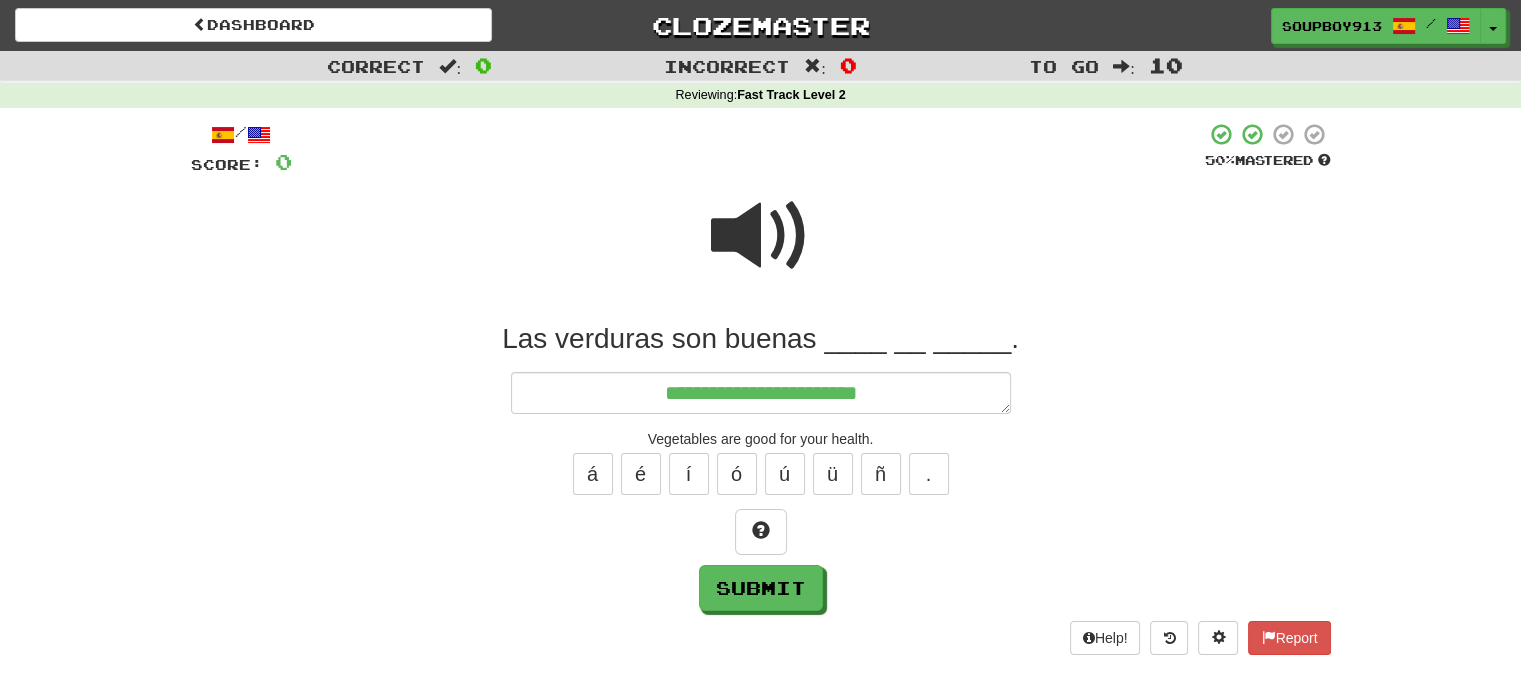 type on "*" 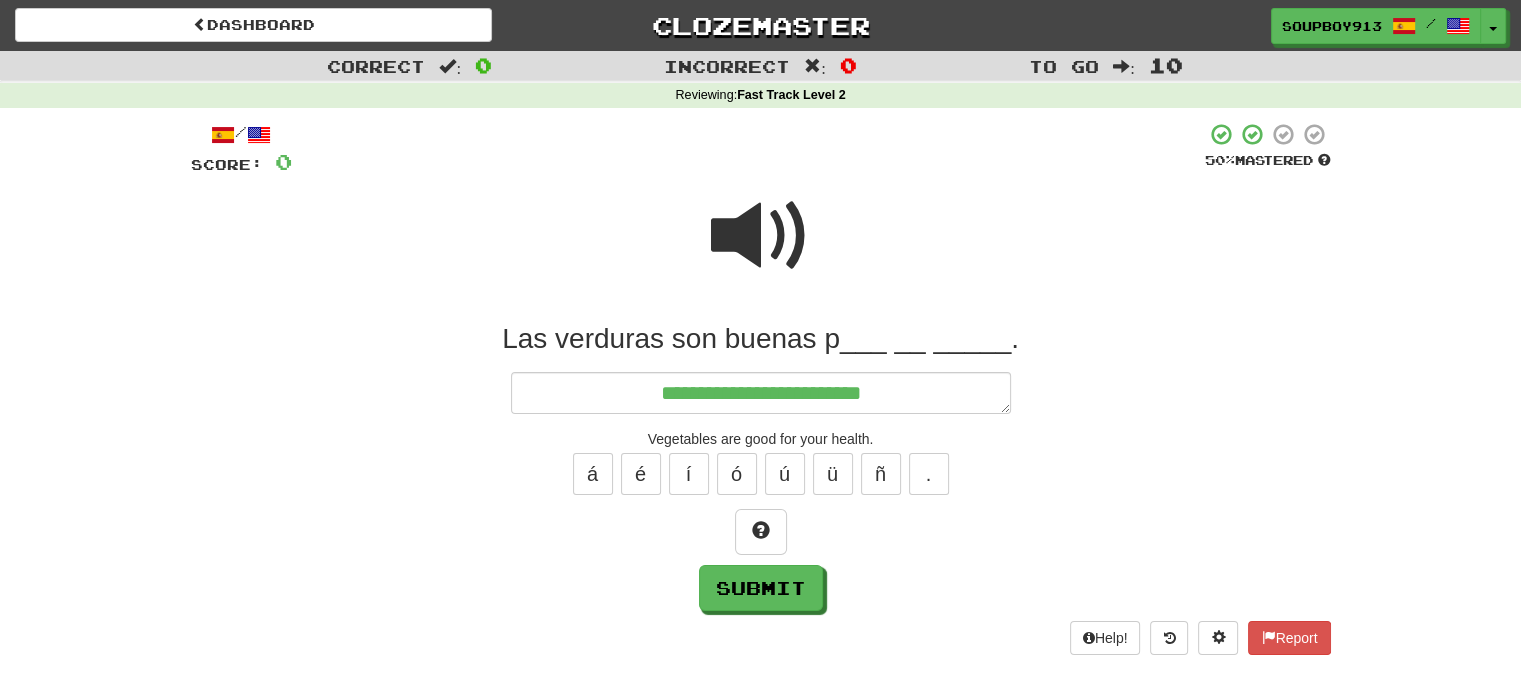 type on "**********" 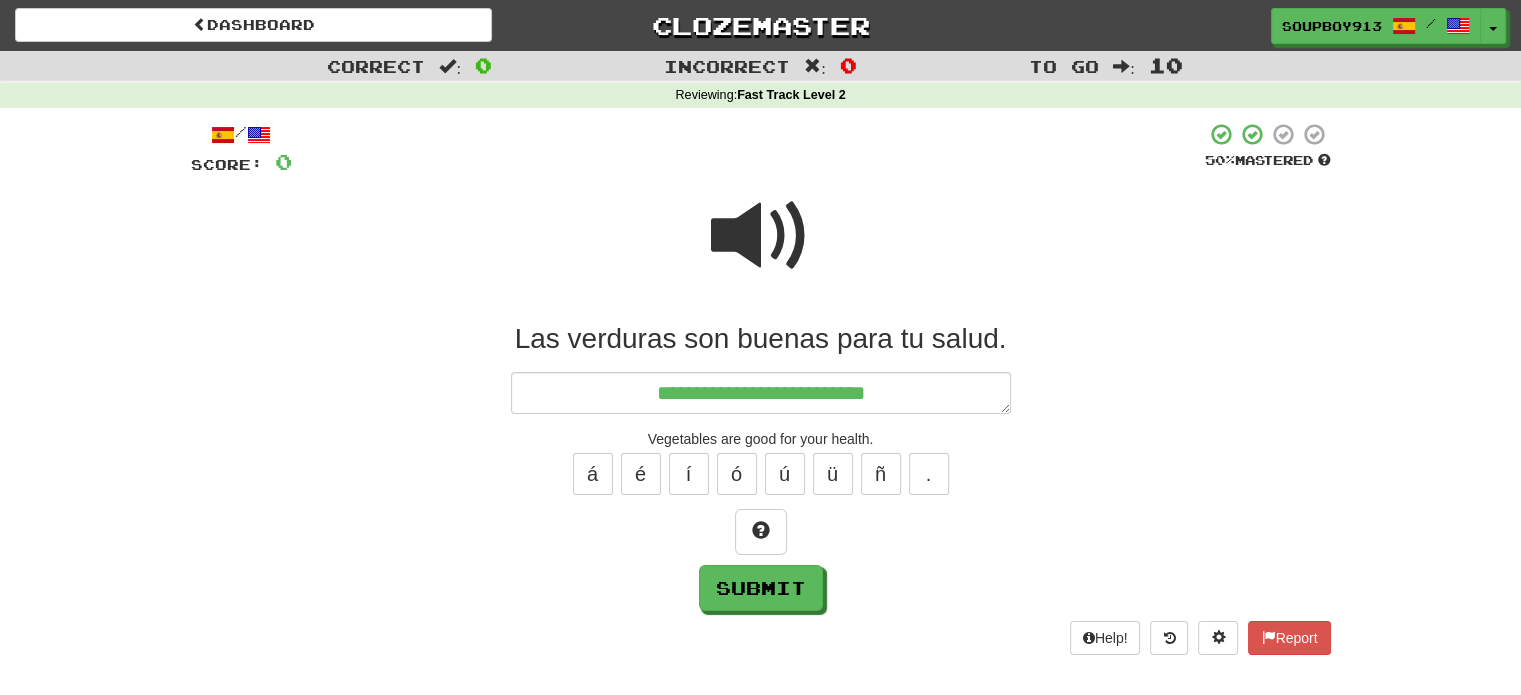 type on "*" 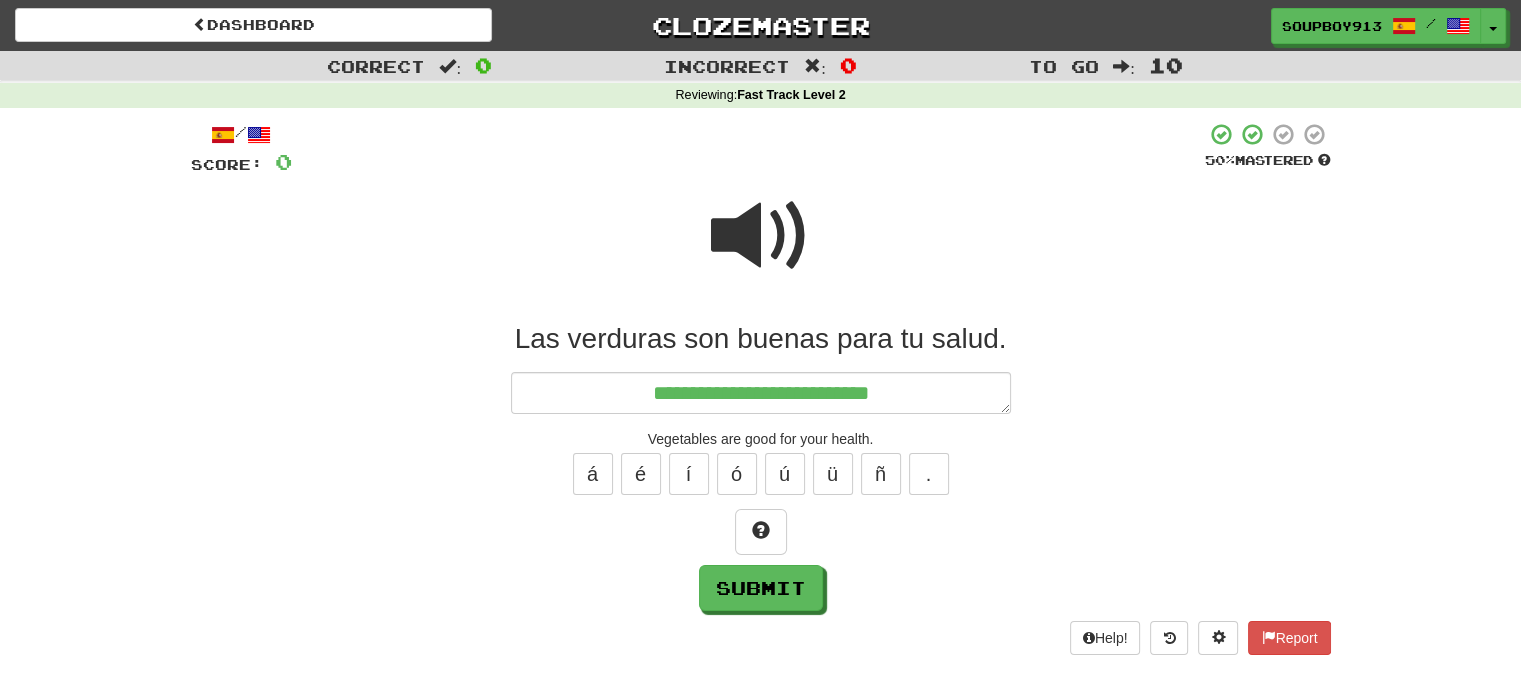 type on "*" 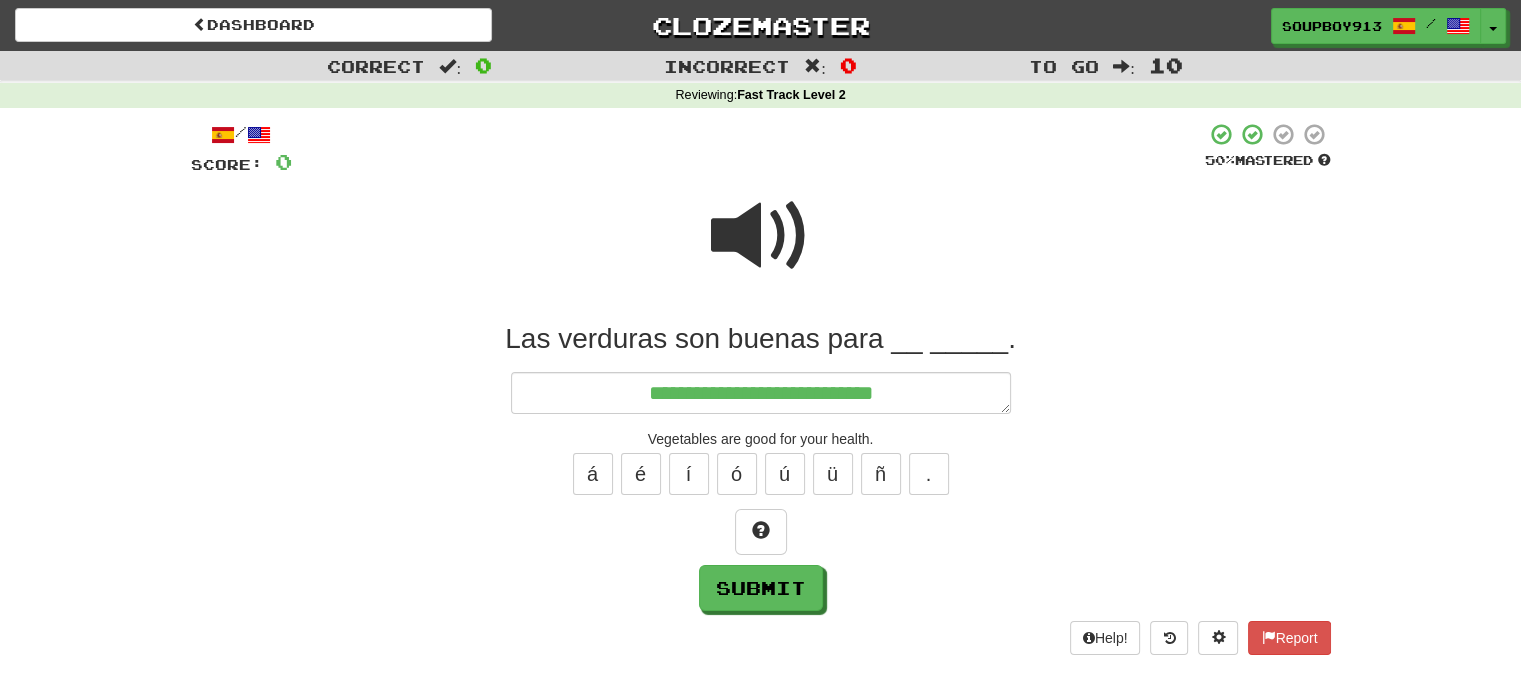 type on "*" 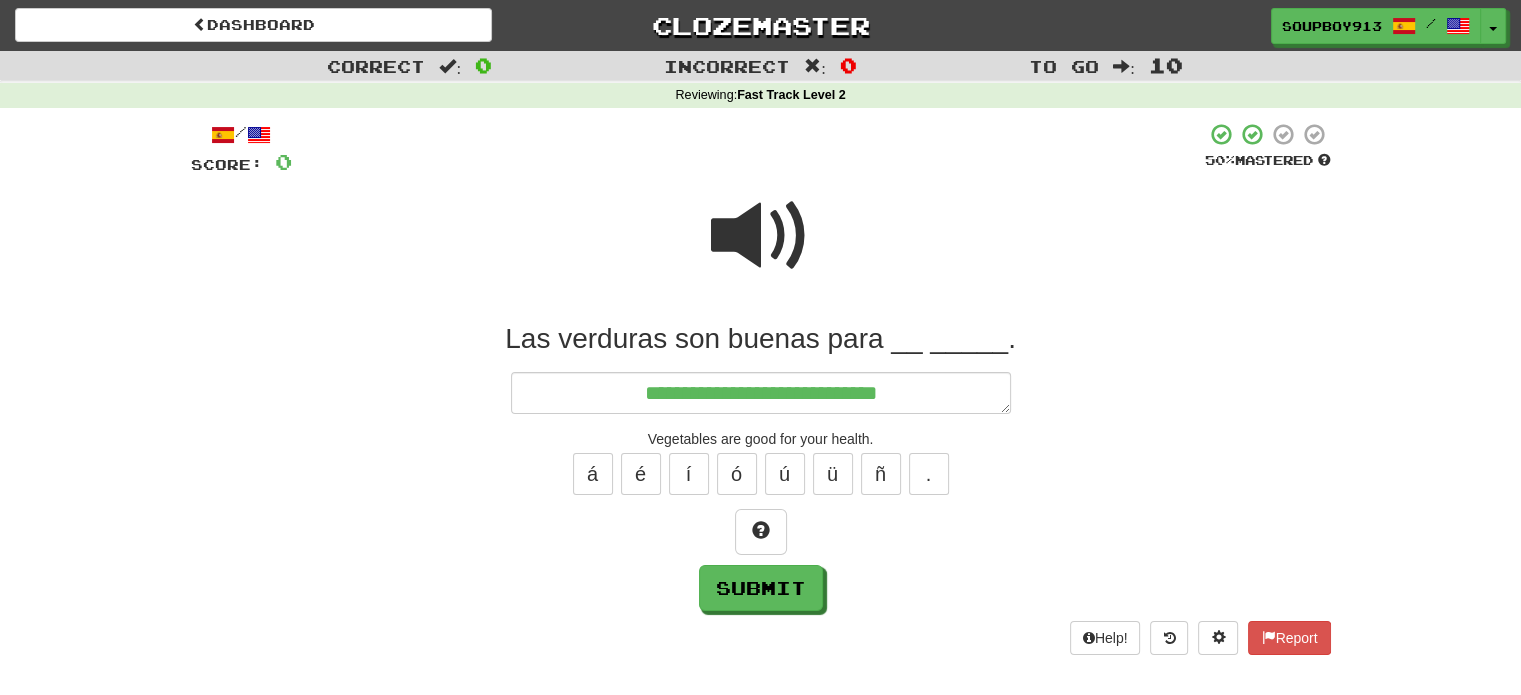 type on "*" 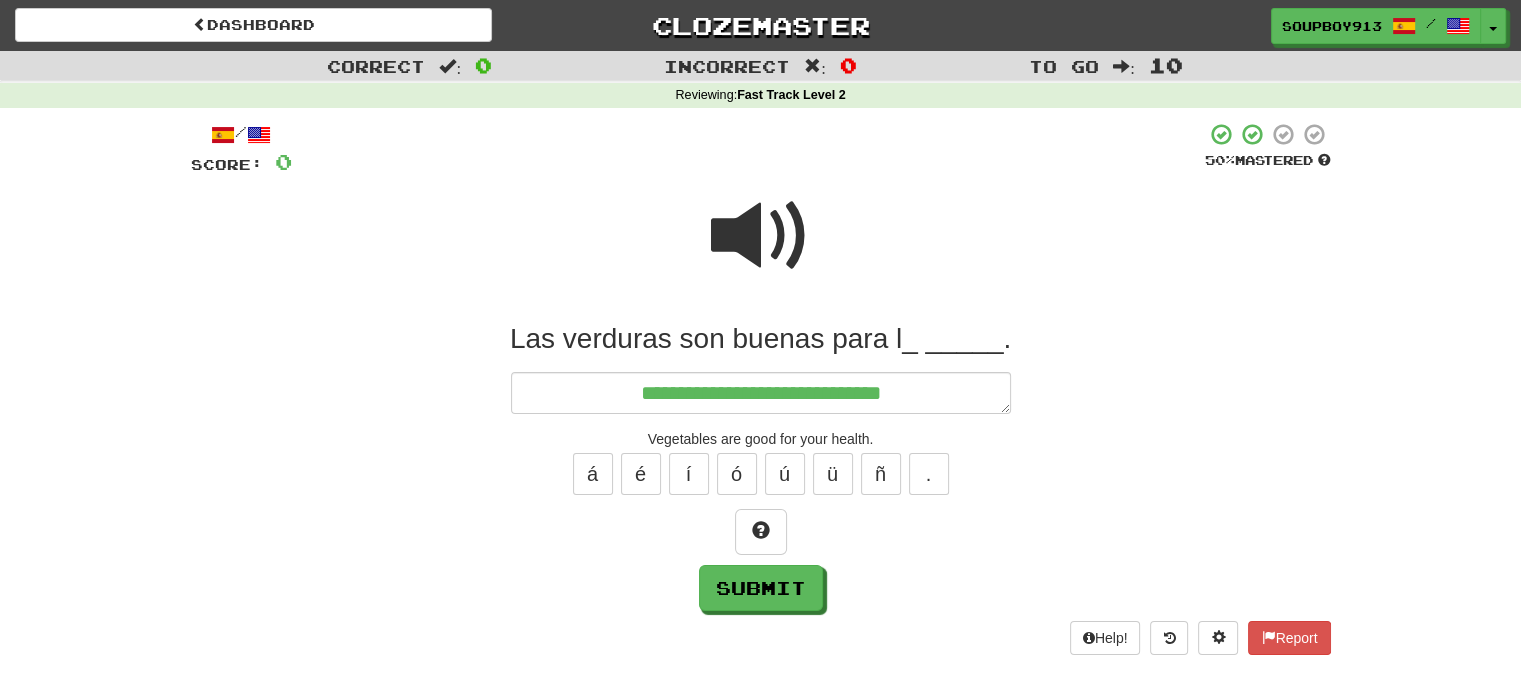 type on "*" 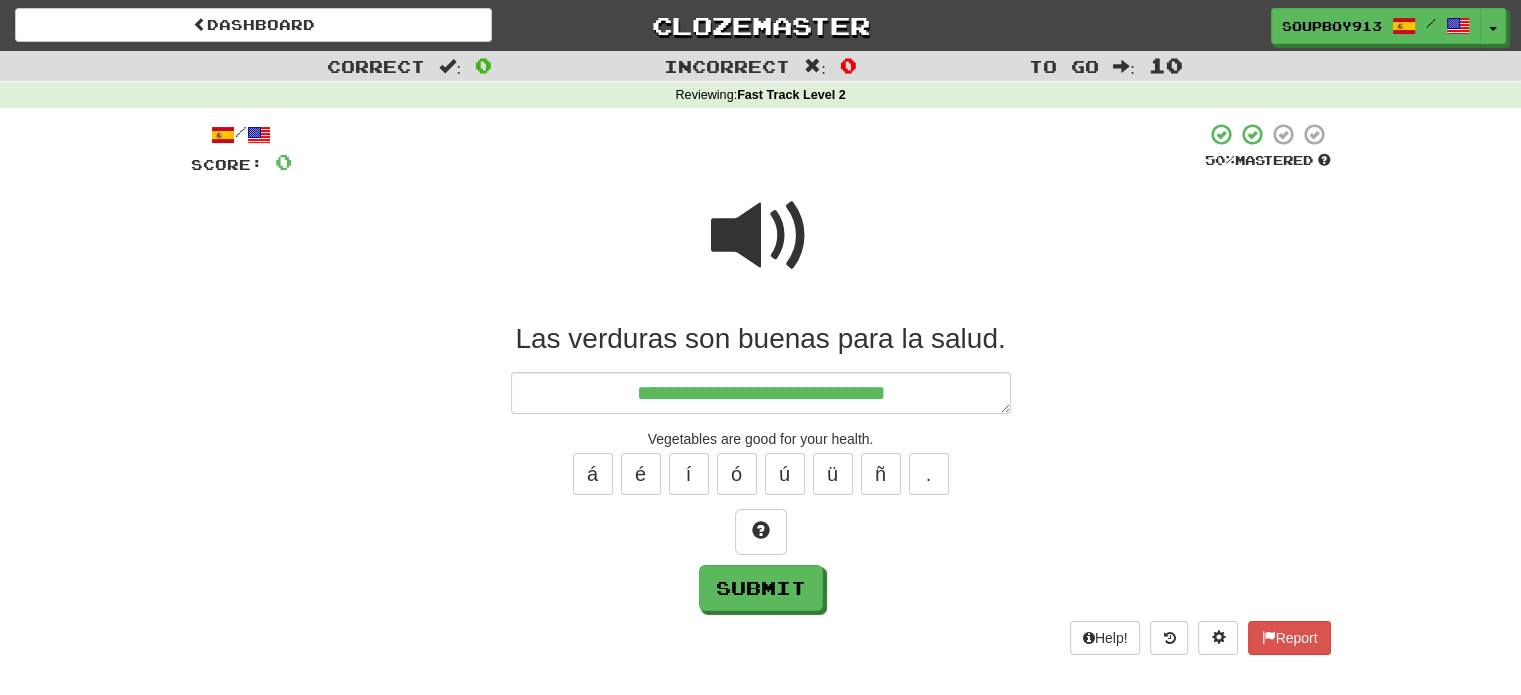 type on "*" 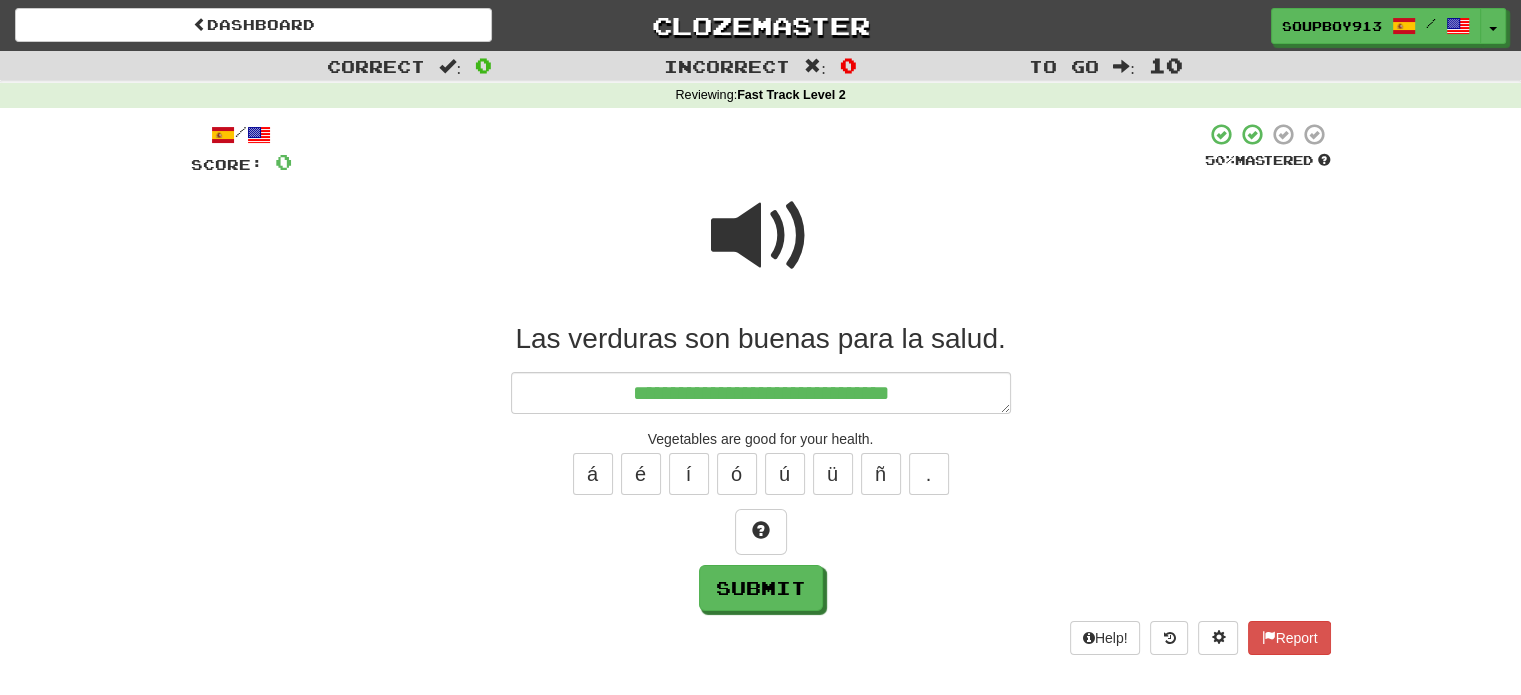 type on "*" 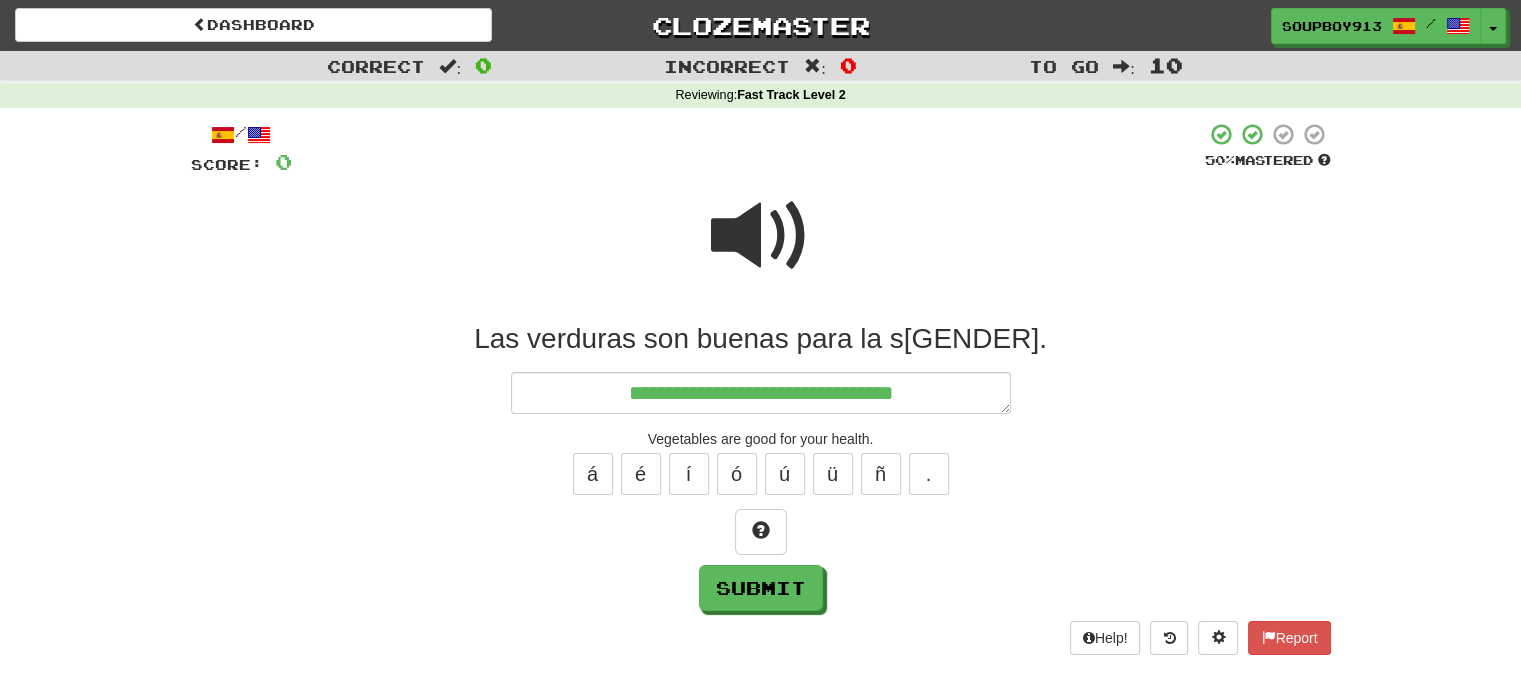 type on "*" 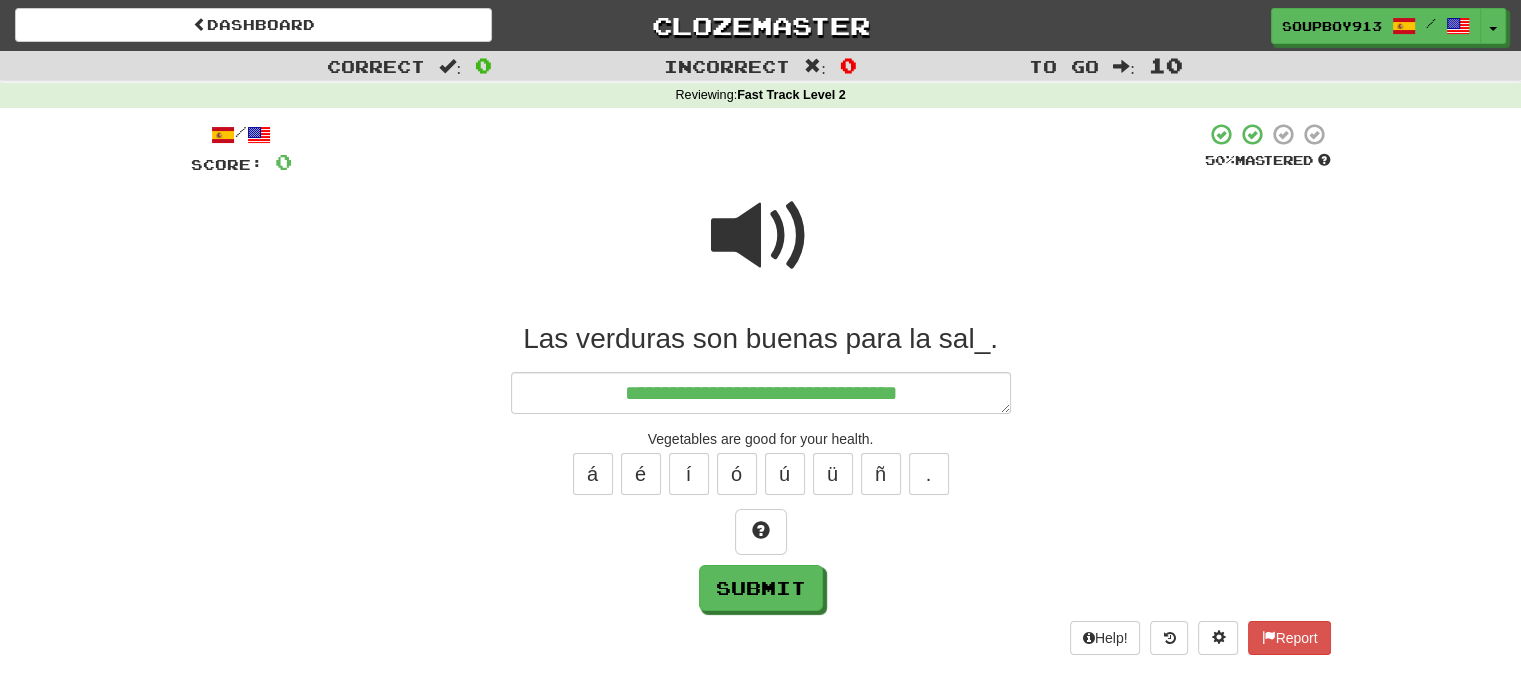 type on "*" 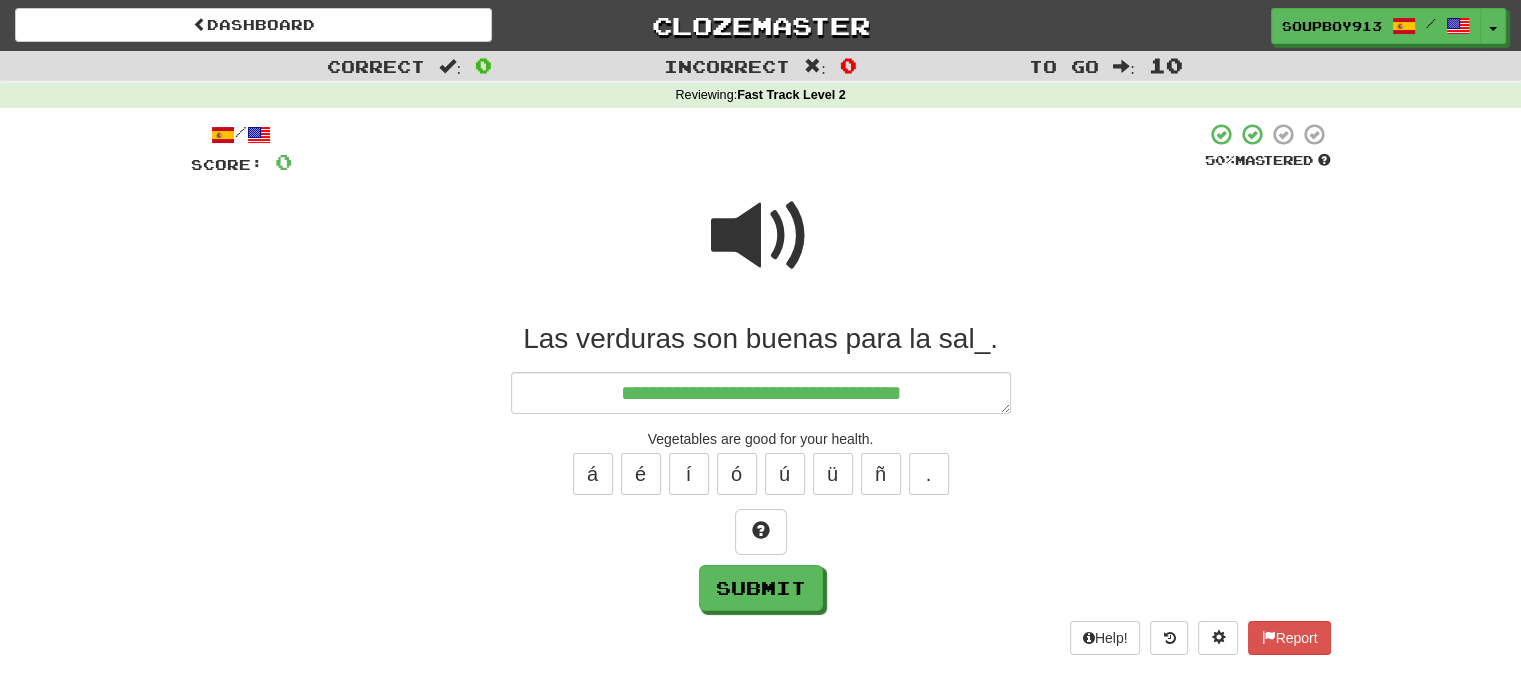 type on "*" 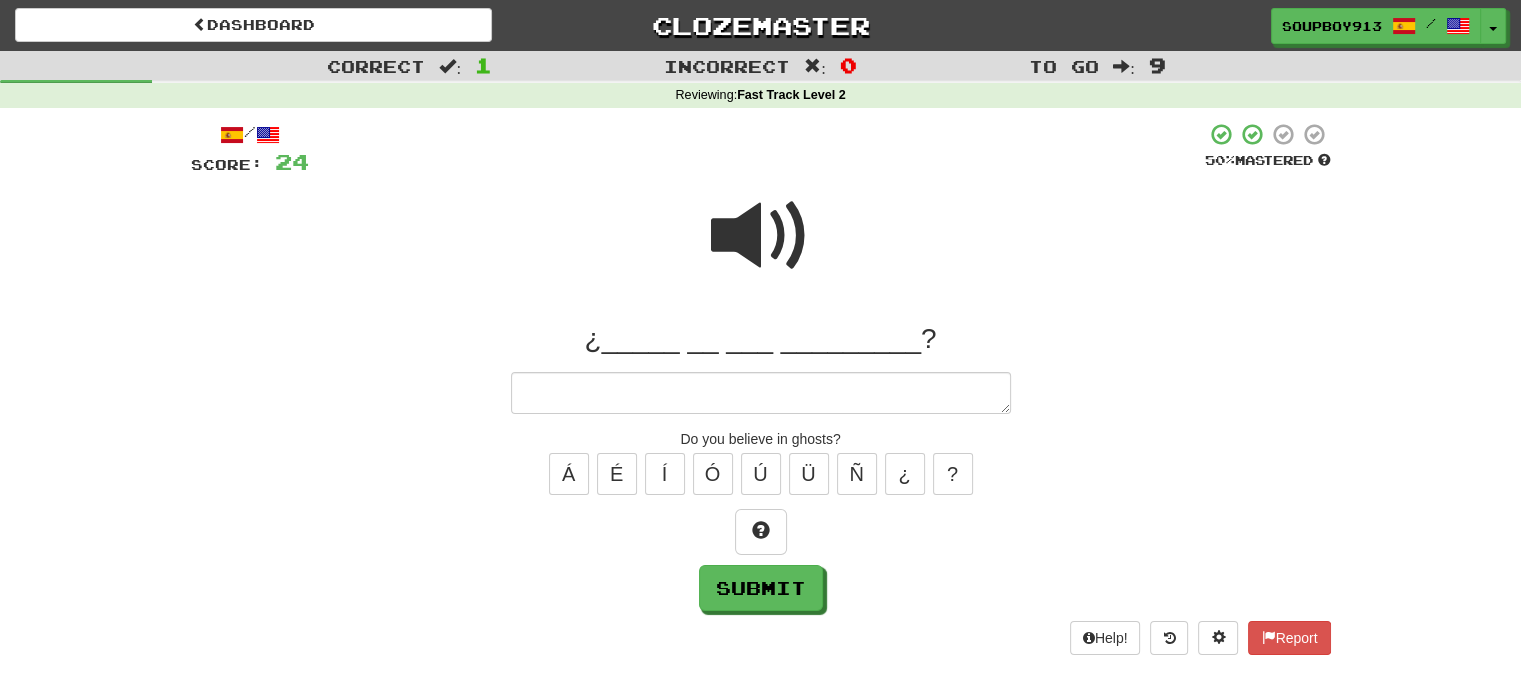 type on "*" 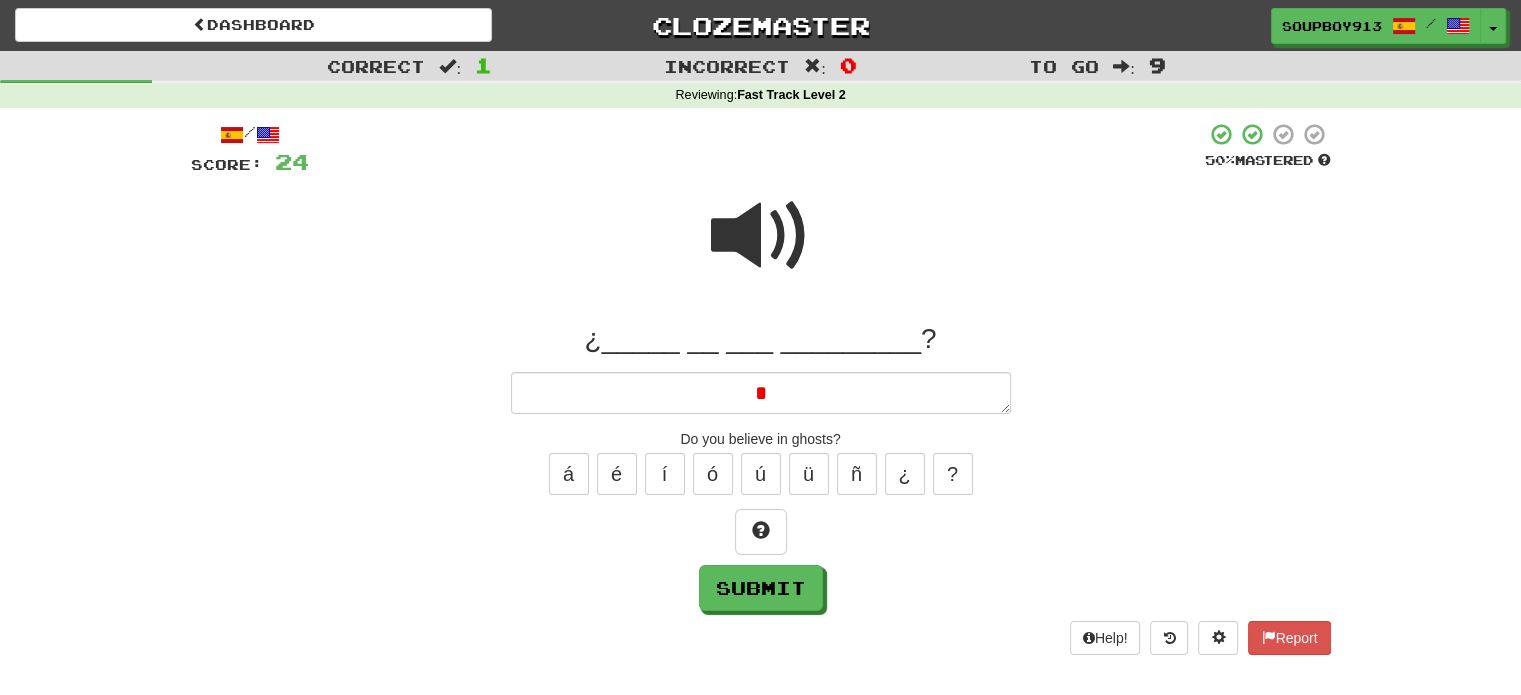 type 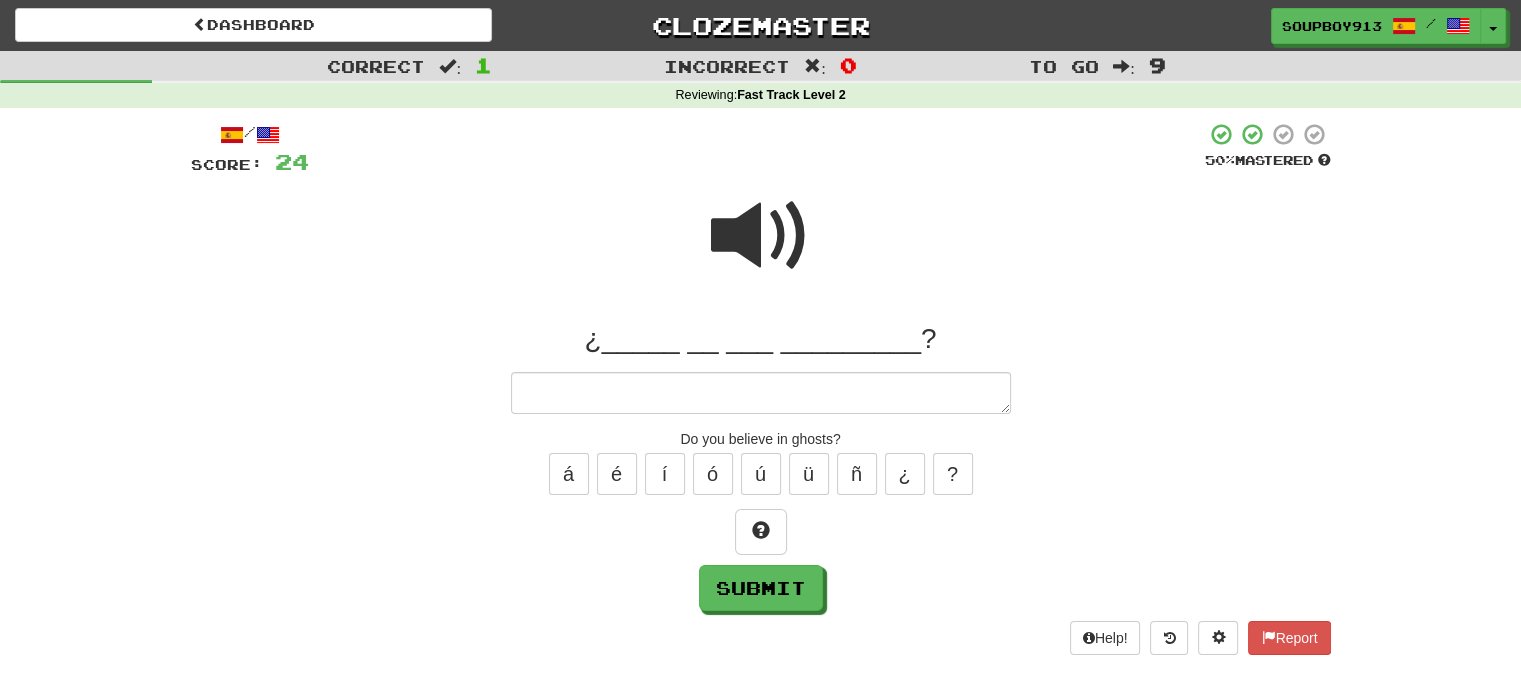 type on "*" 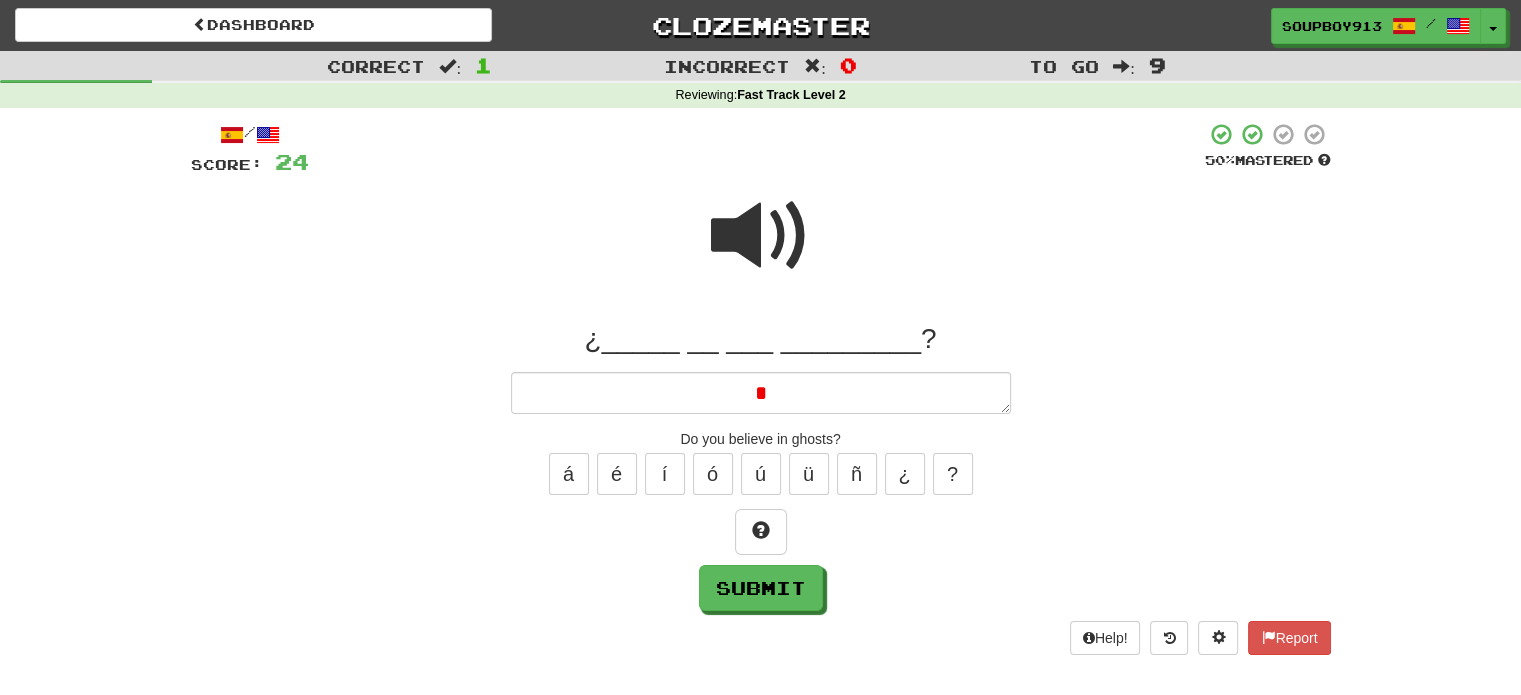 type 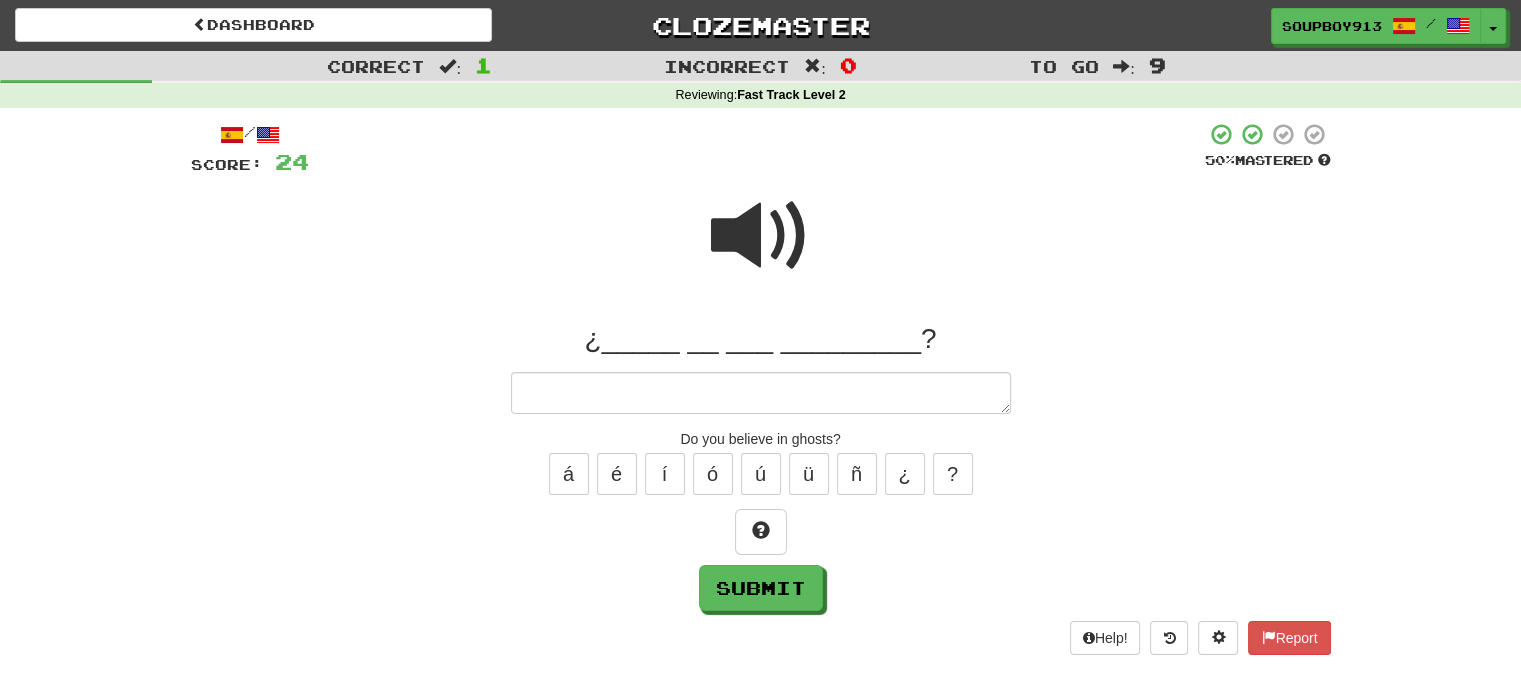type on "*" 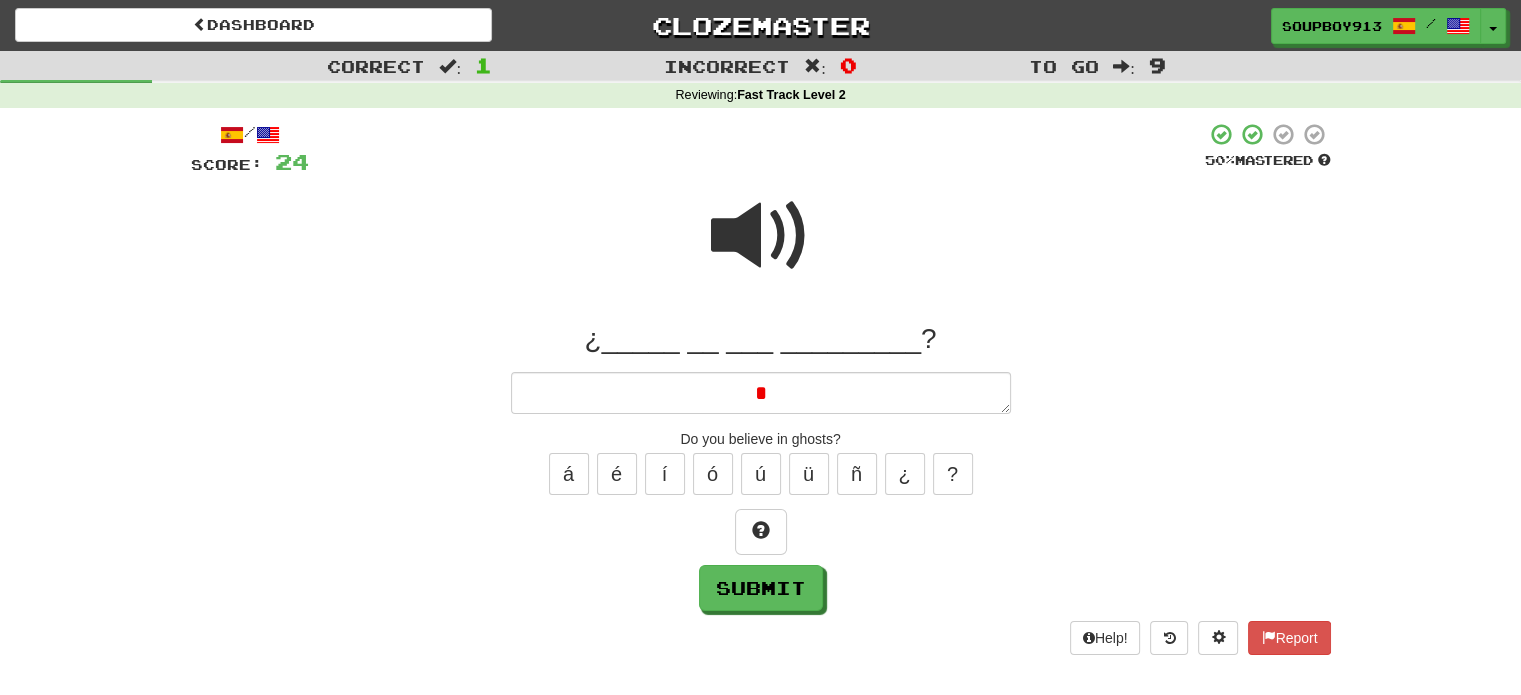 type on "*" 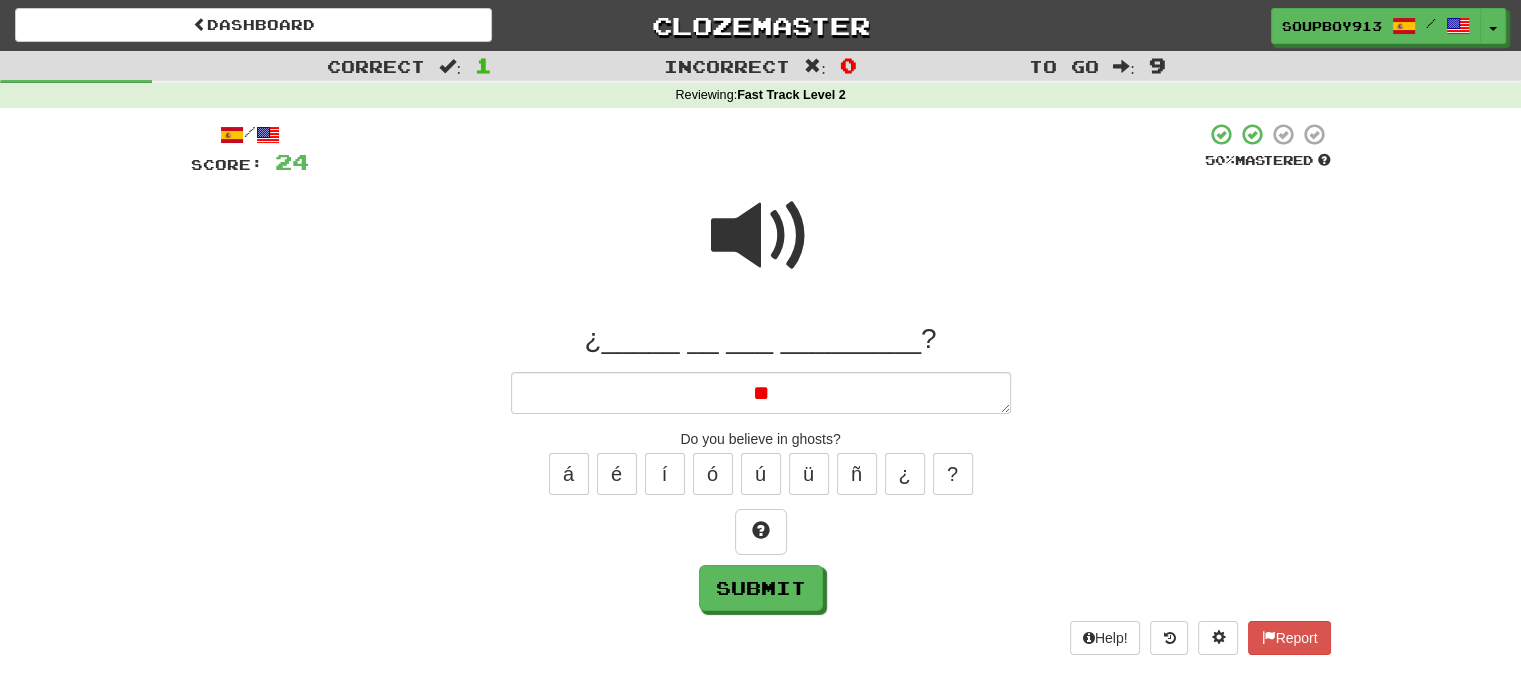 type on "*" 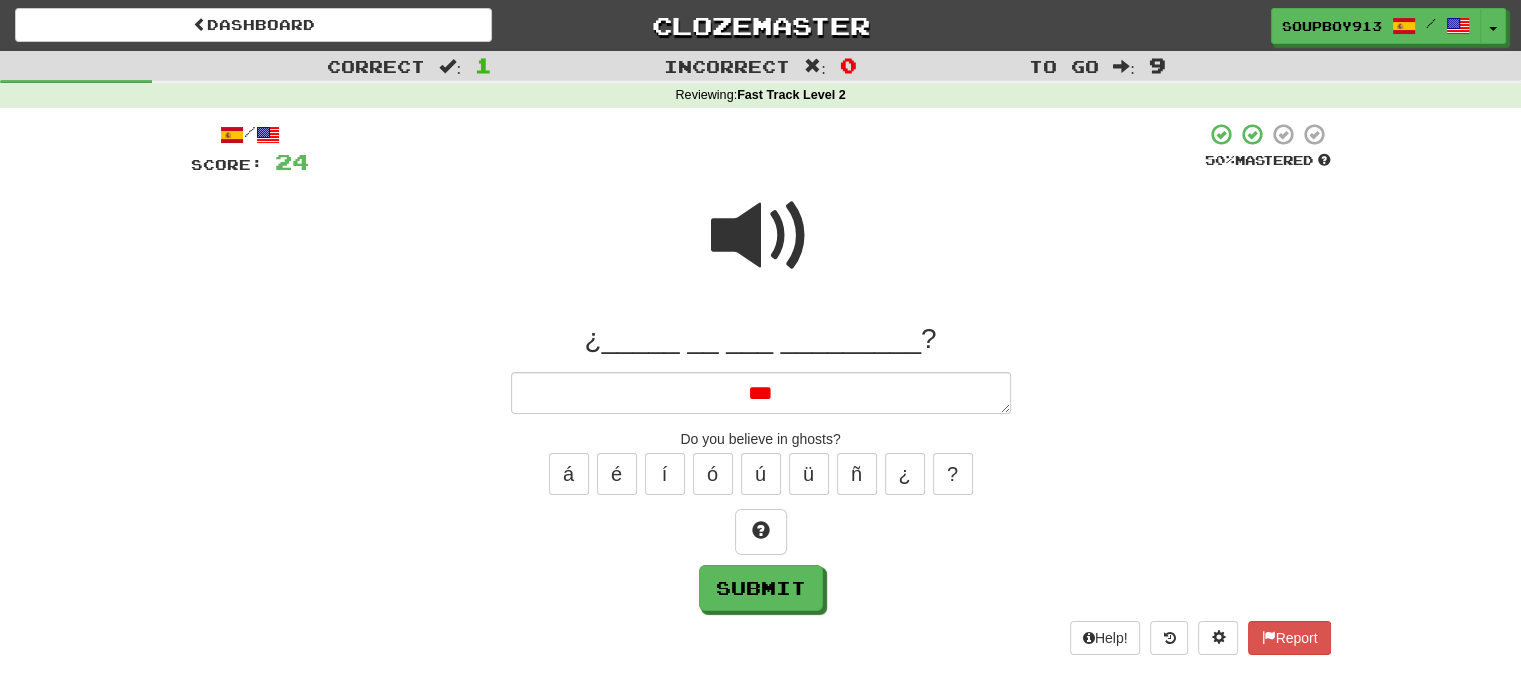 type on "*" 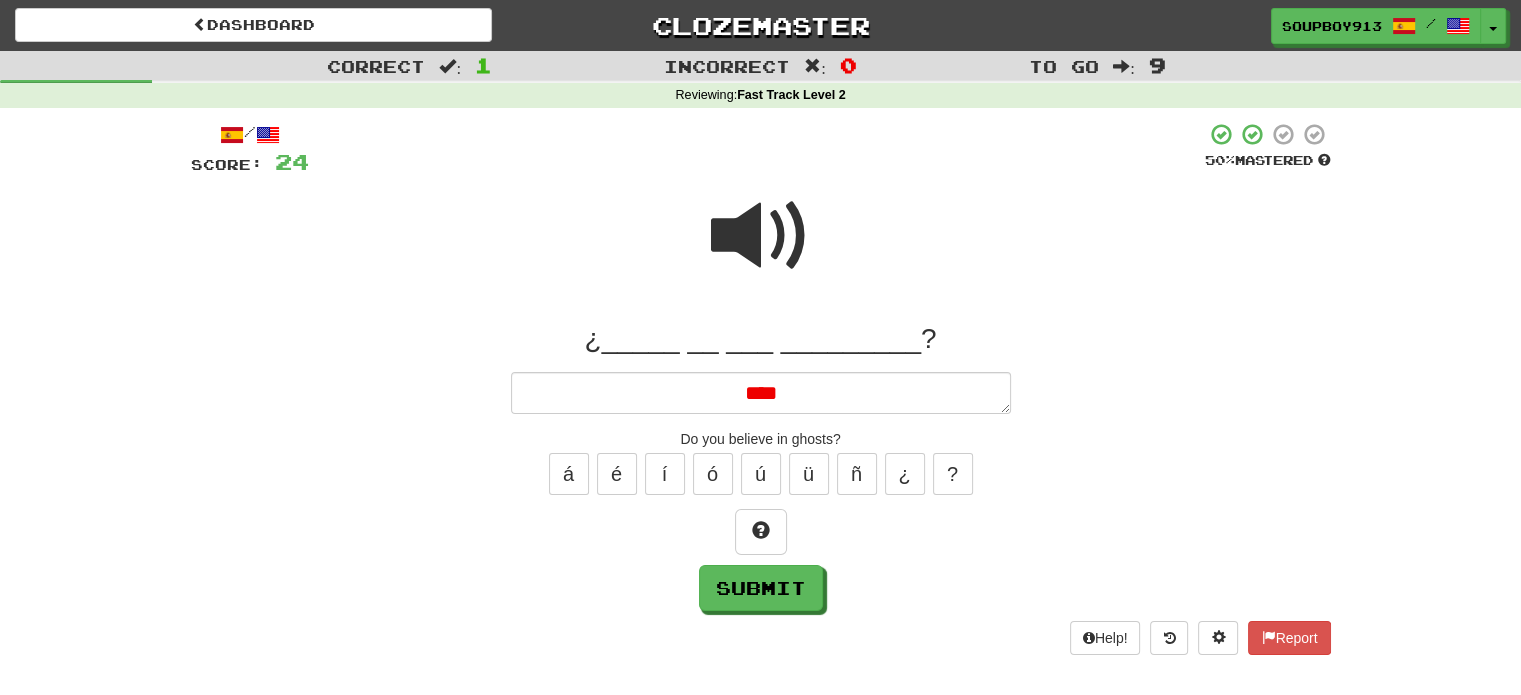 type on "*" 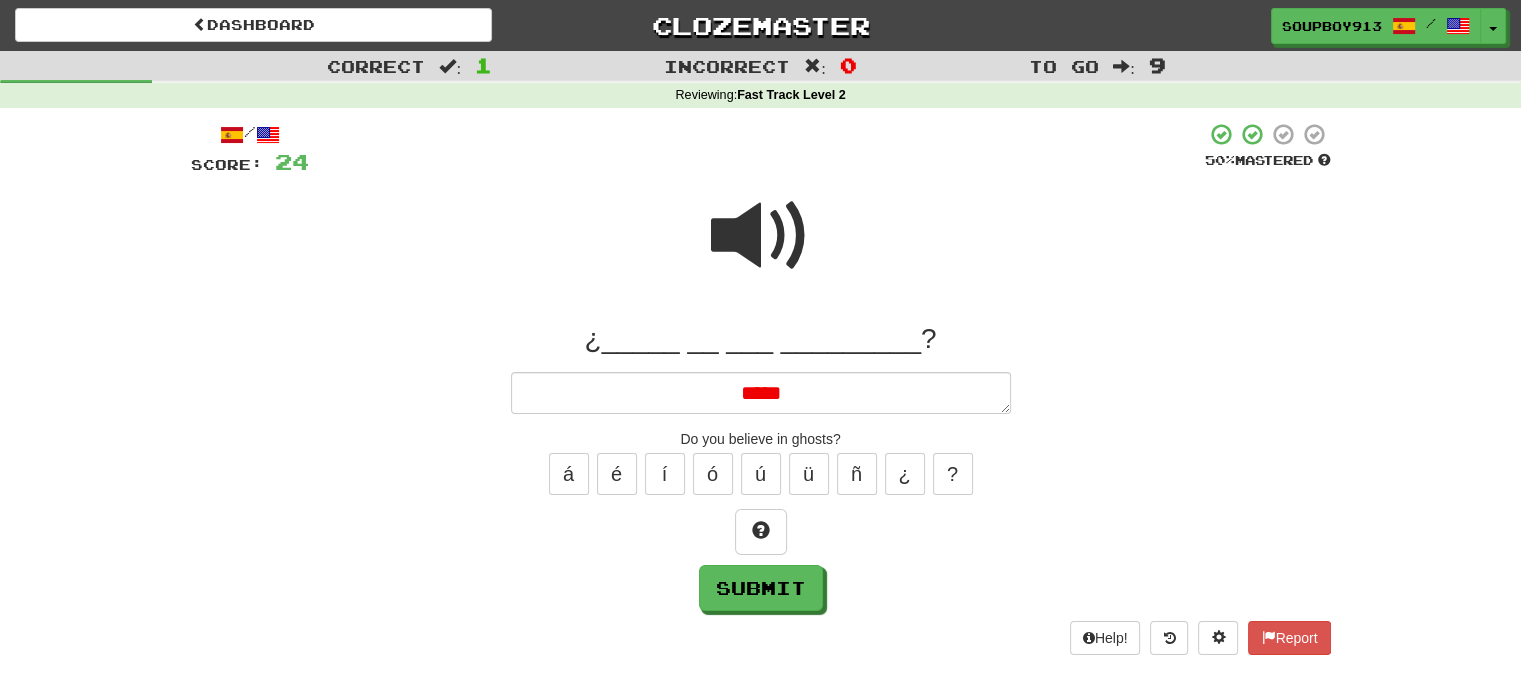 type on "*" 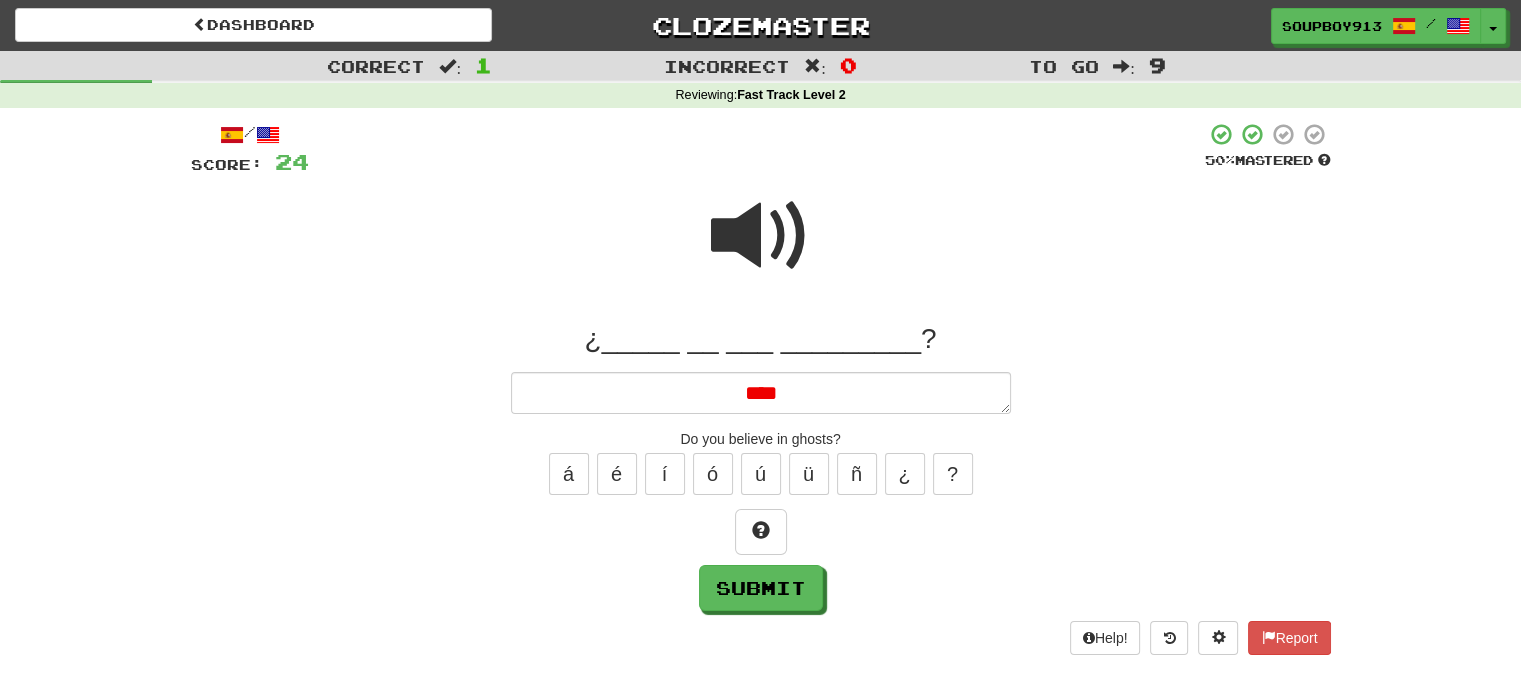 type on "*" 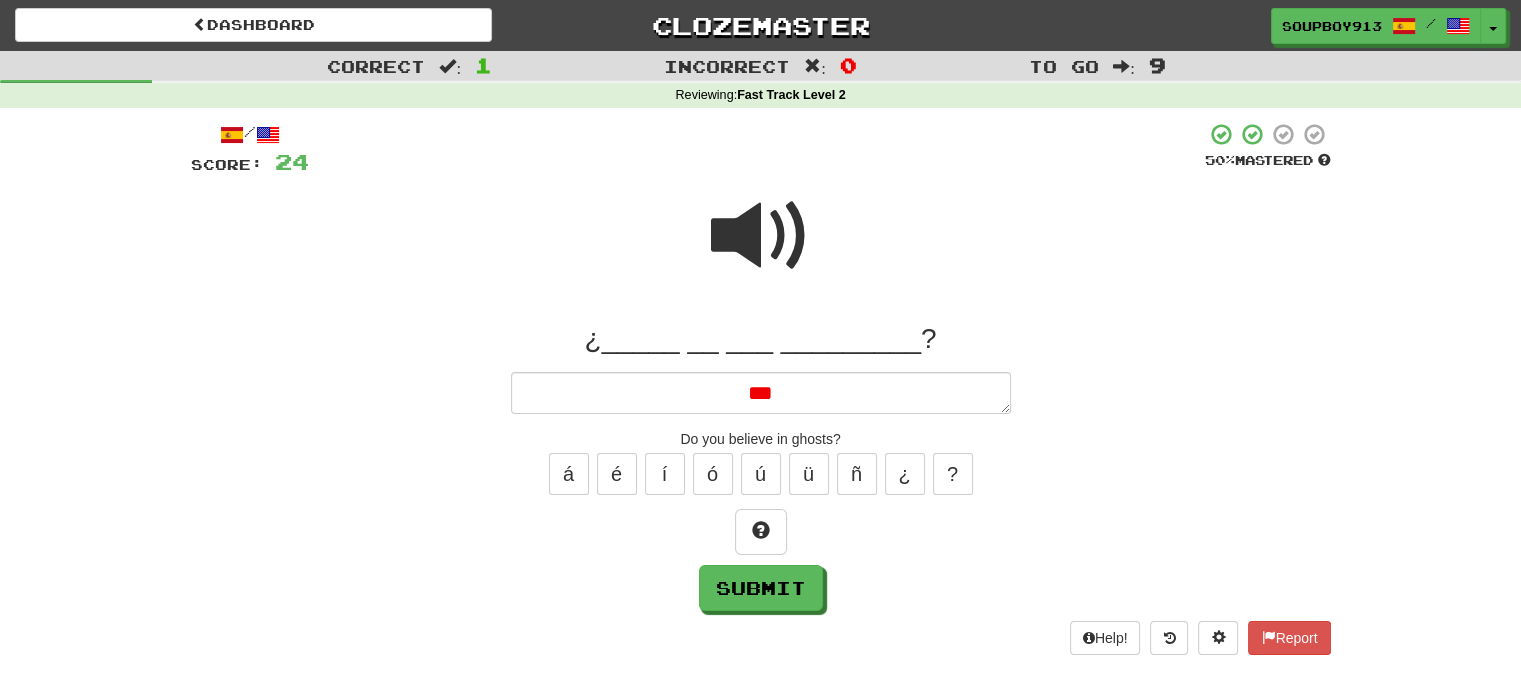 type on "*" 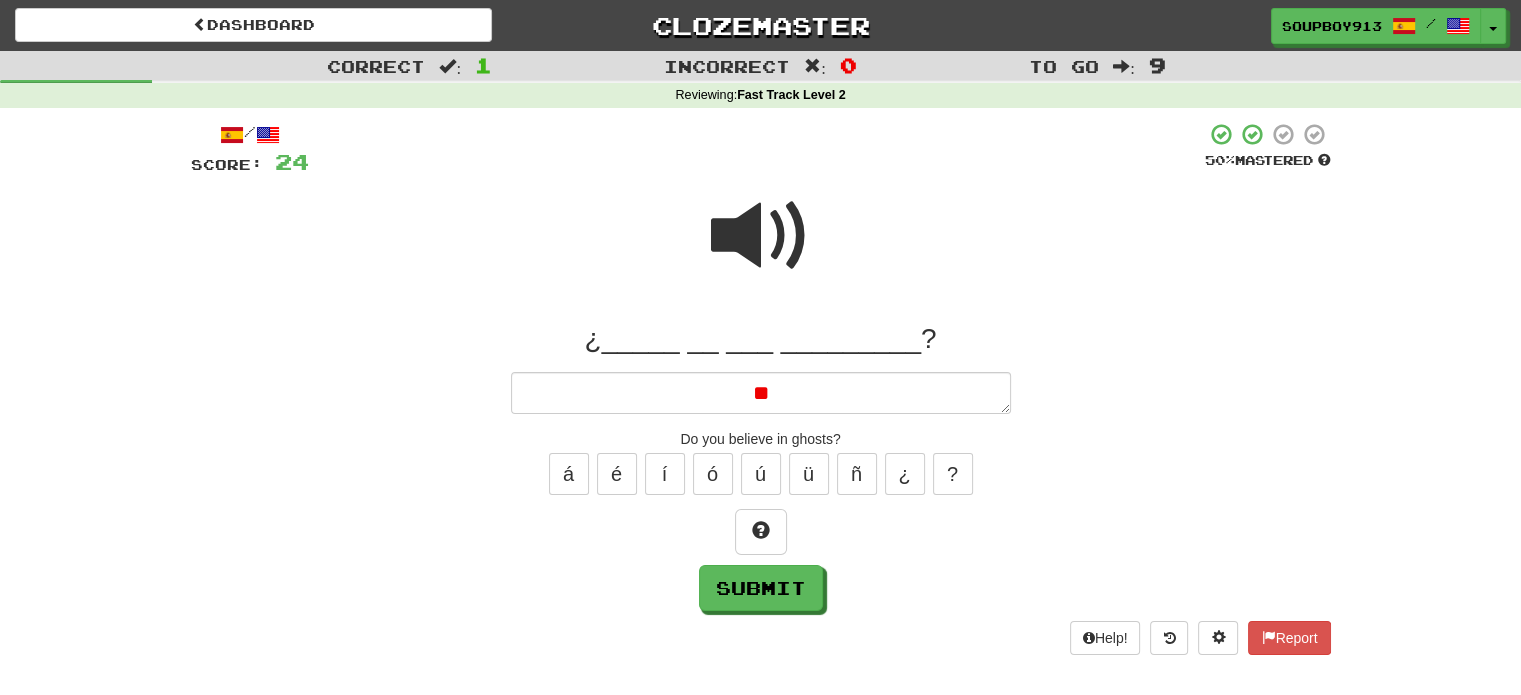 type on "*" 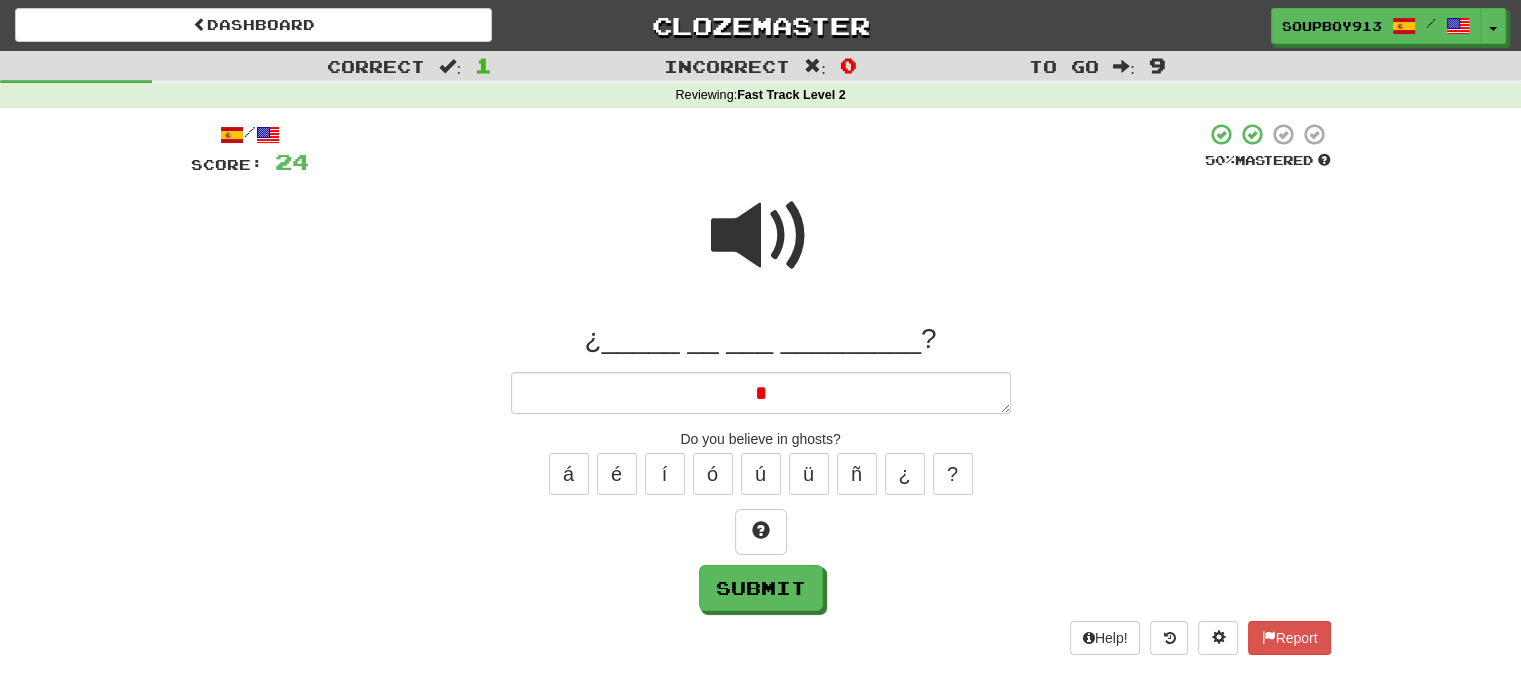 type 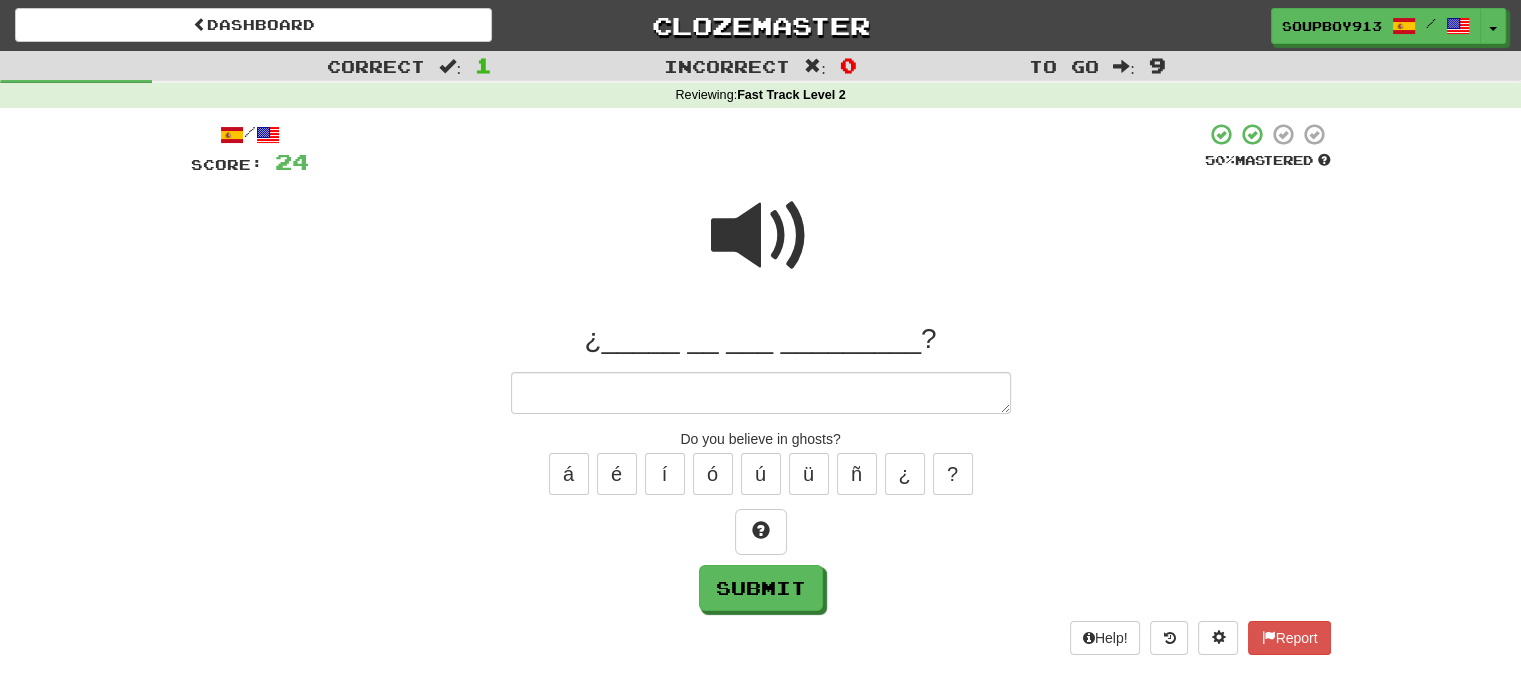 type on "*" 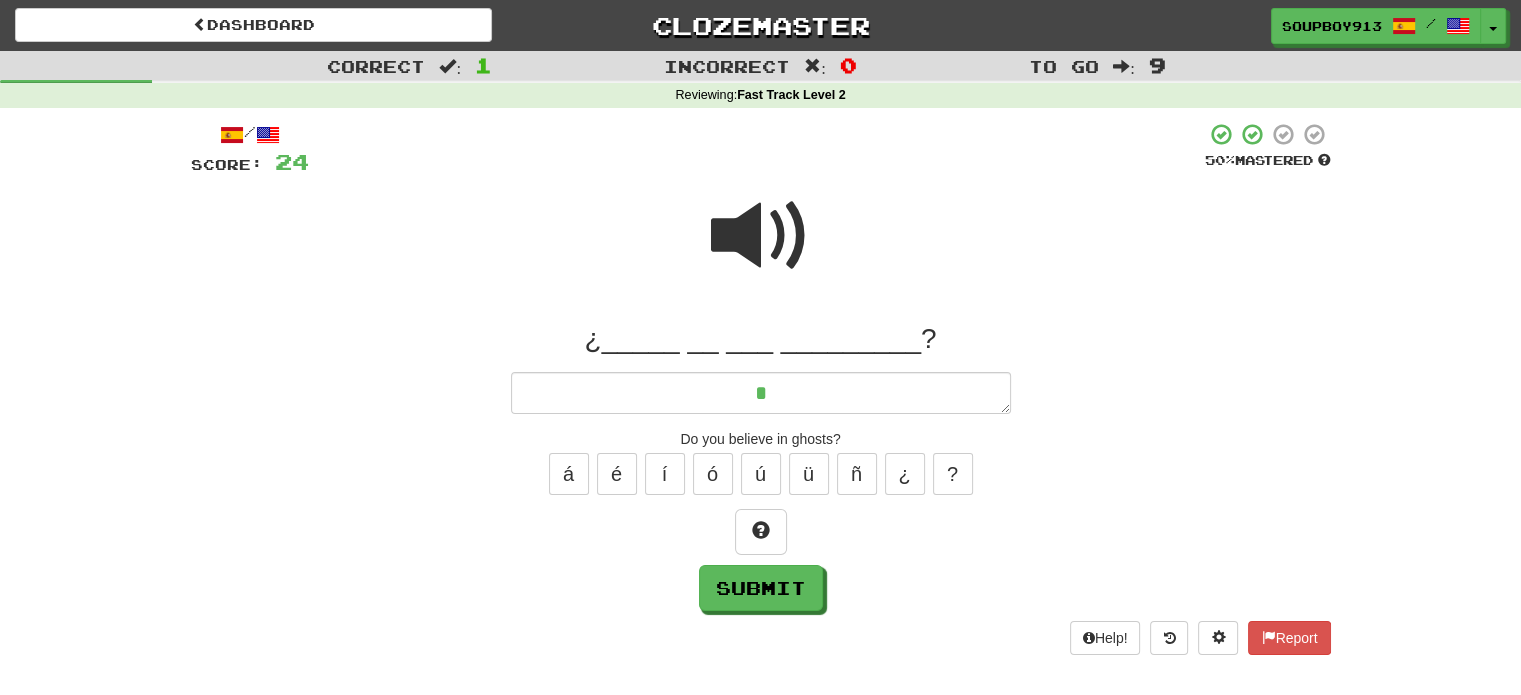 type on "*" 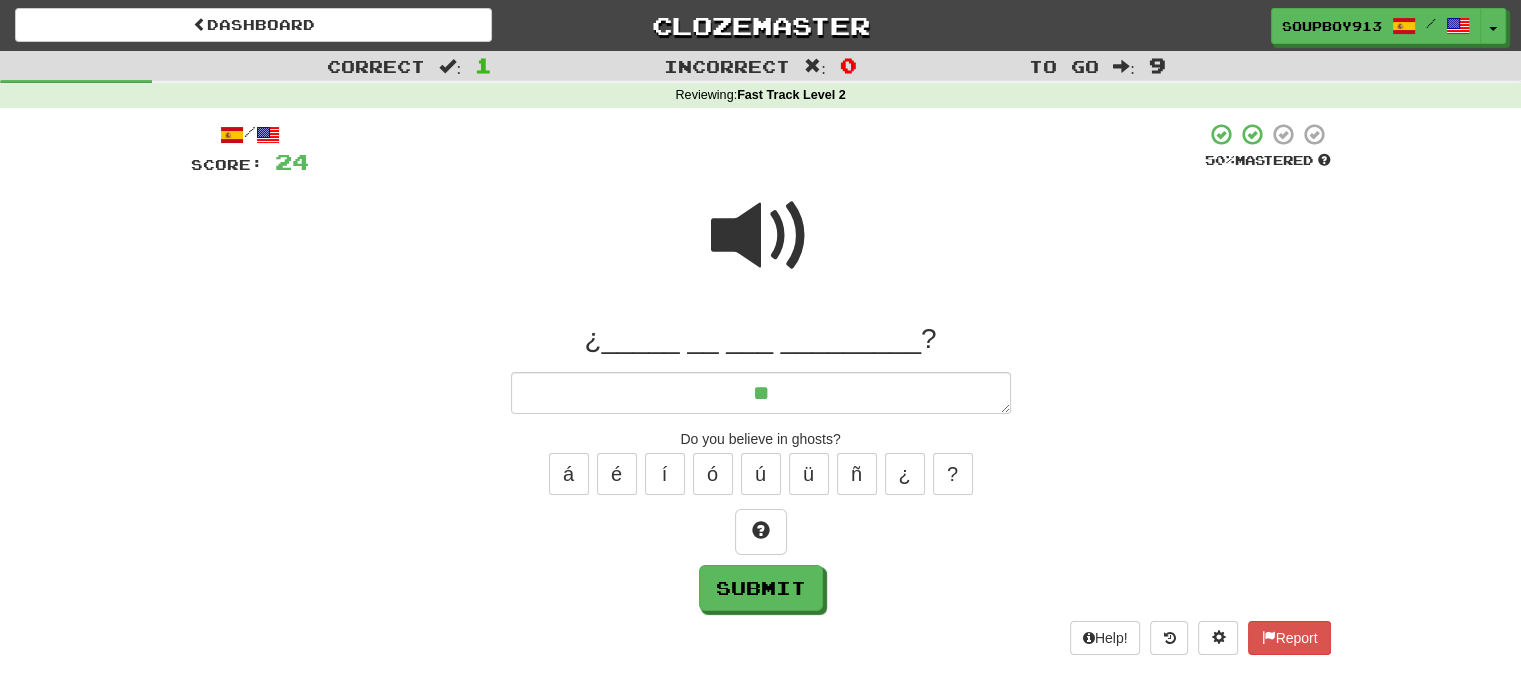 type on "*" 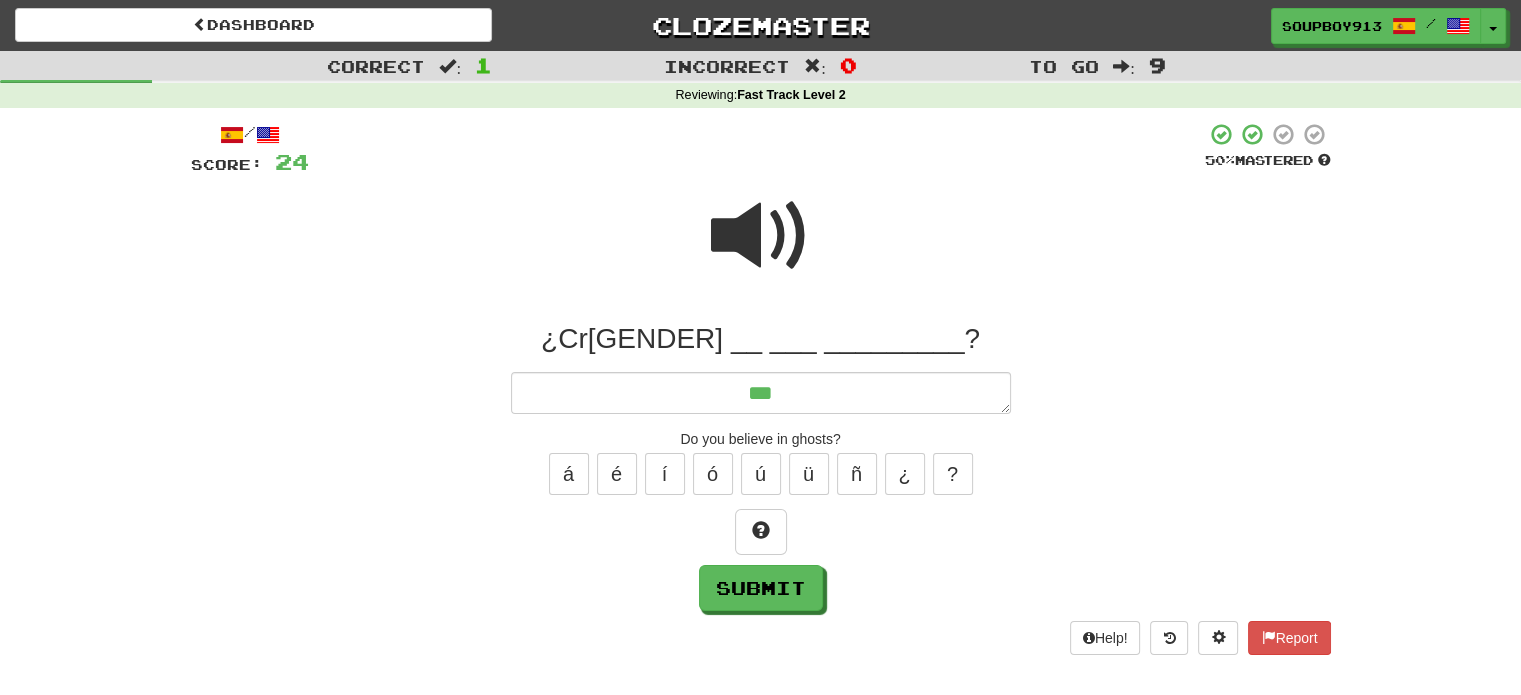 type on "*" 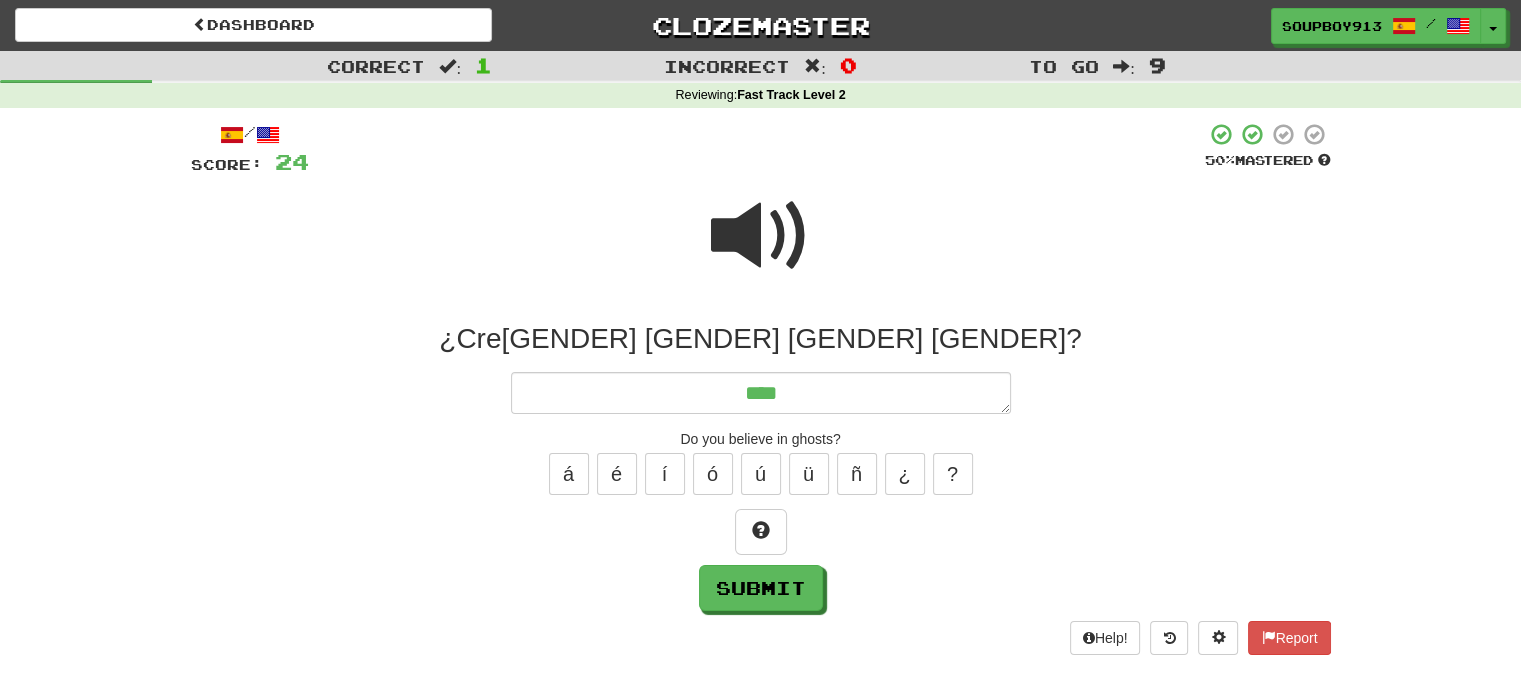 type on "*" 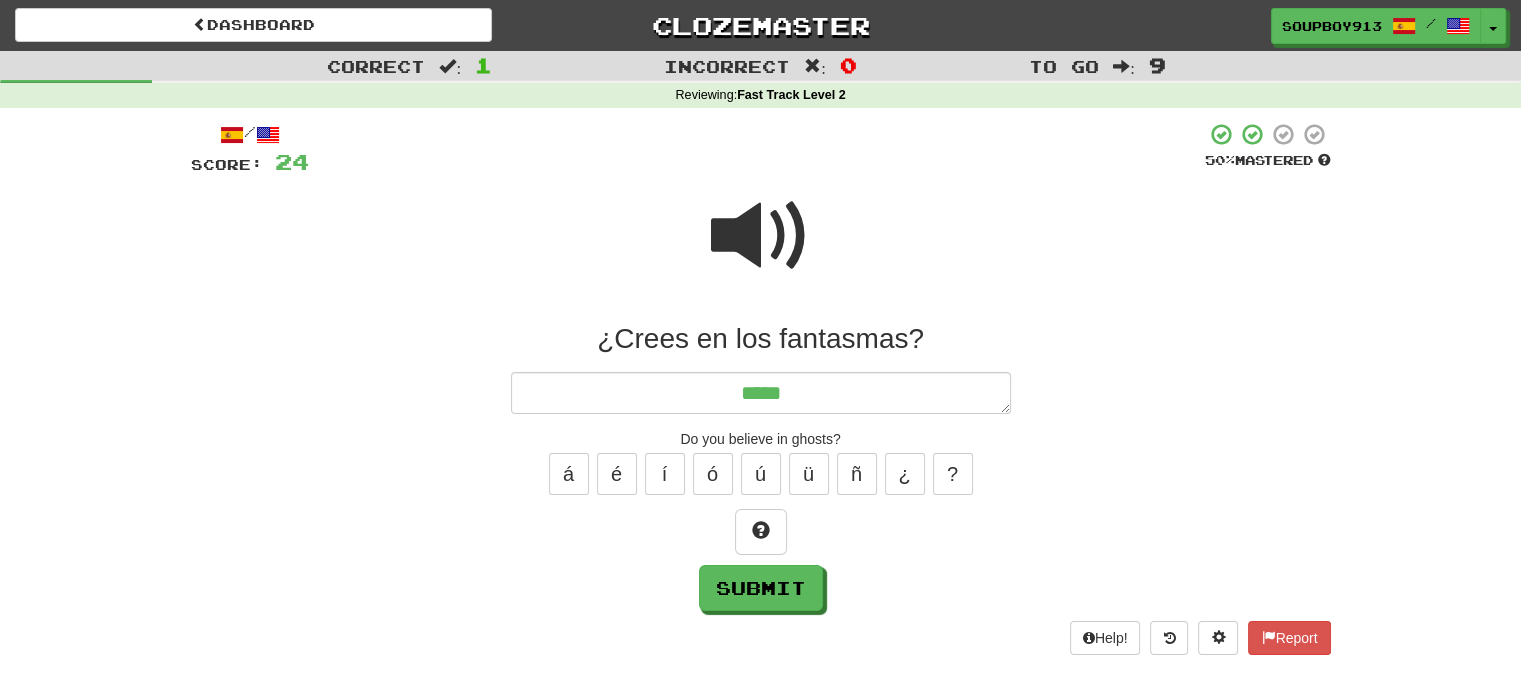 type on "*" 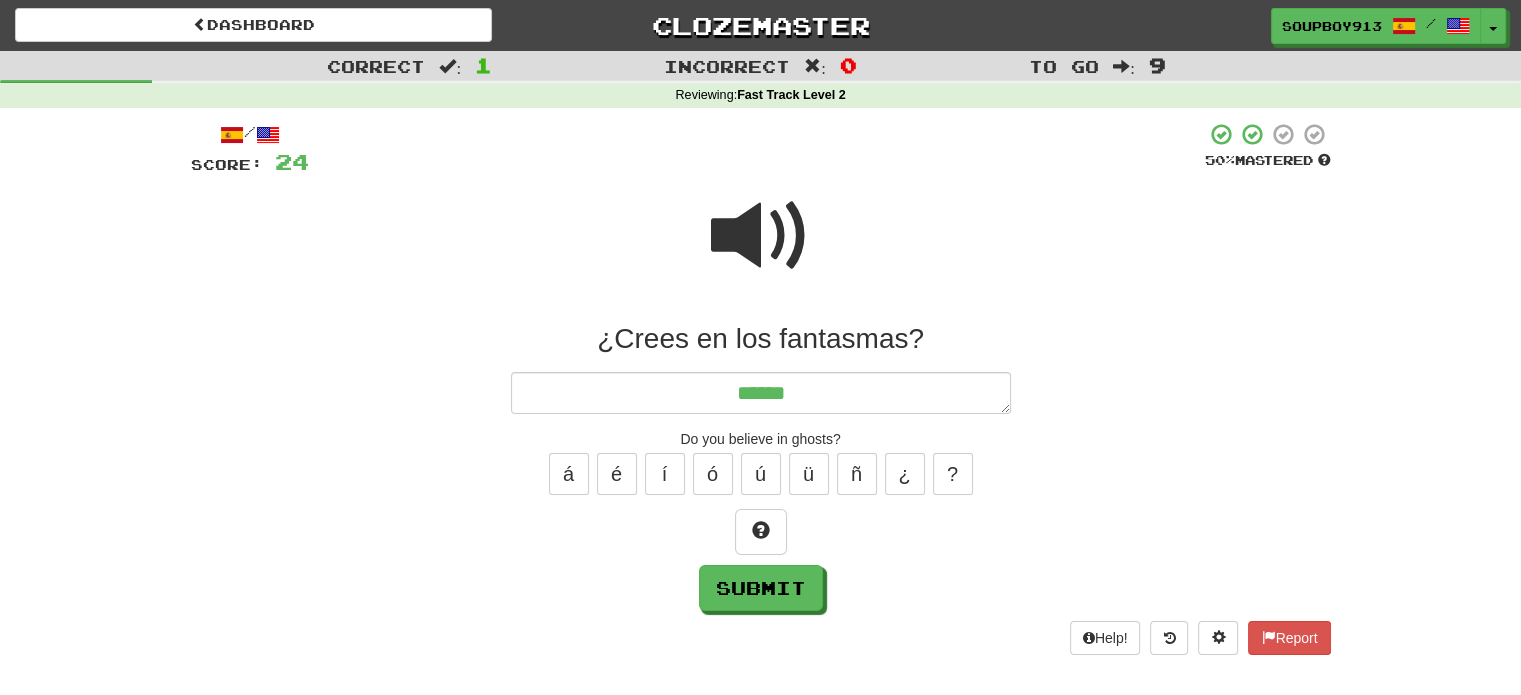 type on "*" 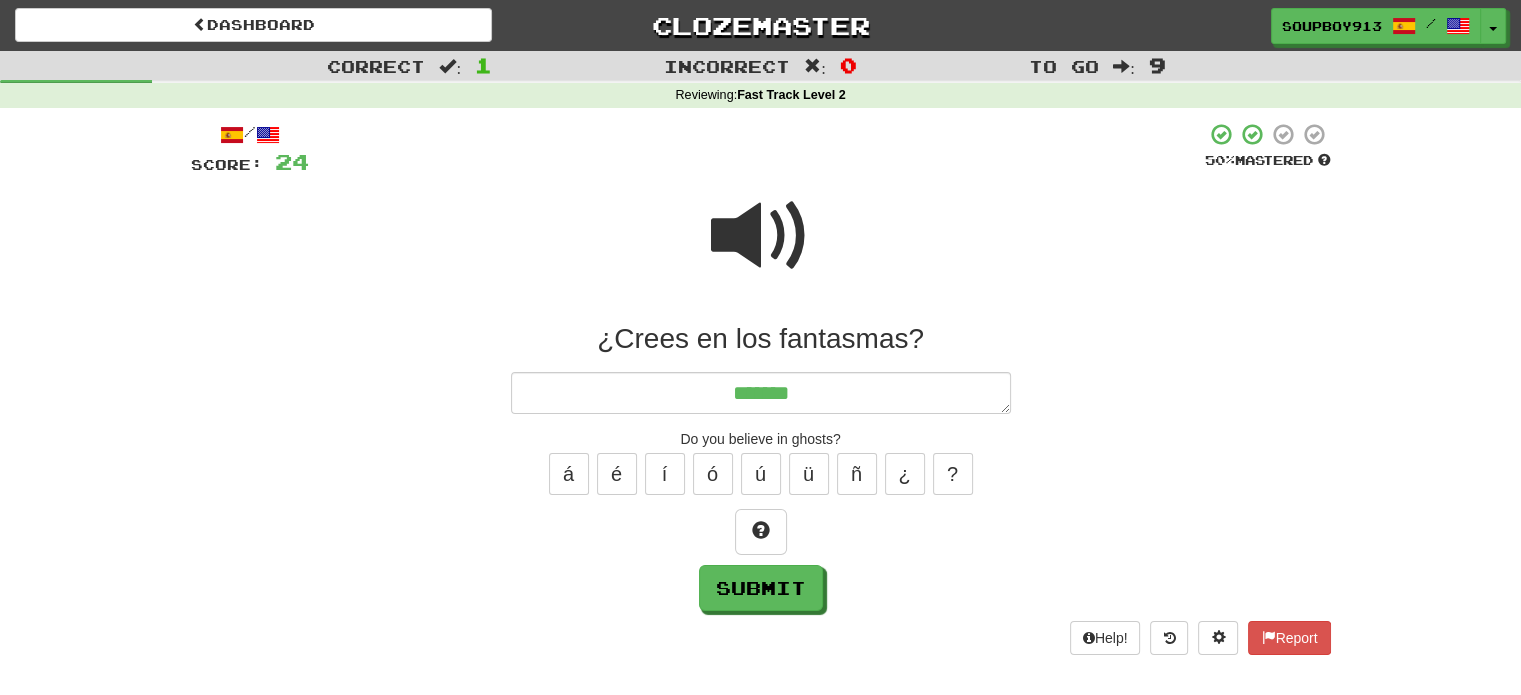 type on "*" 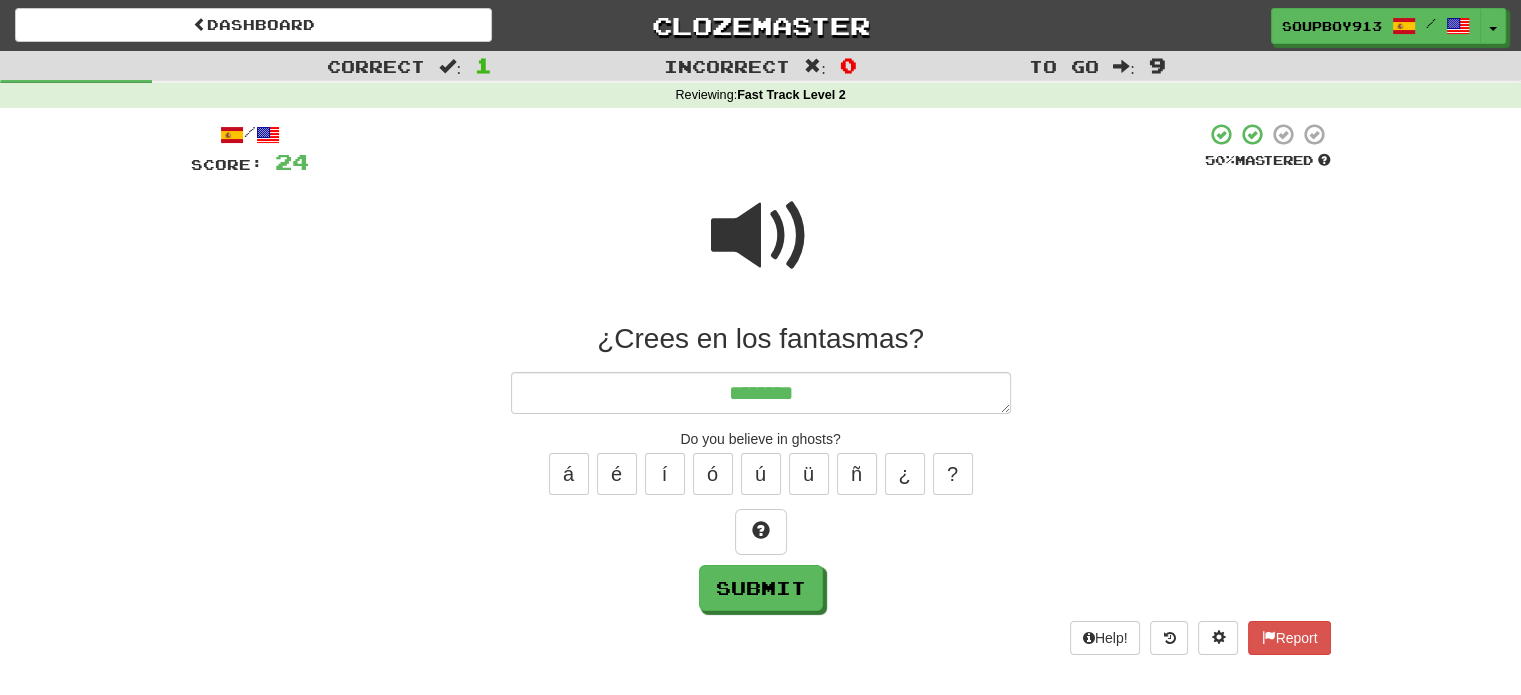 type on "*" 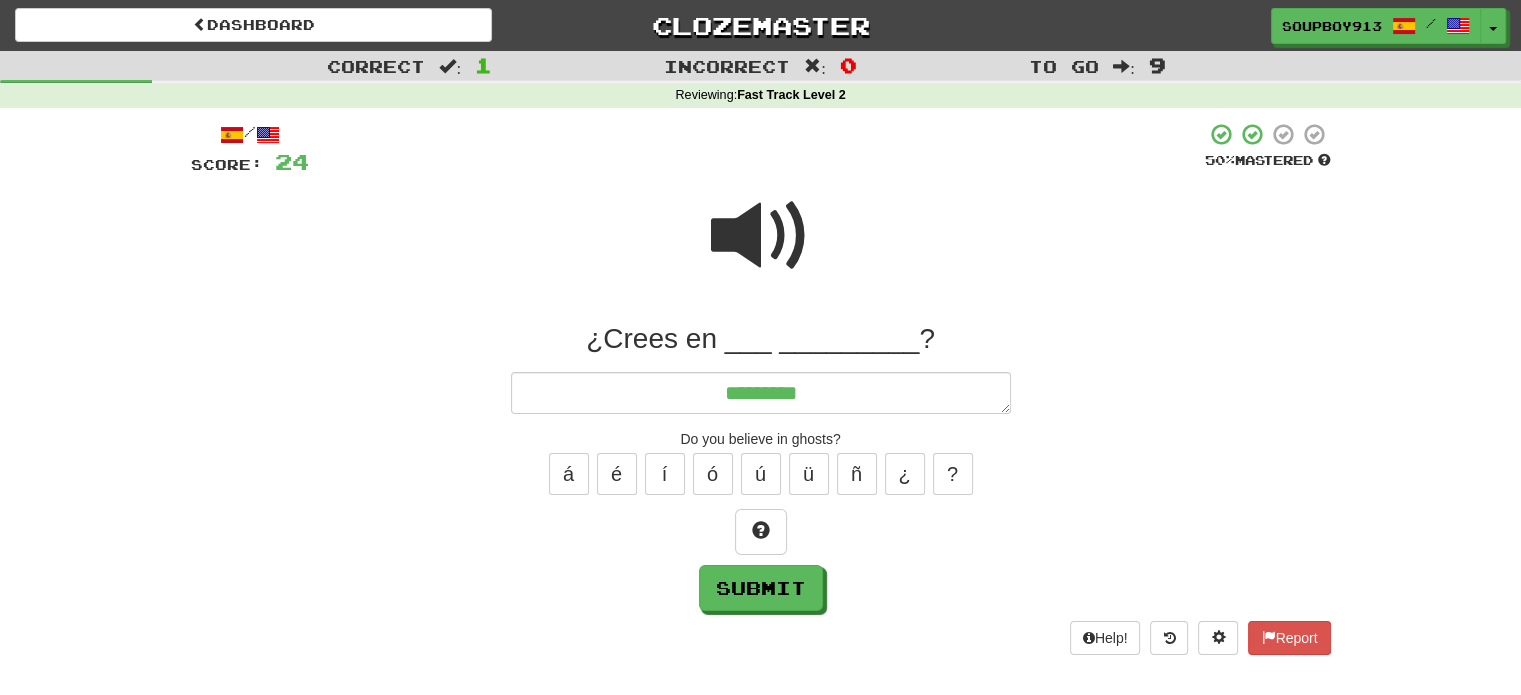 type on "*" 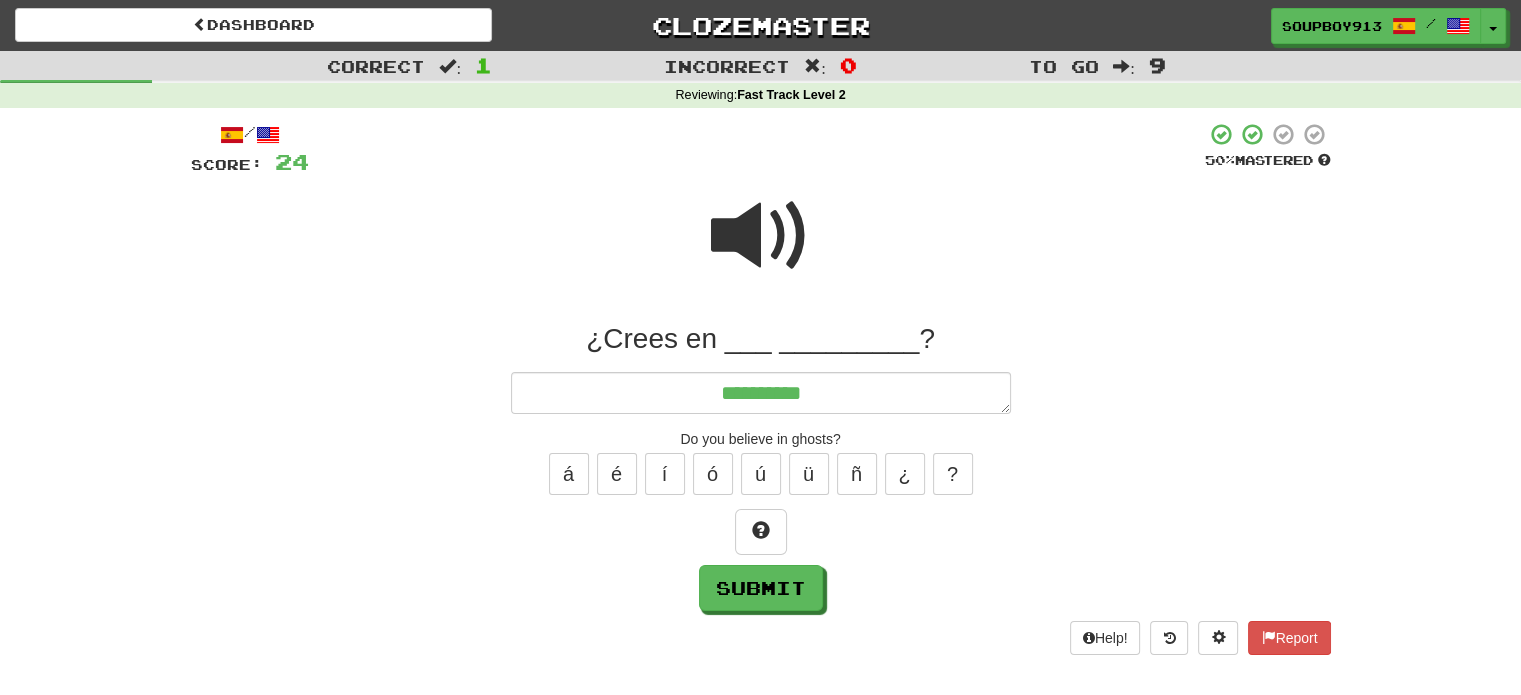 type on "*" 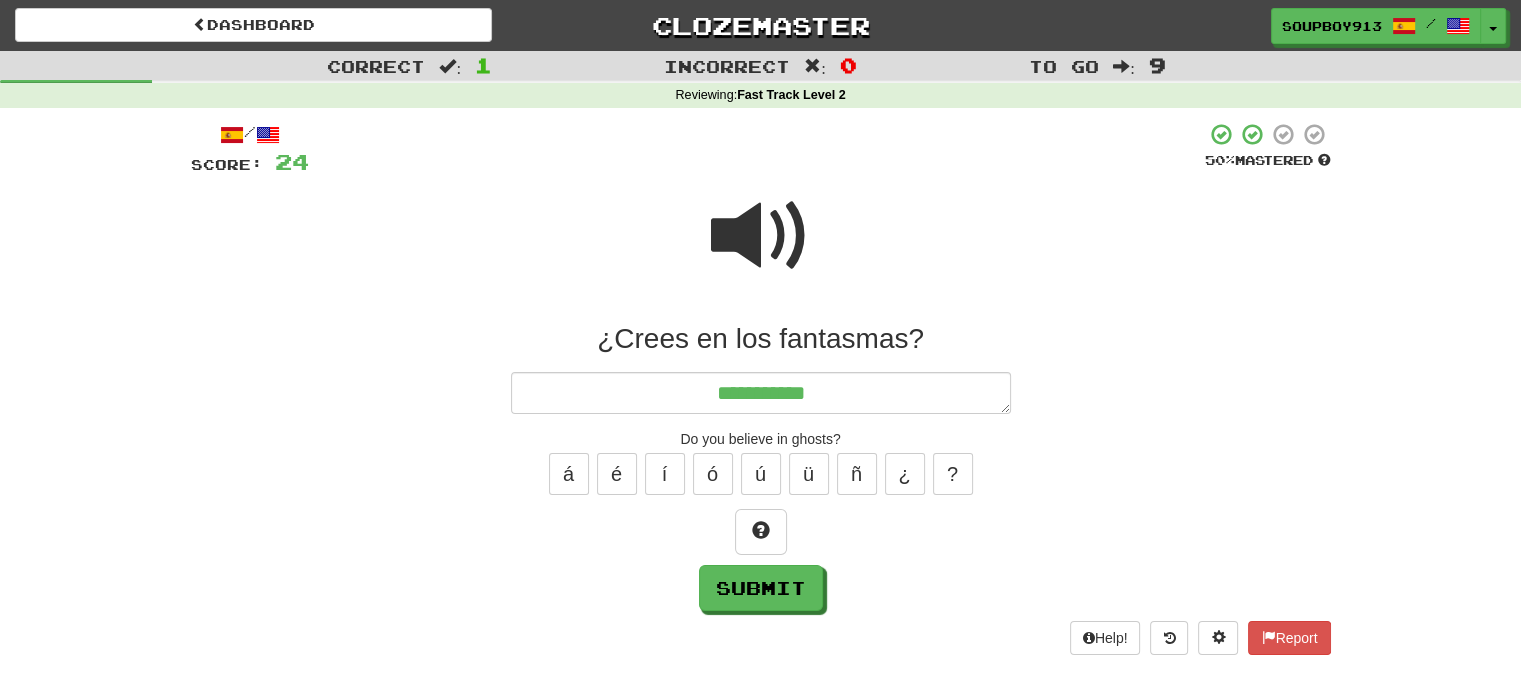 type on "*" 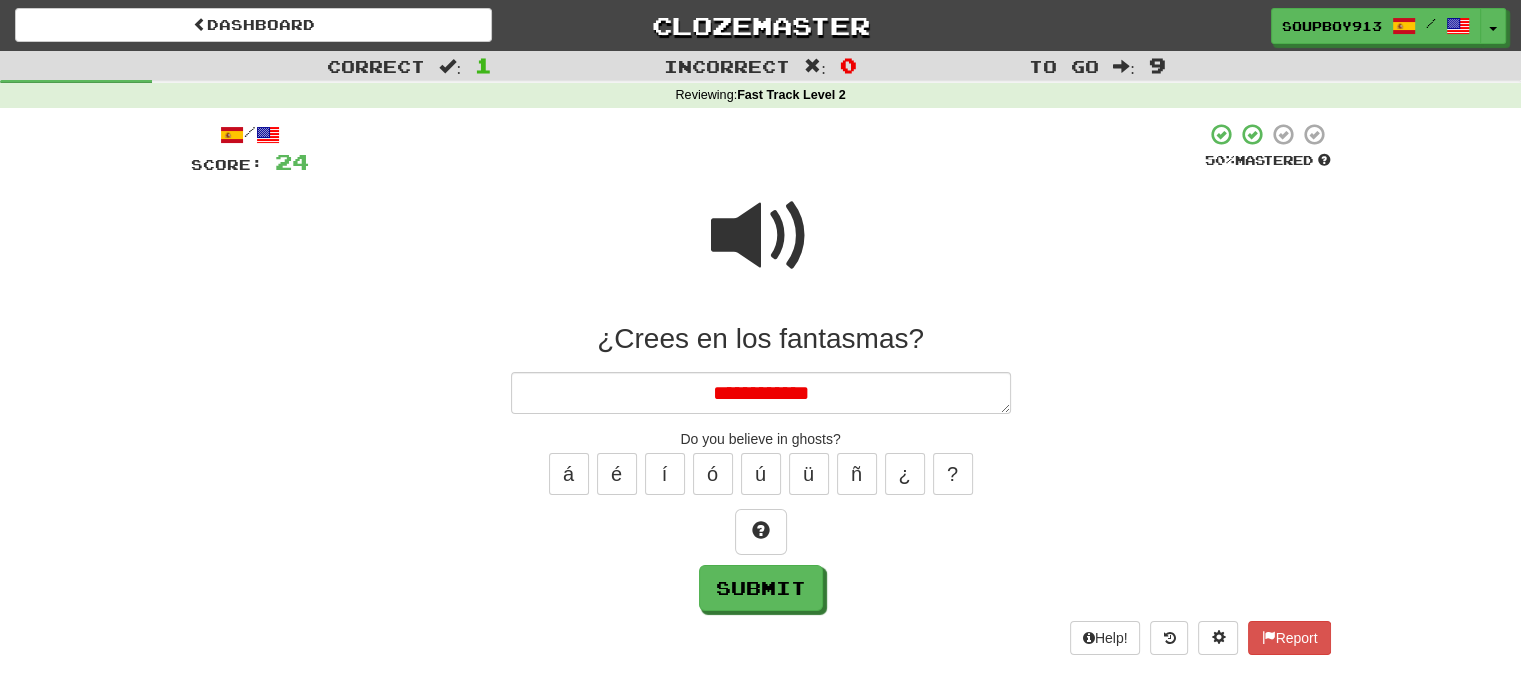 type on "*" 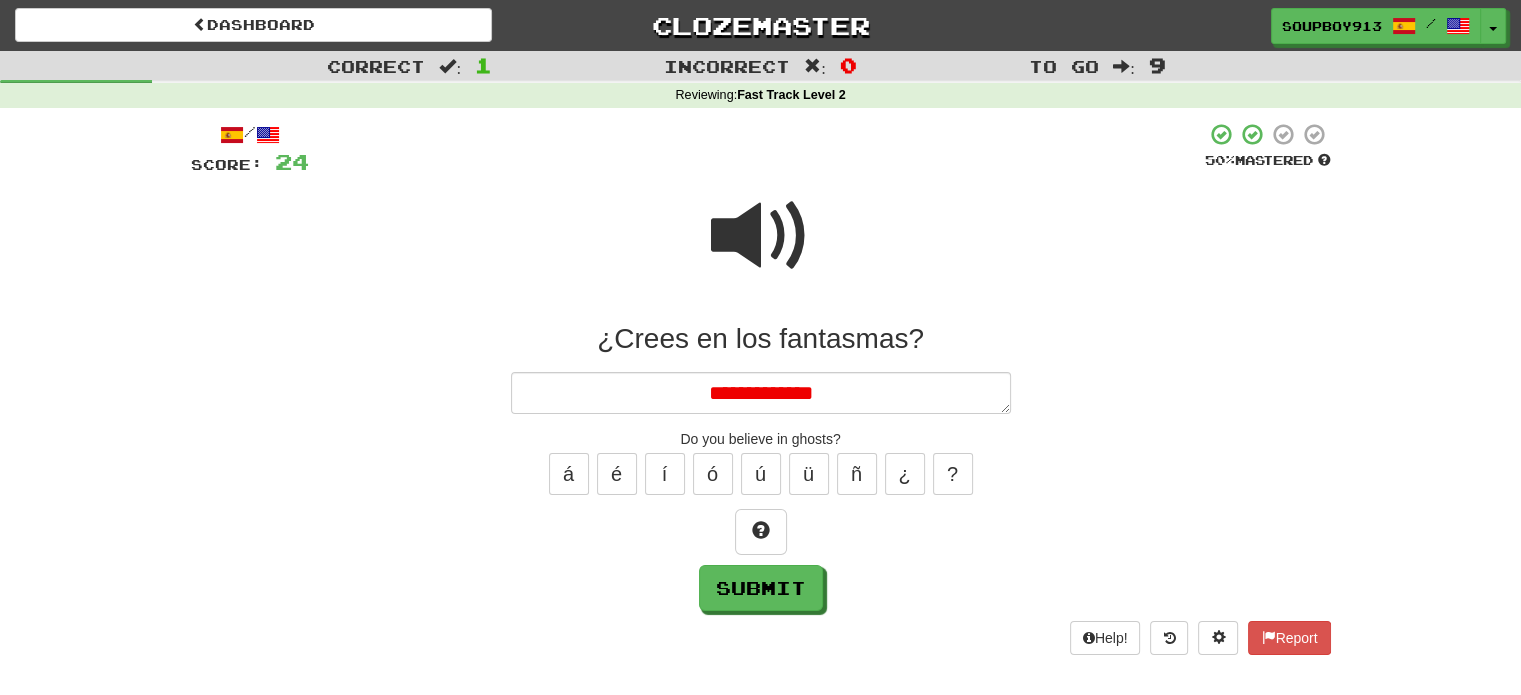 type on "*" 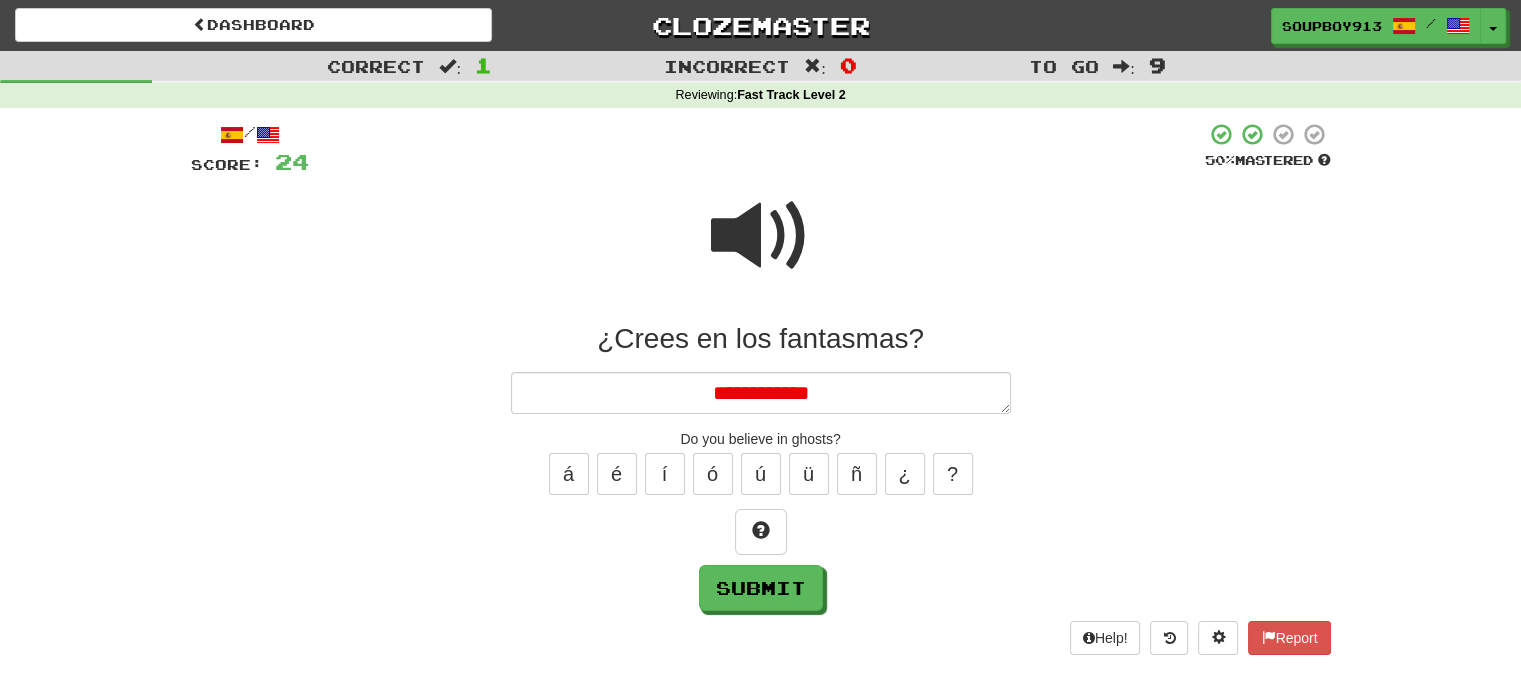 type on "*" 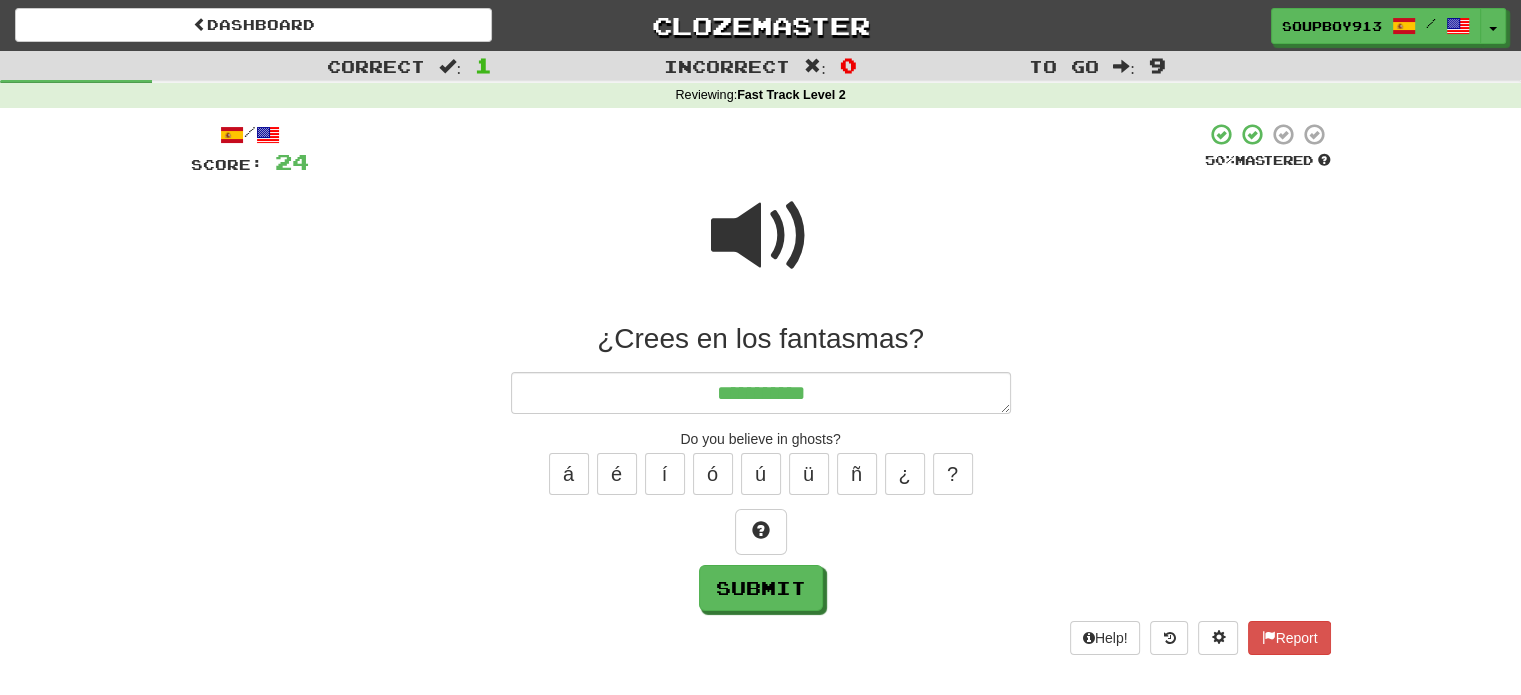 type on "*" 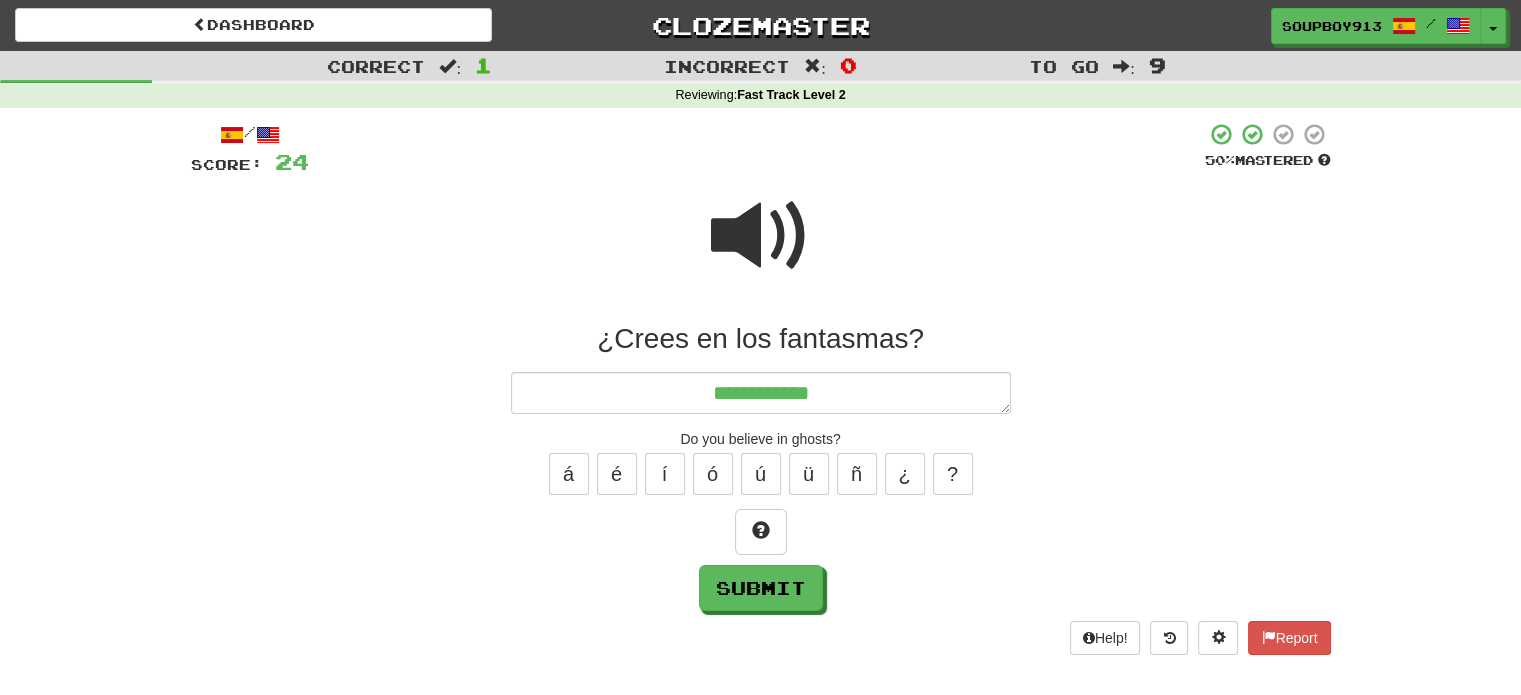 type on "**********" 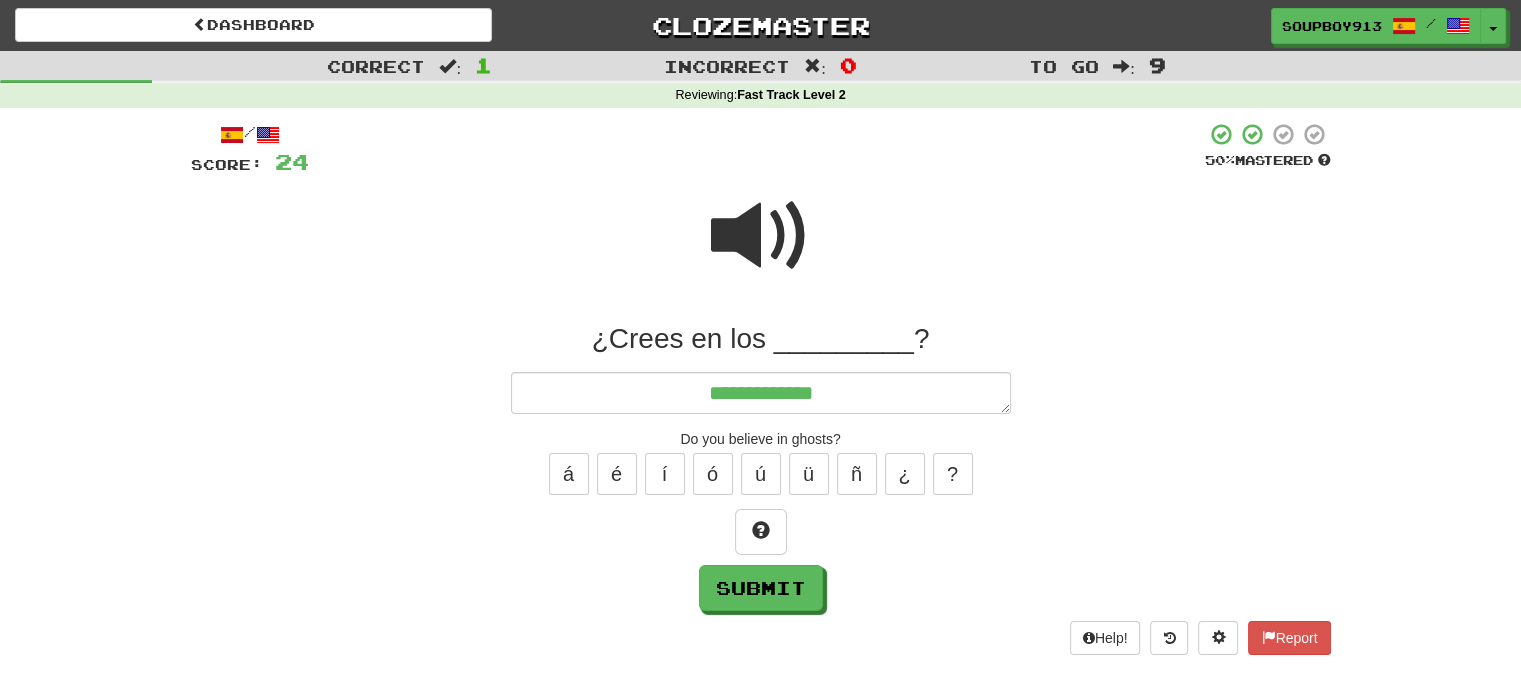 type on "*" 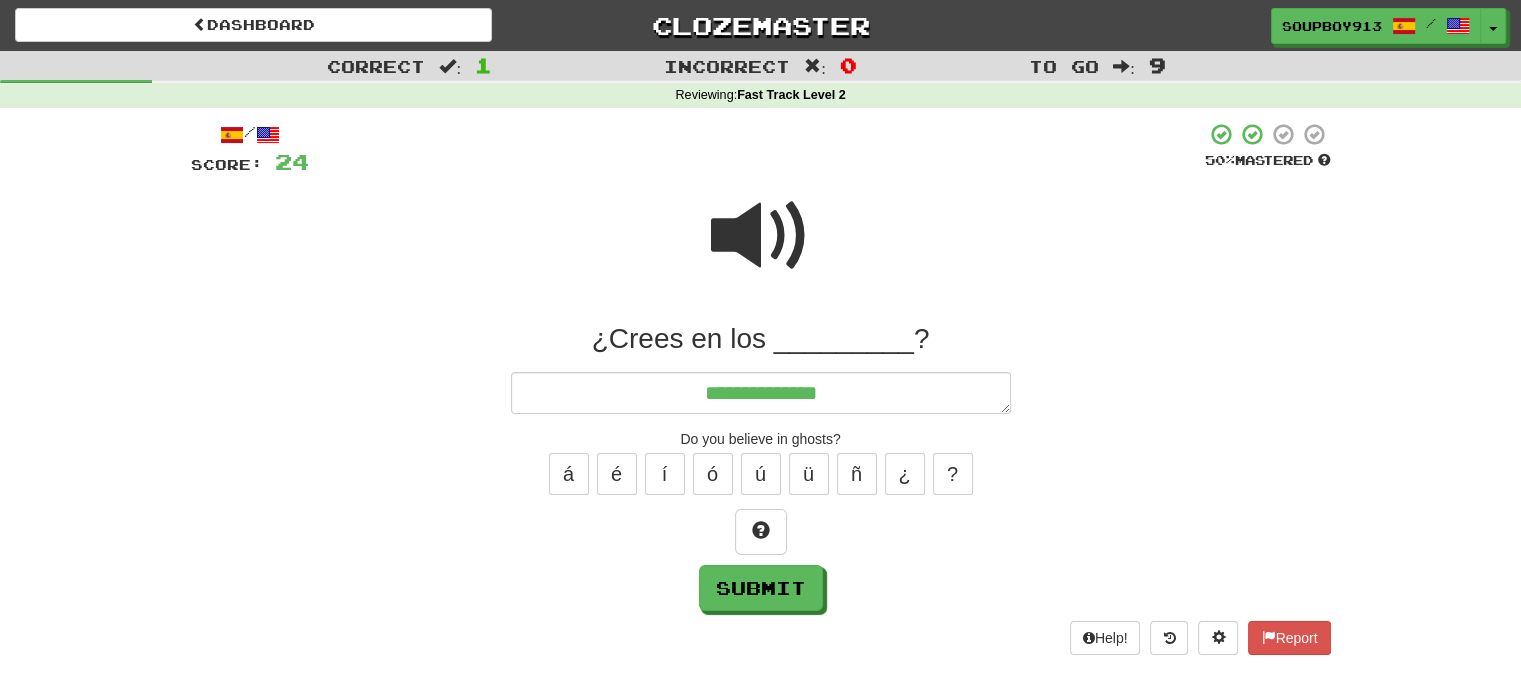 type on "*" 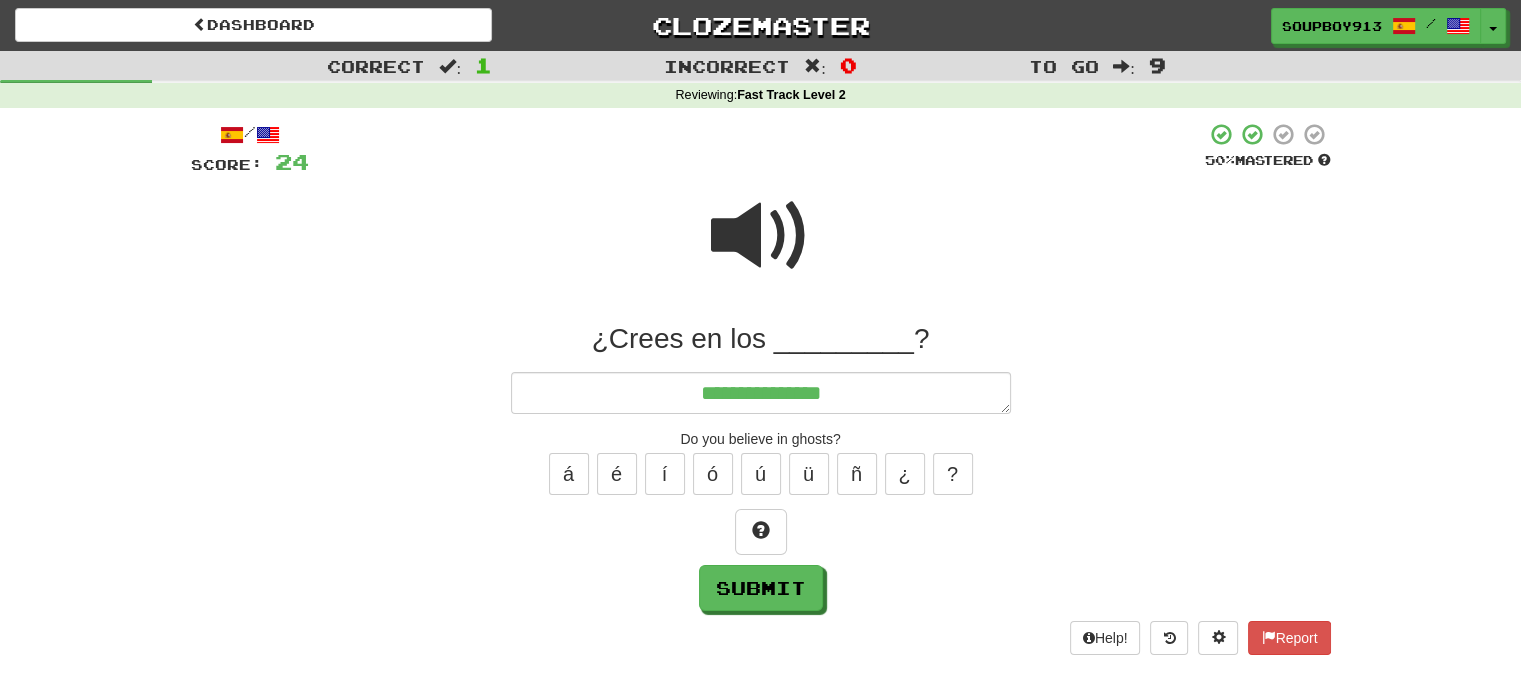 type on "*" 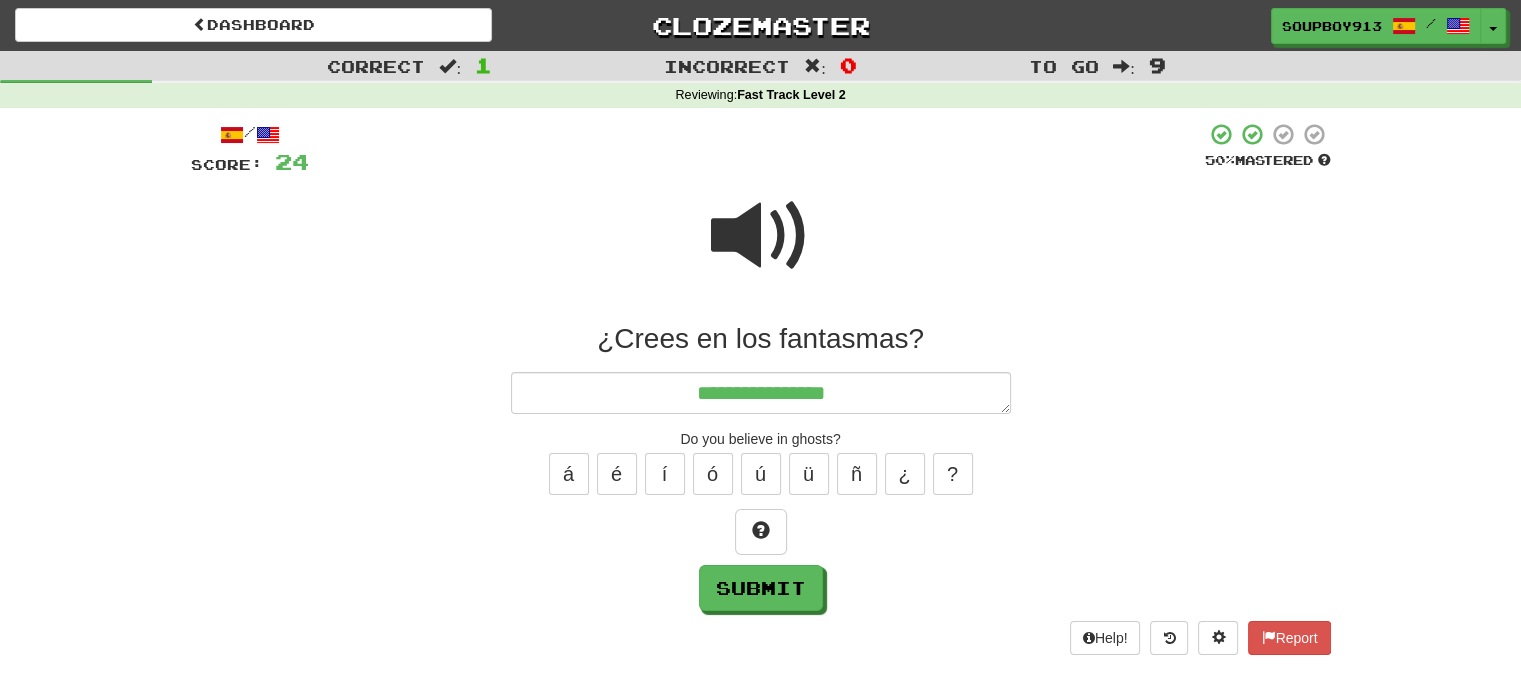 type on "*" 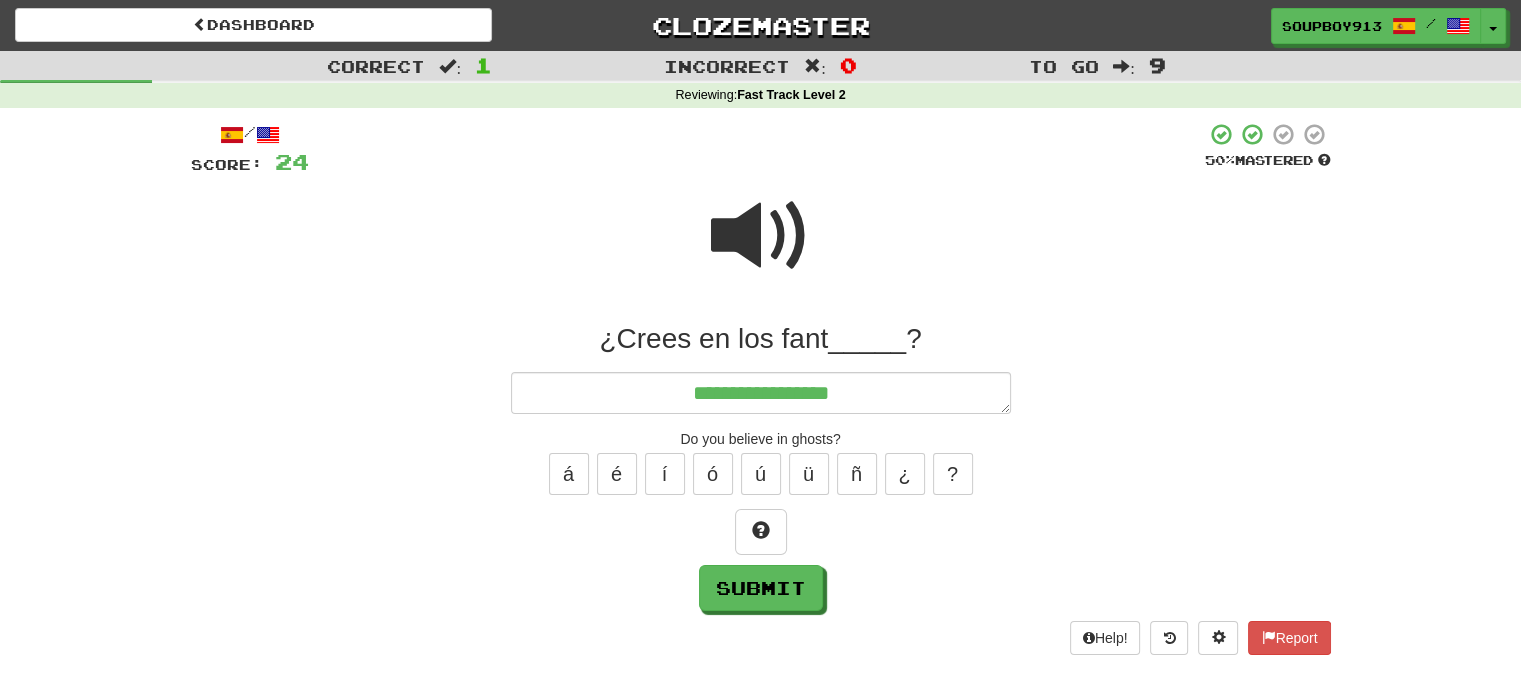 type on "*" 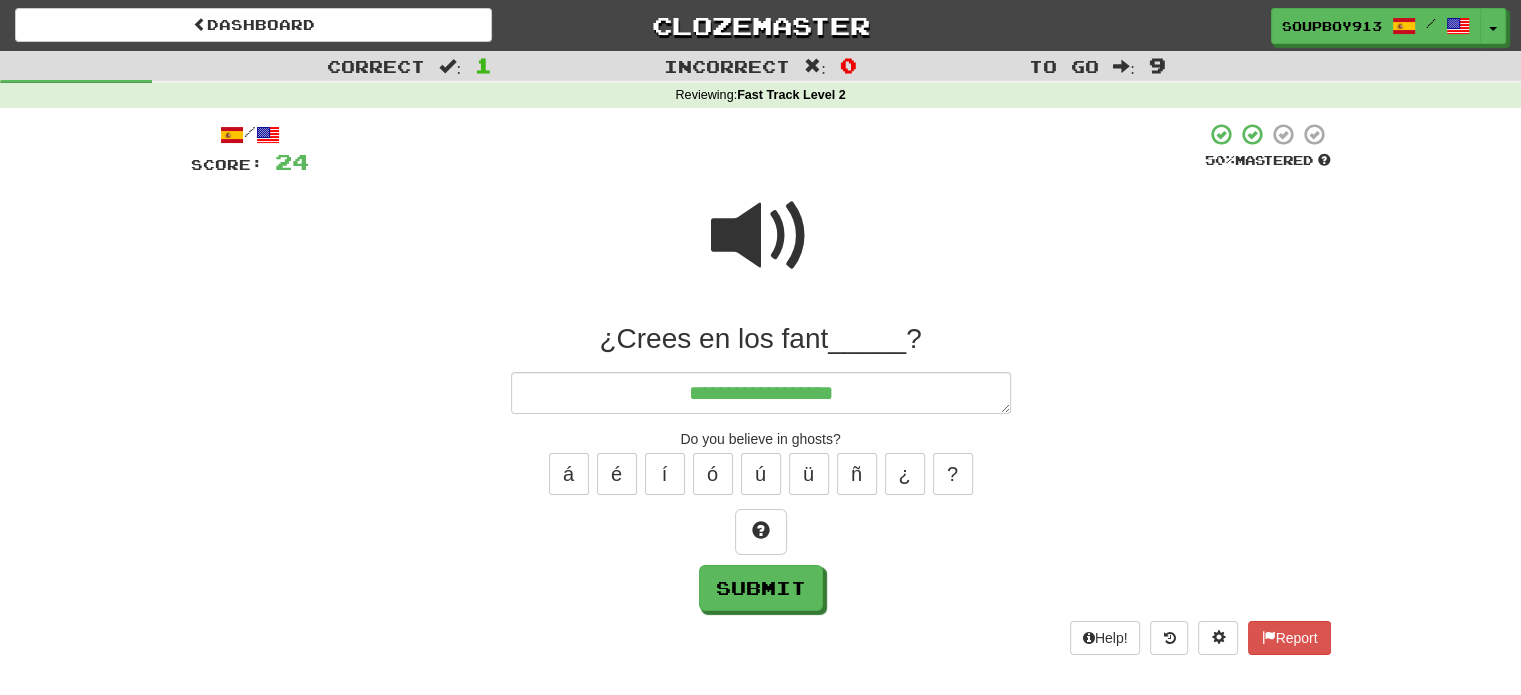type on "**********" 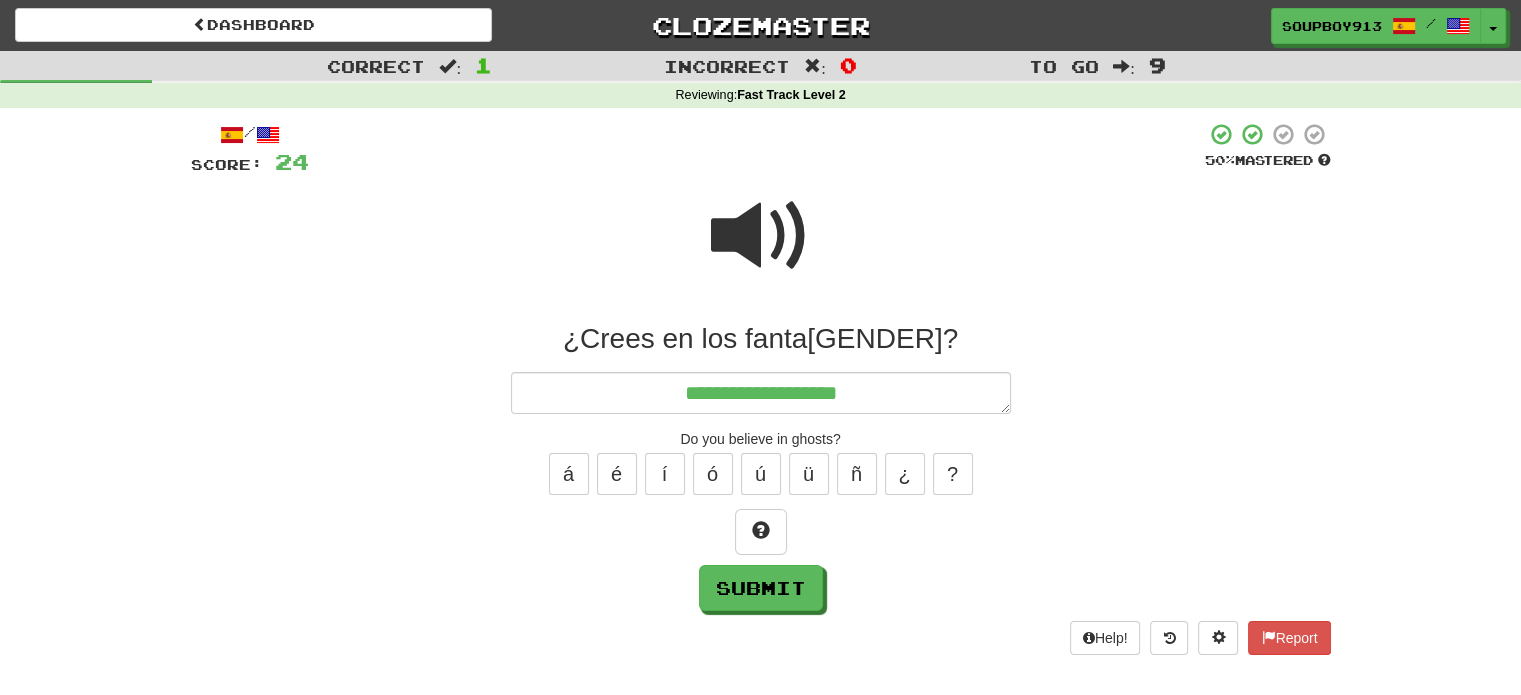 type on "*" 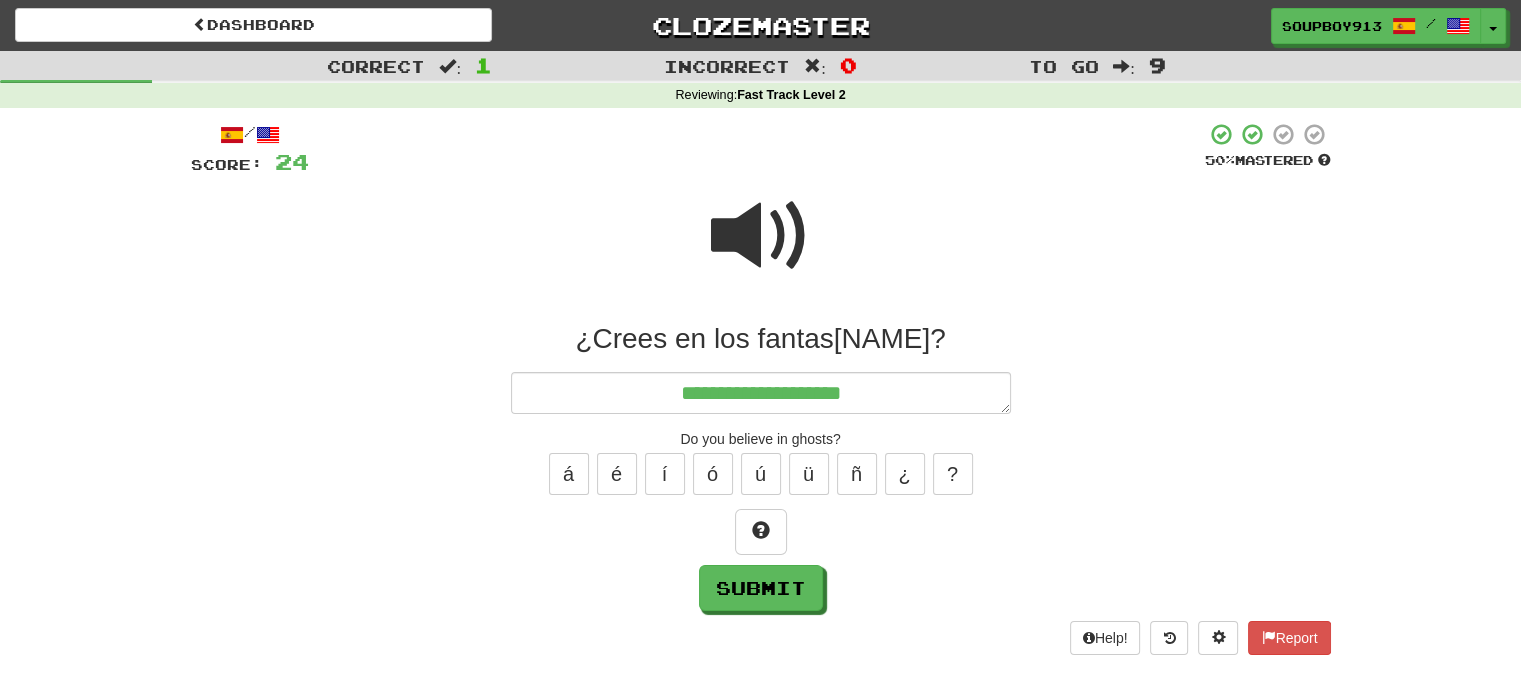 type on "*" 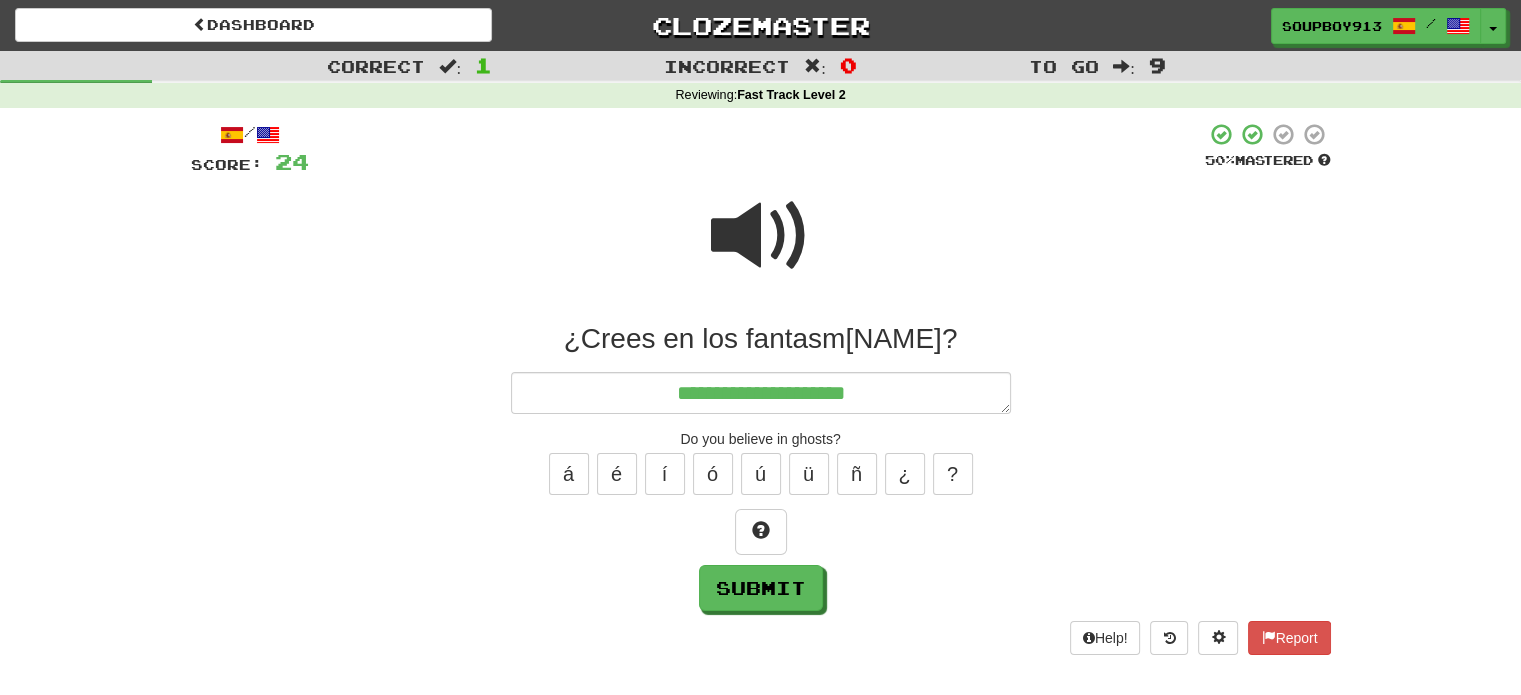 type on "*" 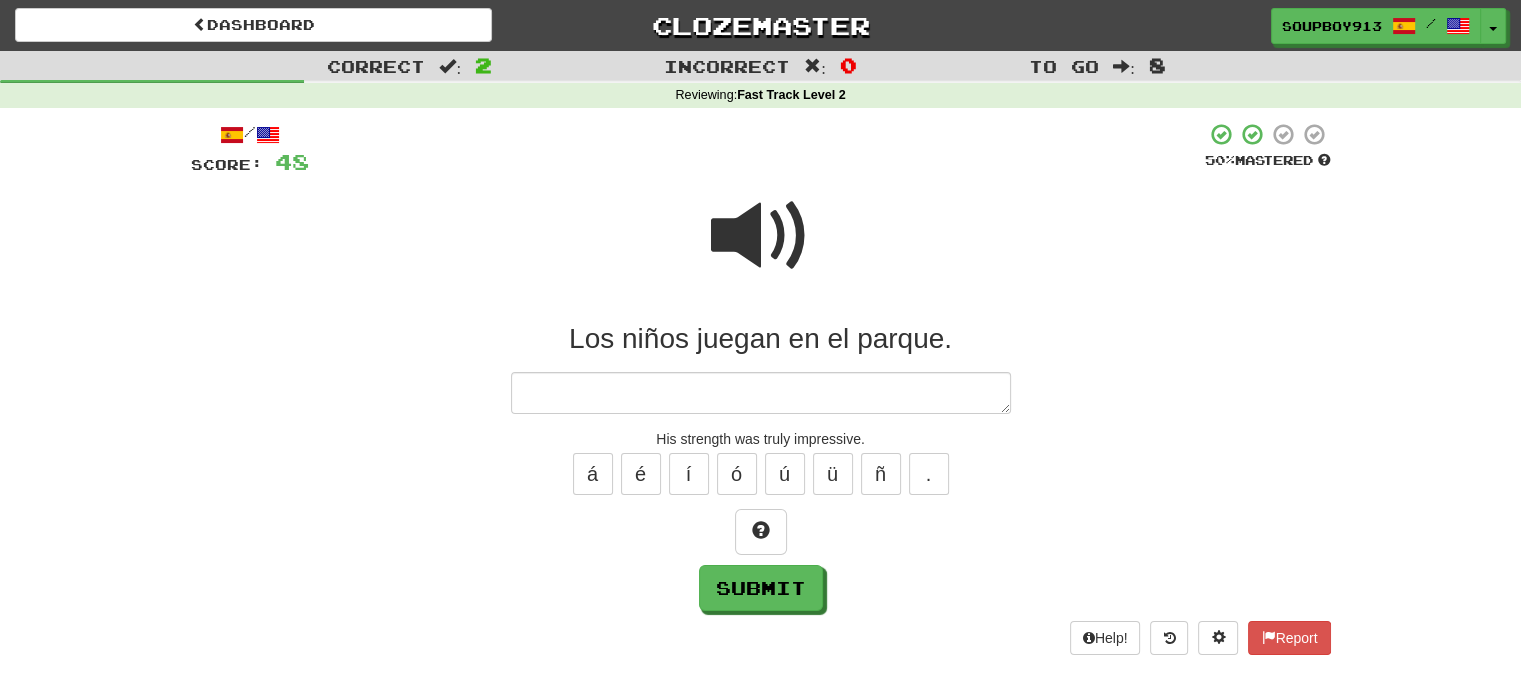 type on "*" 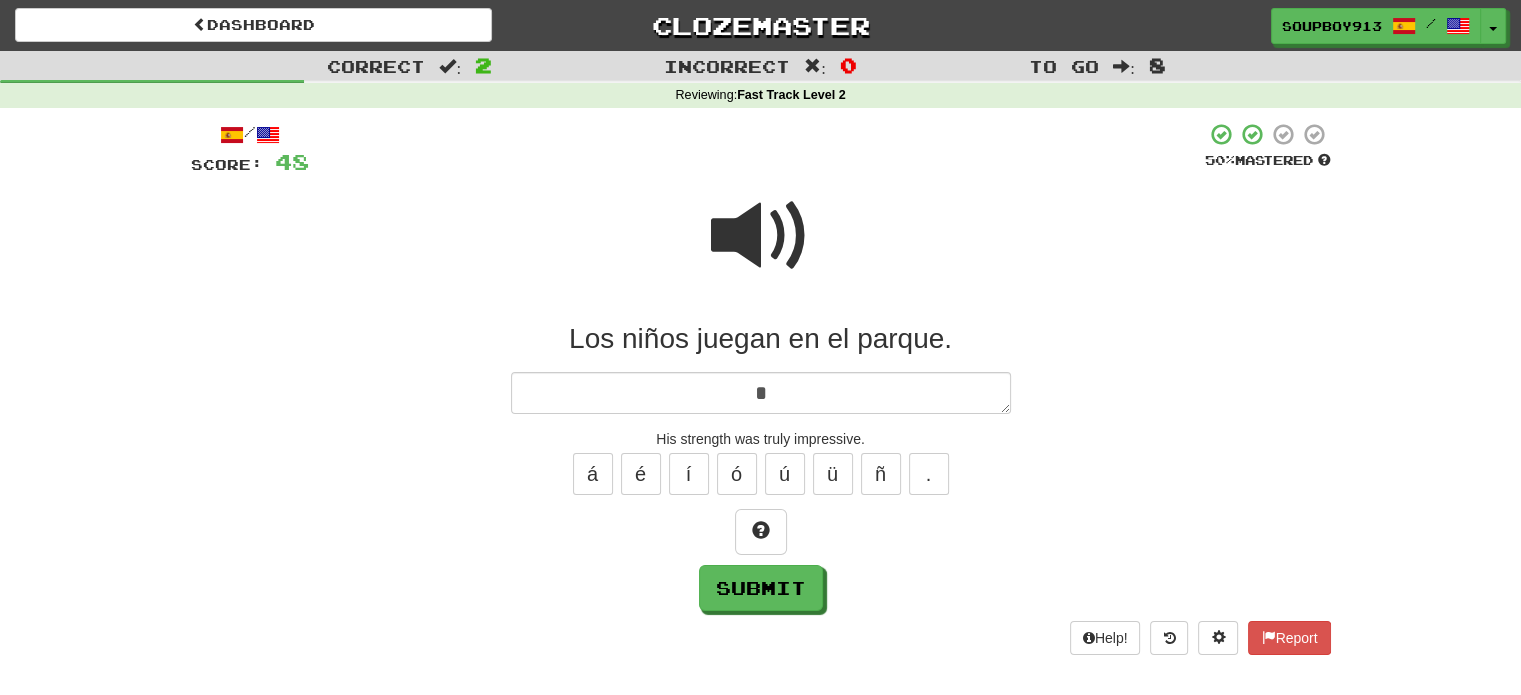 type on "*" 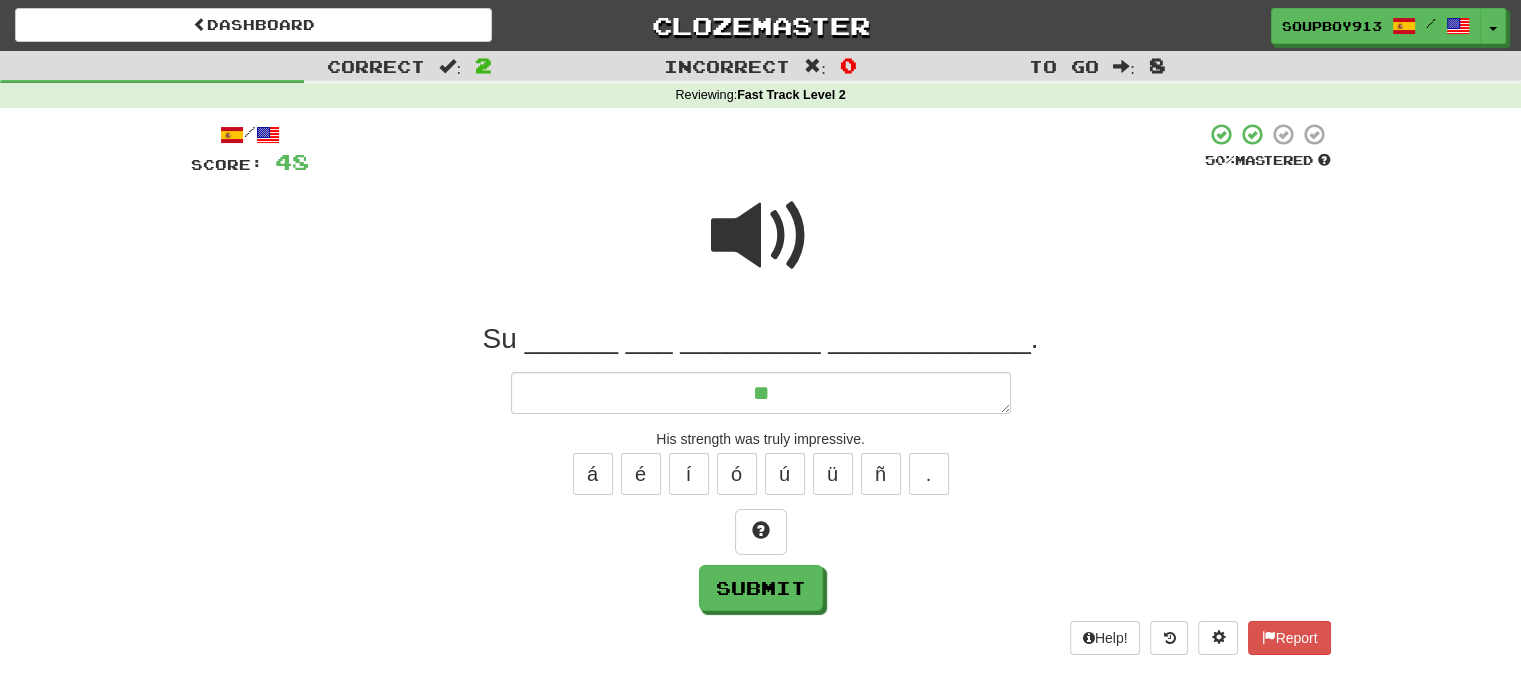 type on "*" 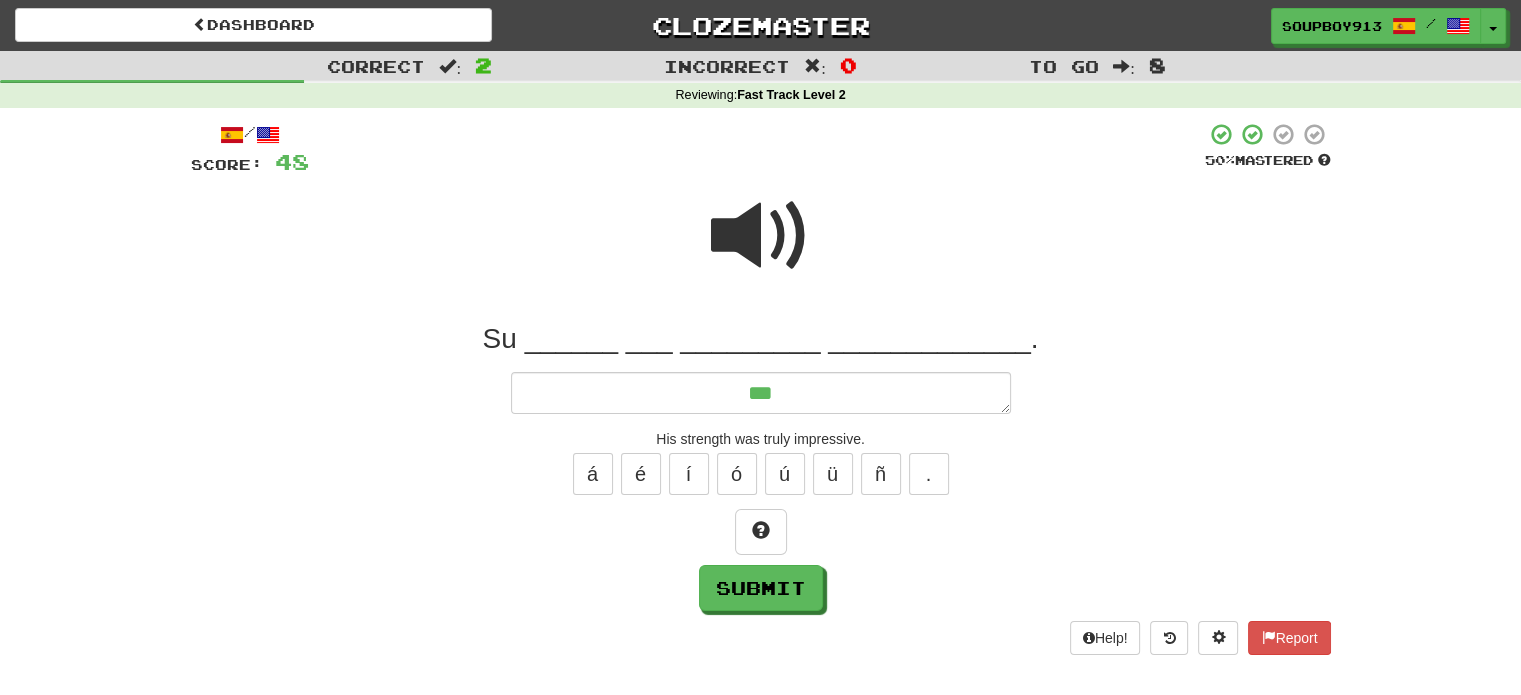 type on "*" 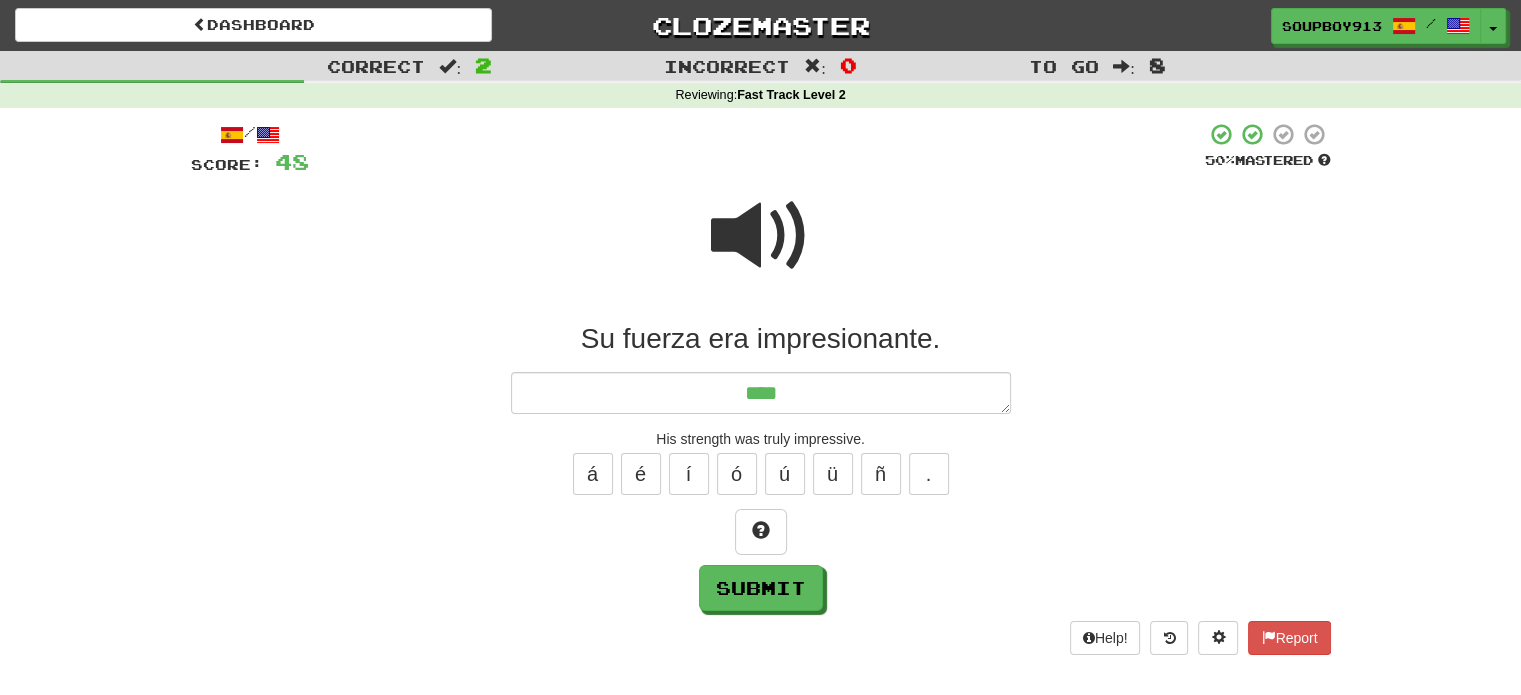 type on "*" 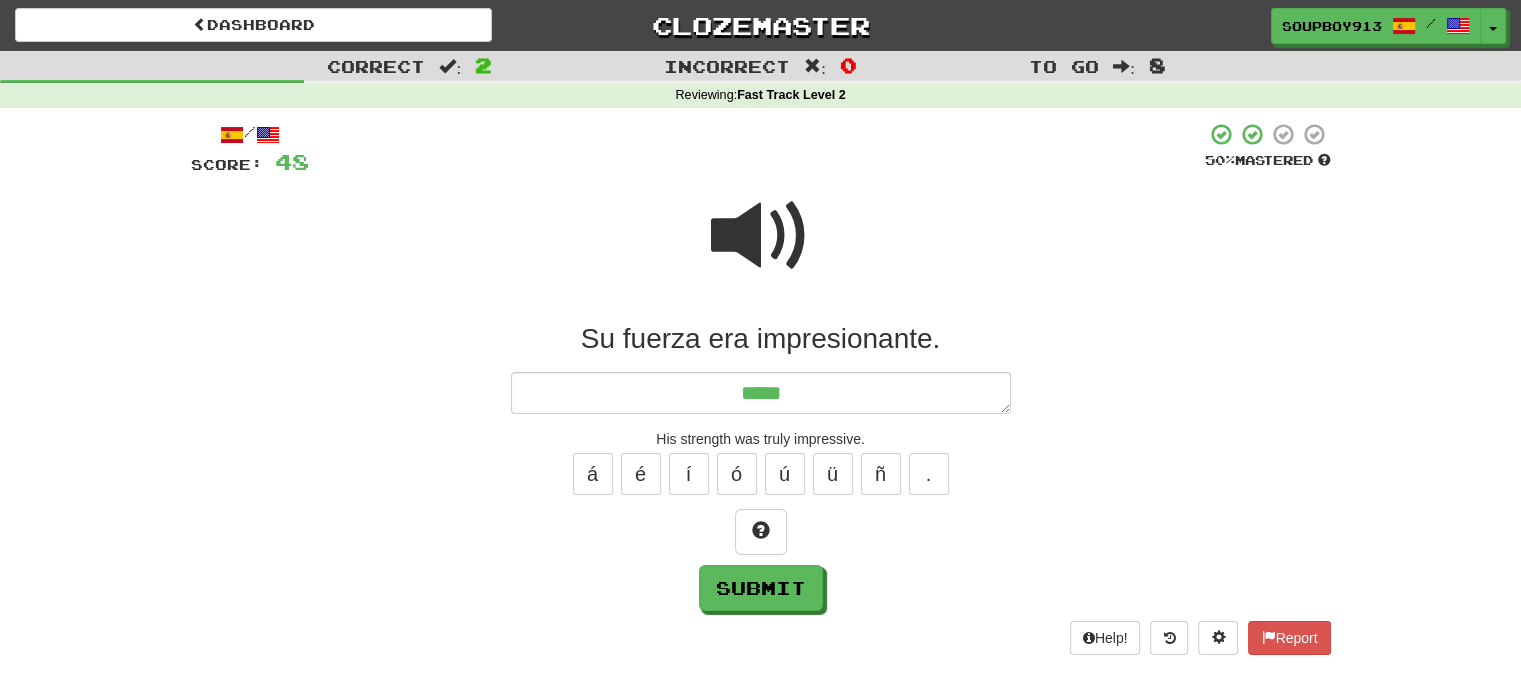 type on "******" 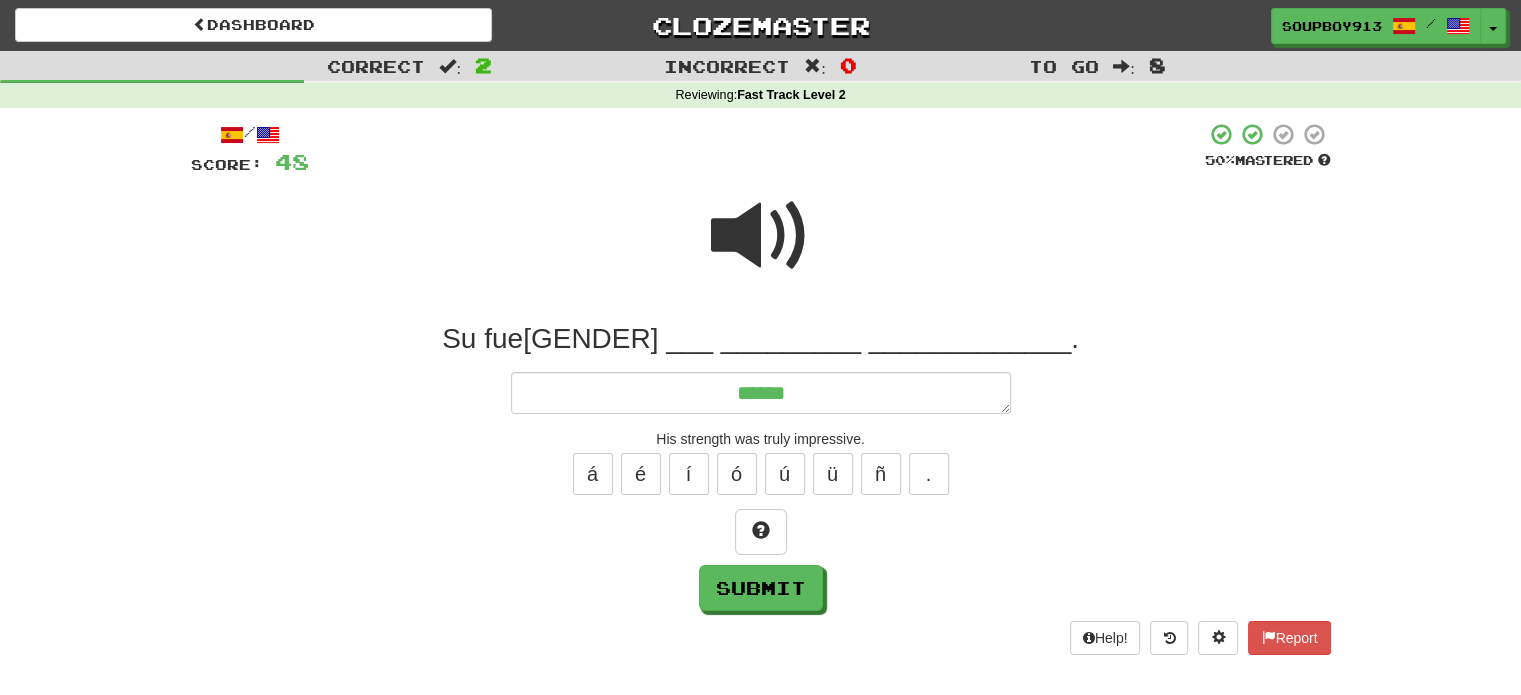 type on "*" 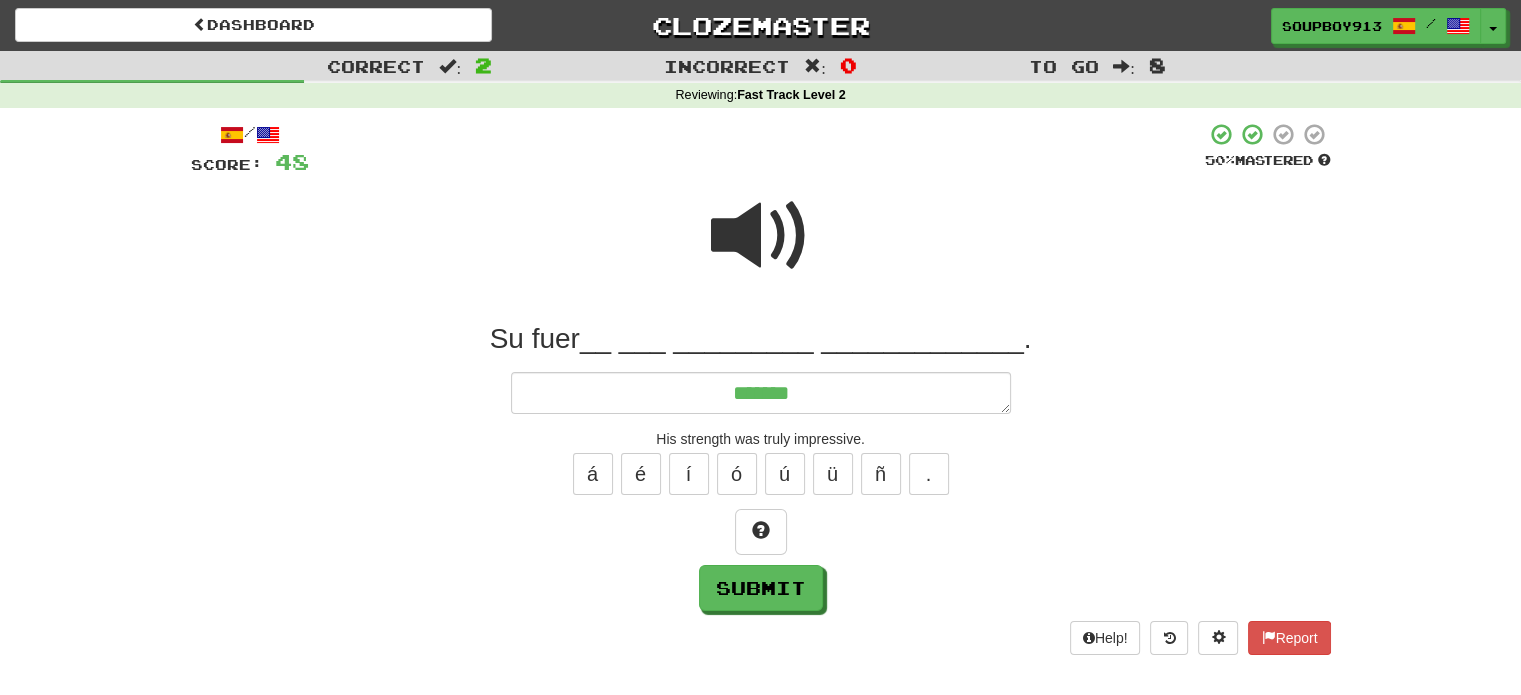 type on "*" 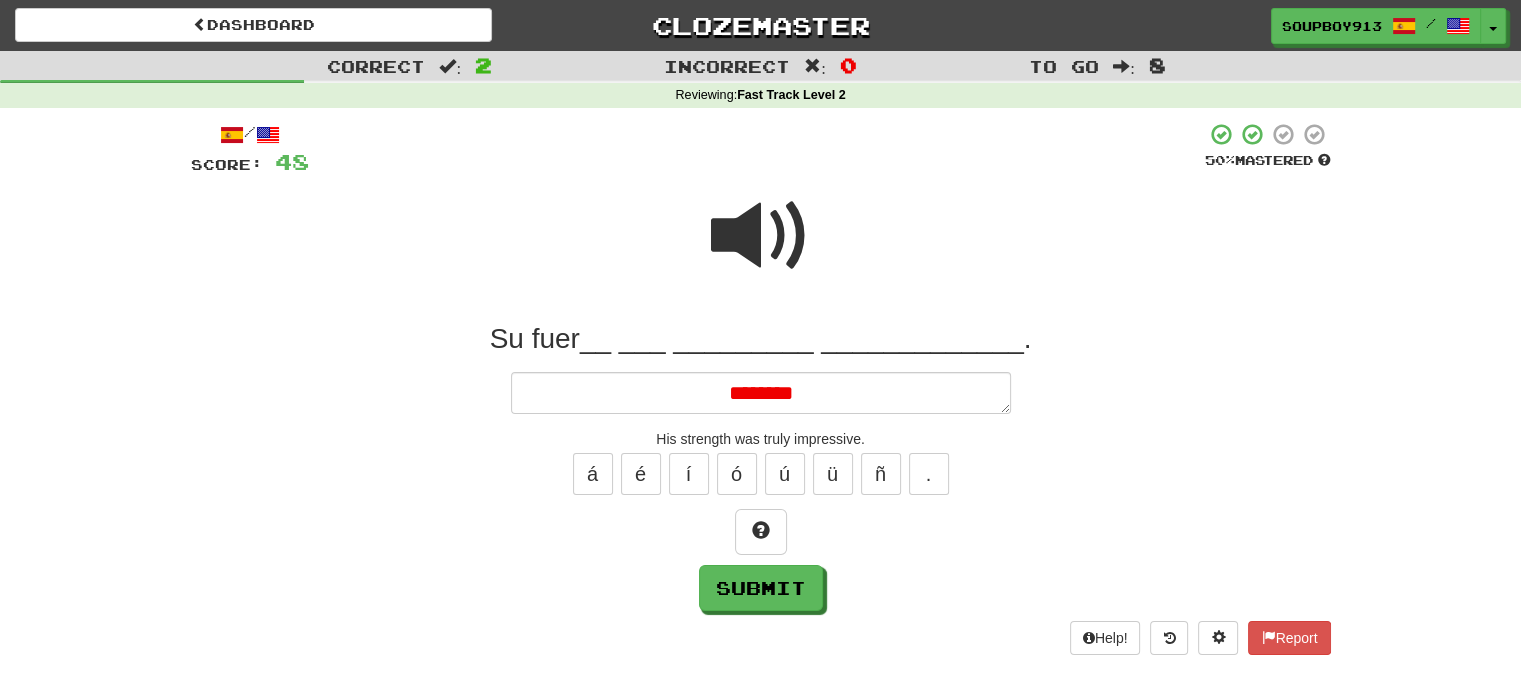 type on "*" 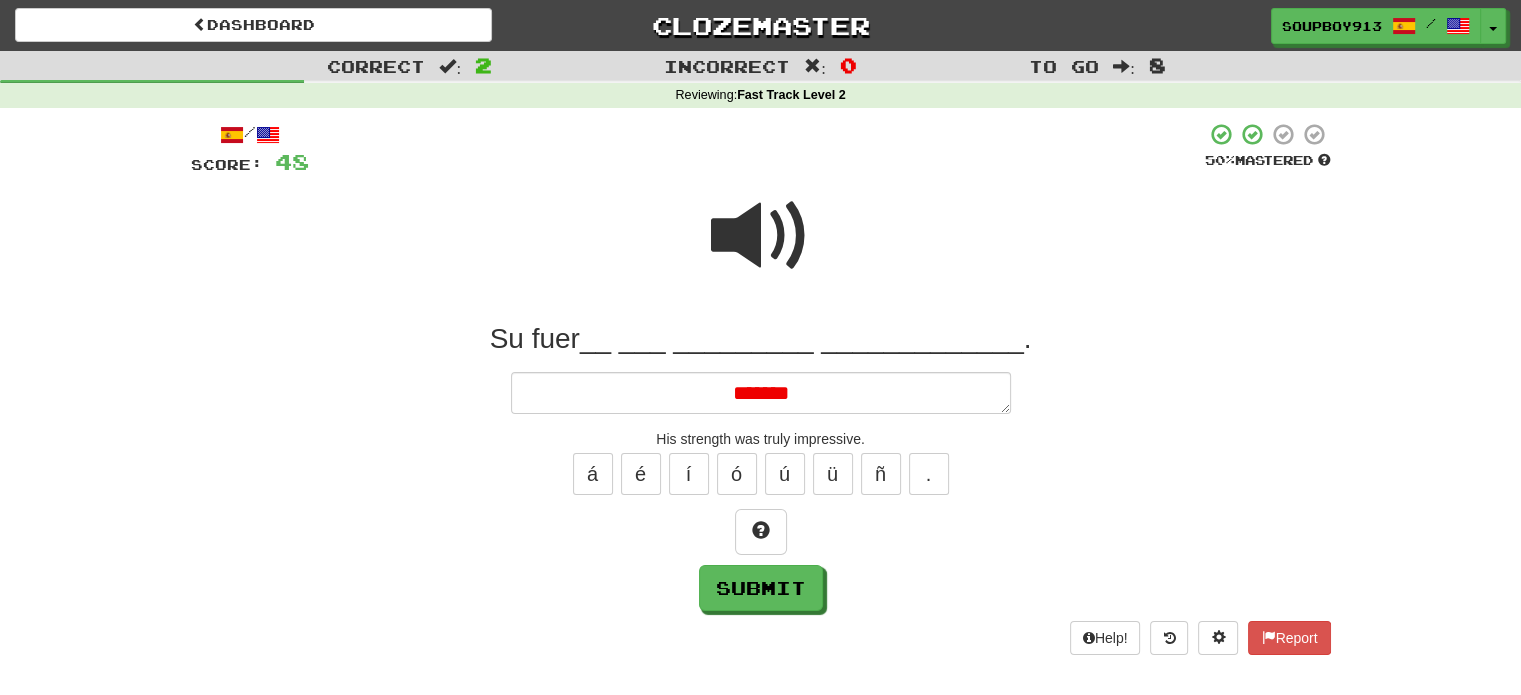 type on "*" 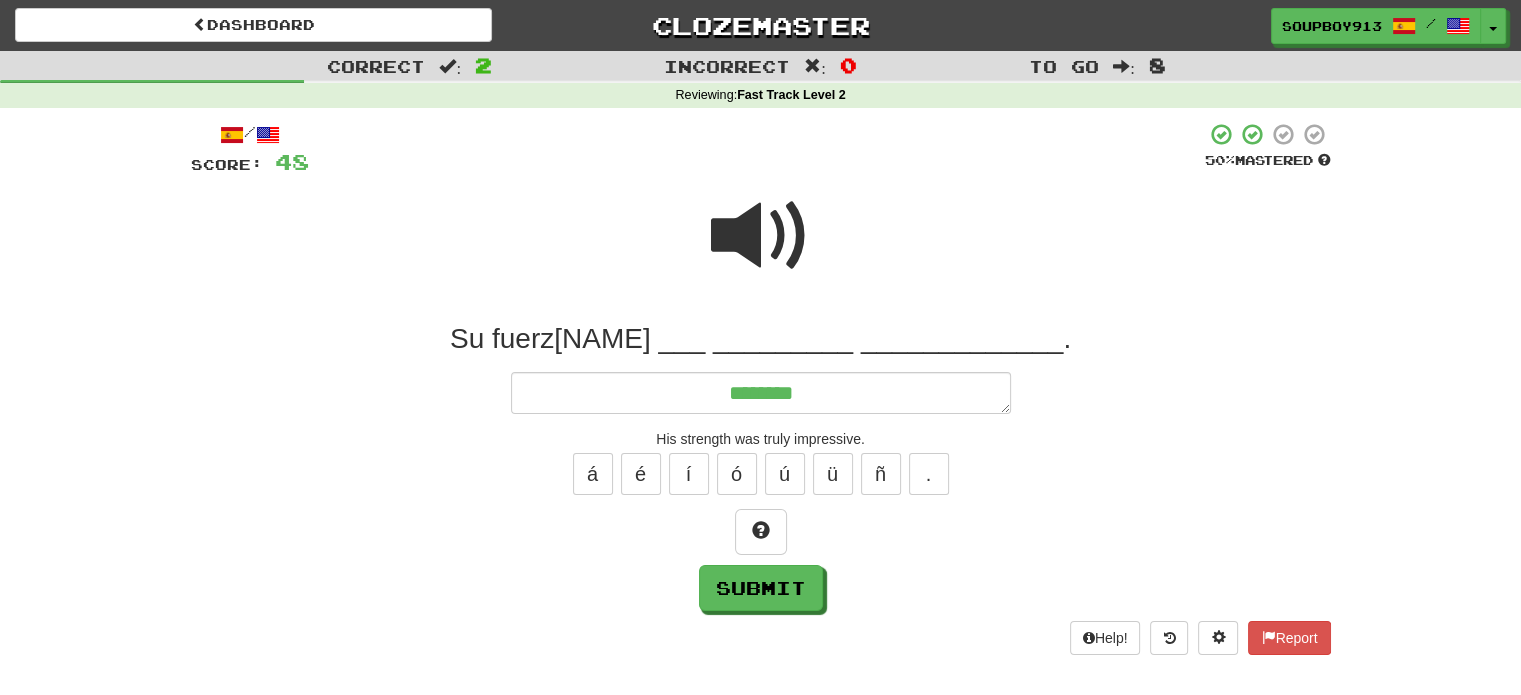 type on "*" 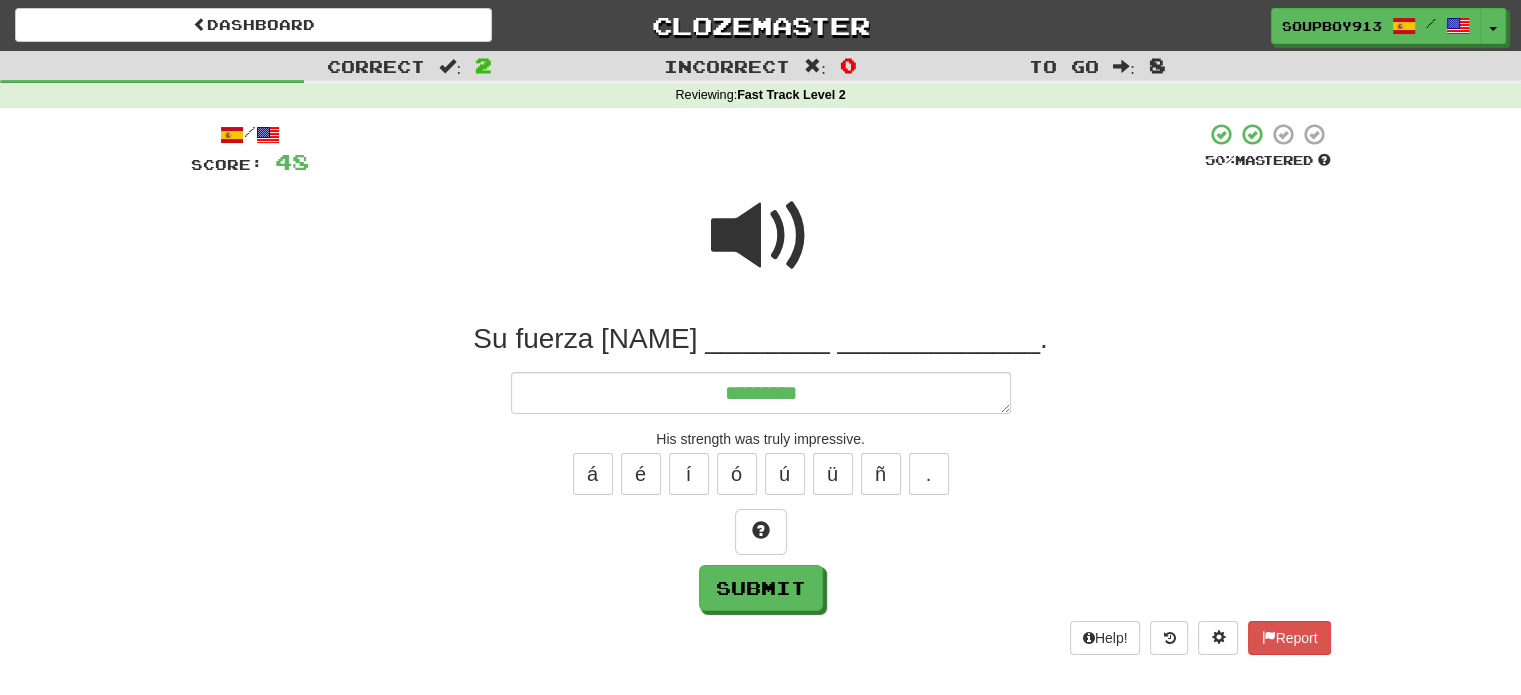type on "*" 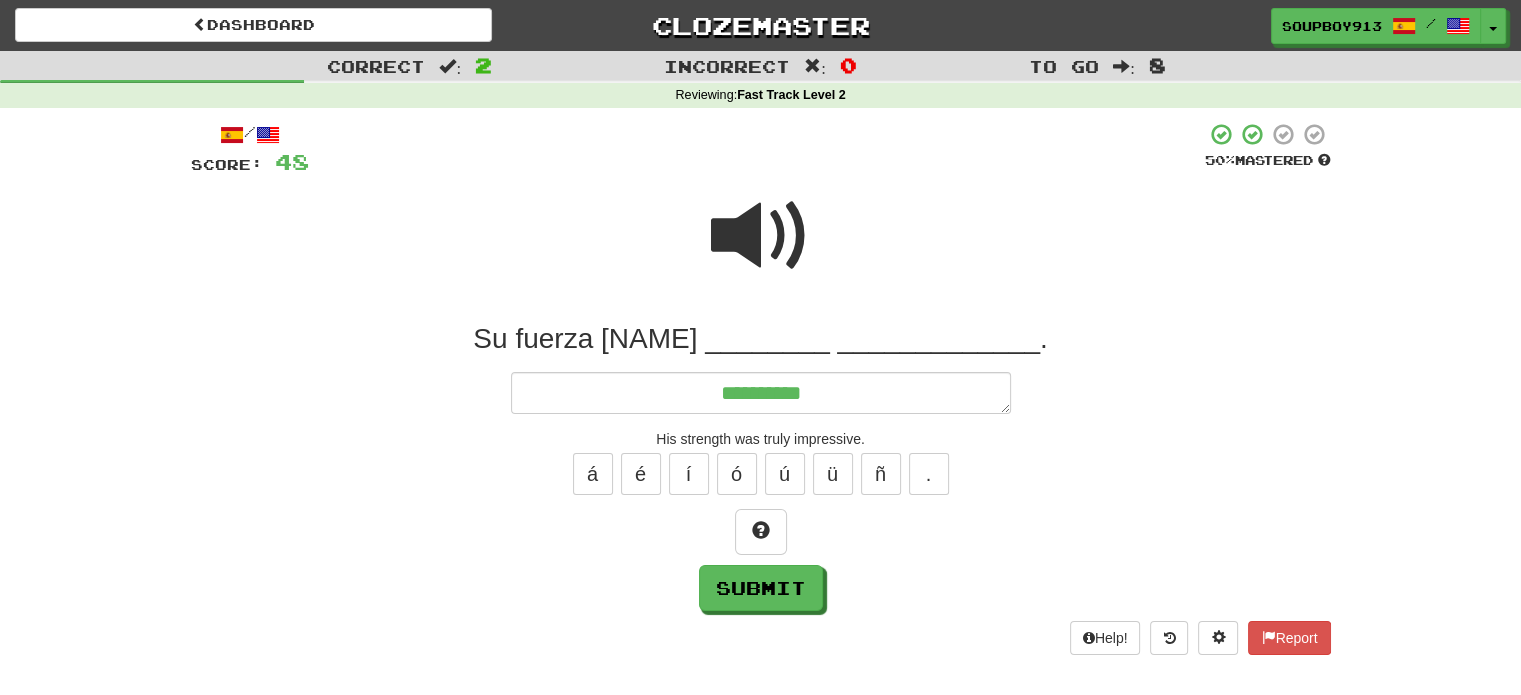 type on "*" 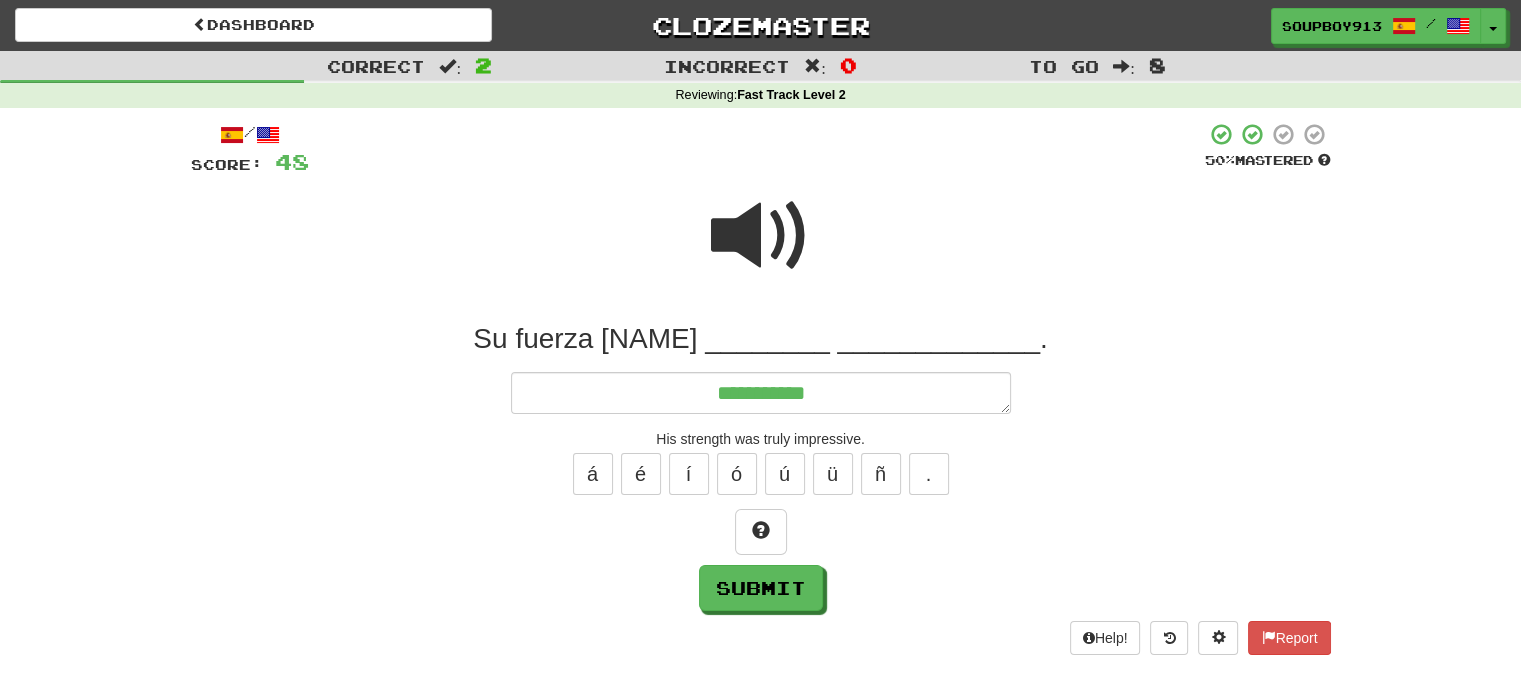 type on "*" 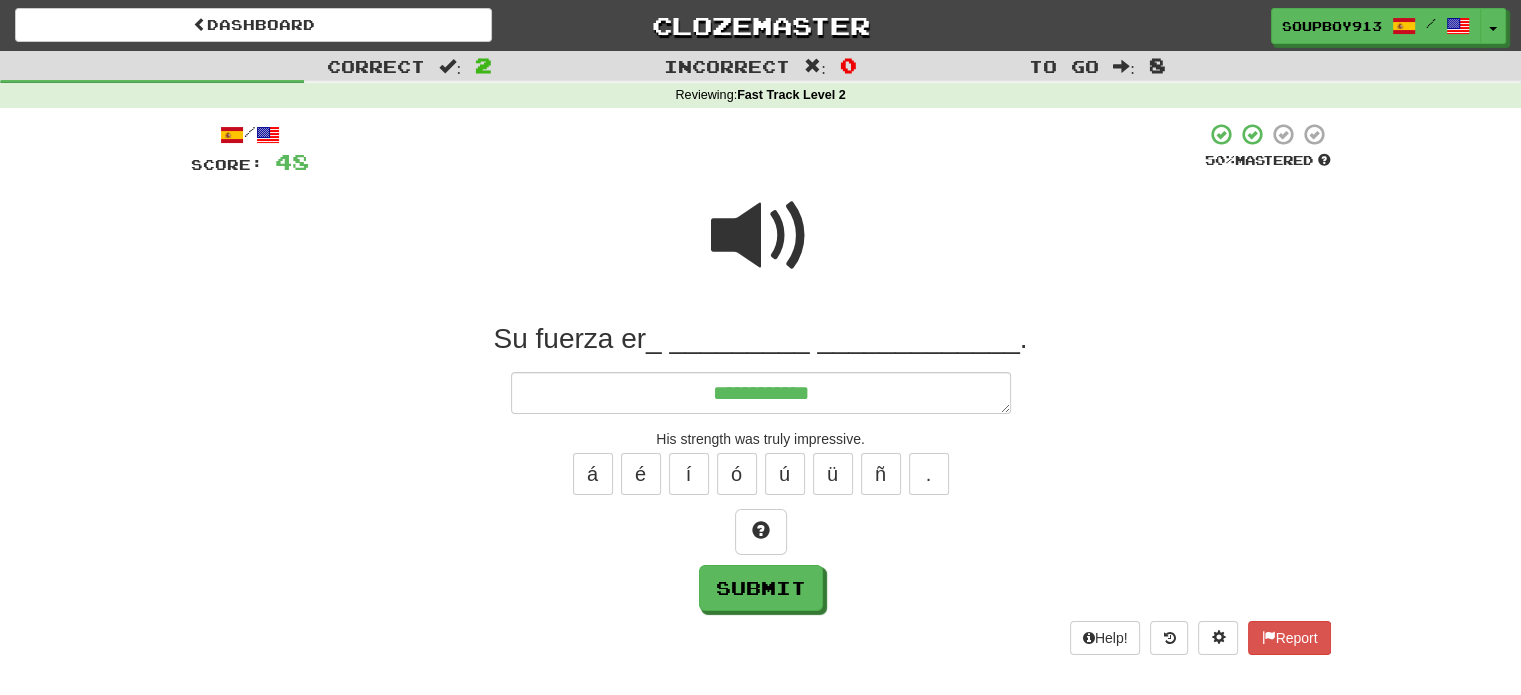 type on "*" 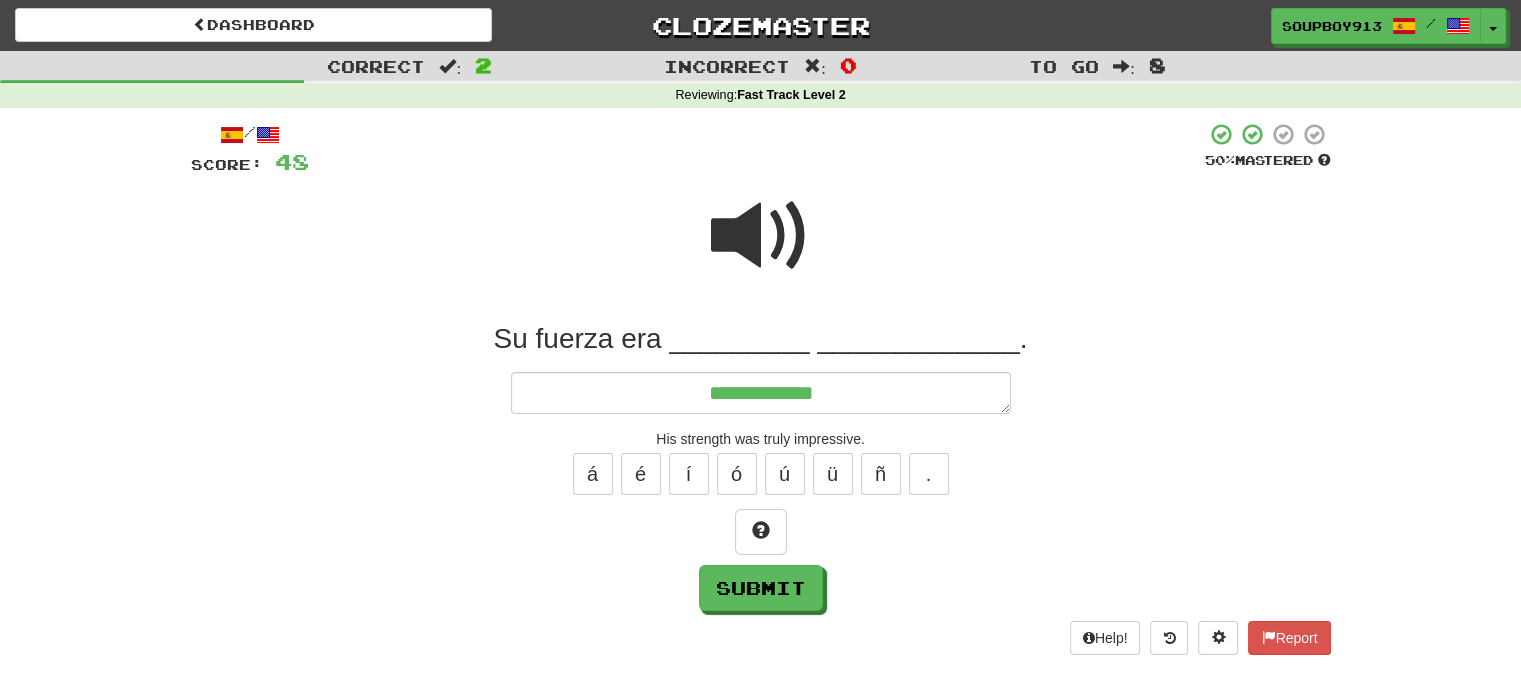 type on "*" 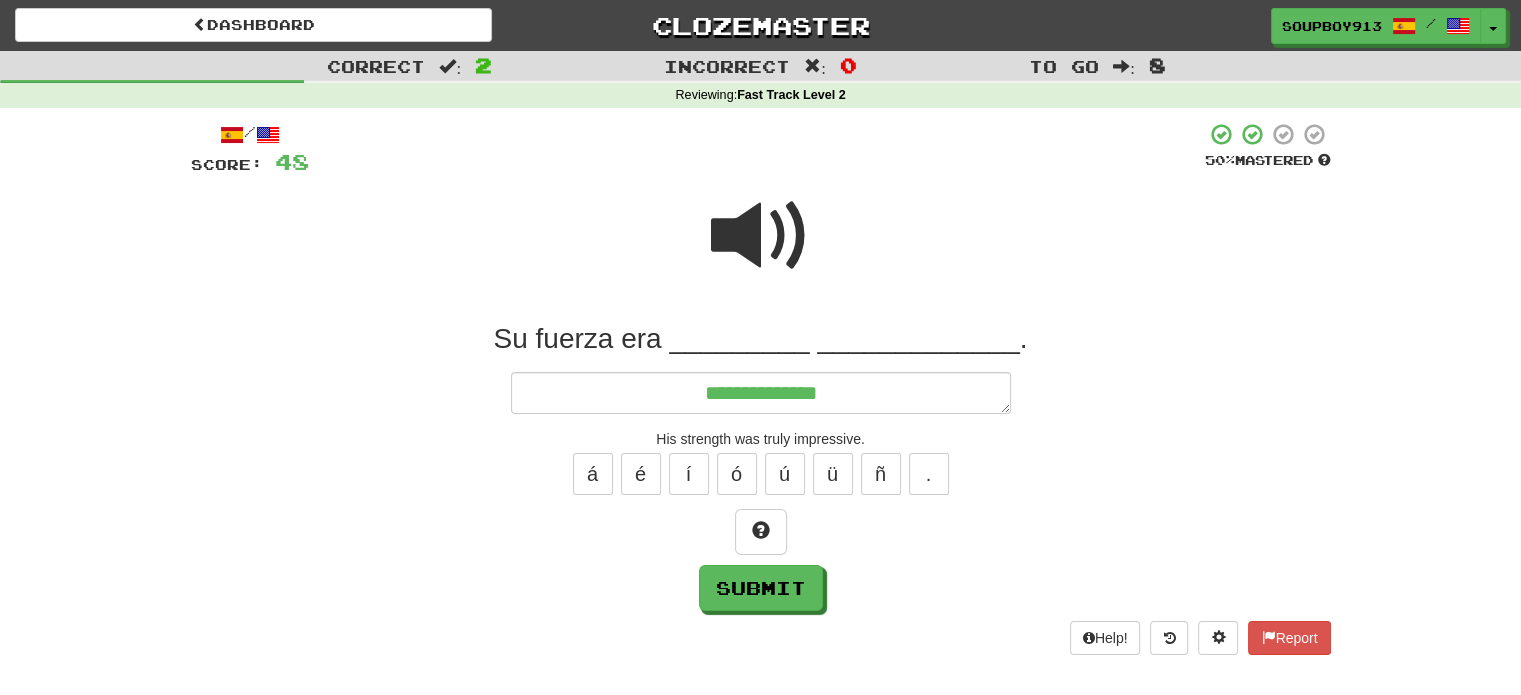 type on "*" 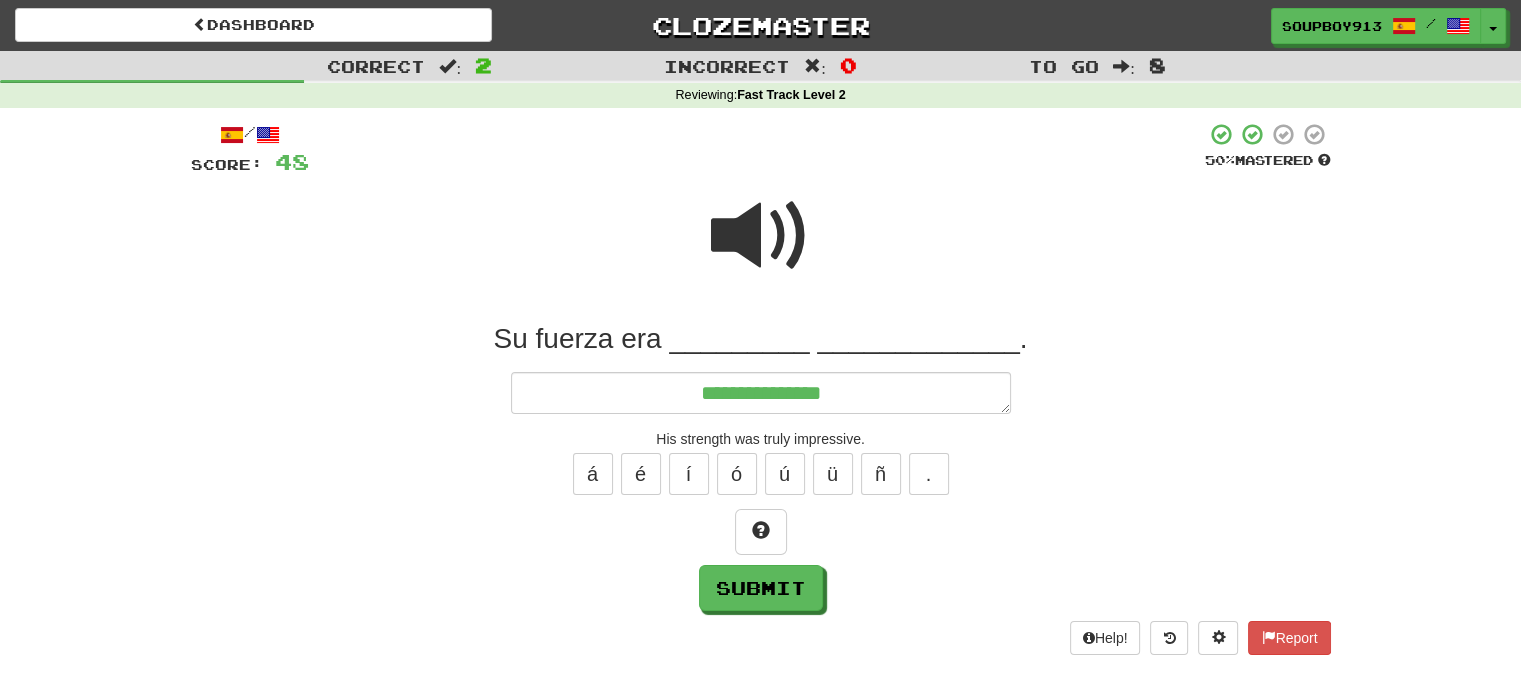 type on "*" 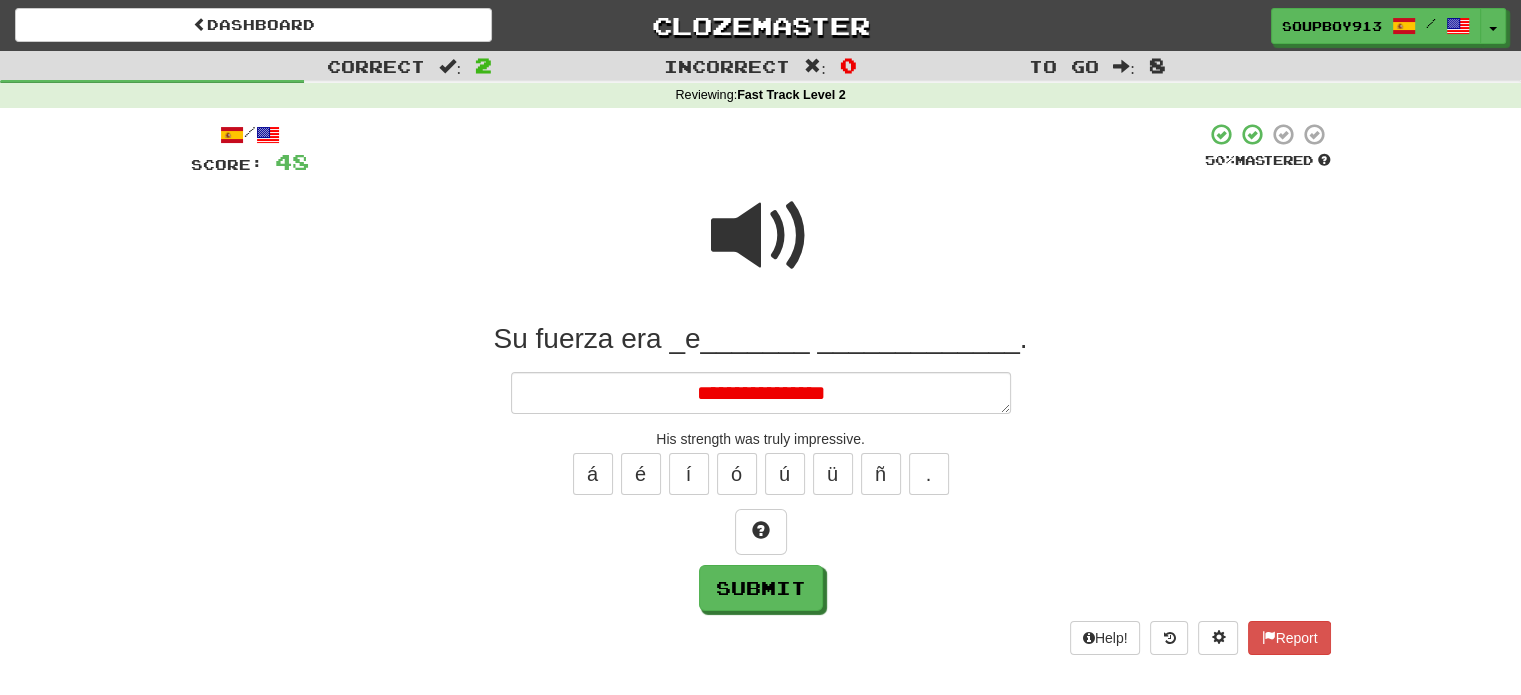 type on "*" 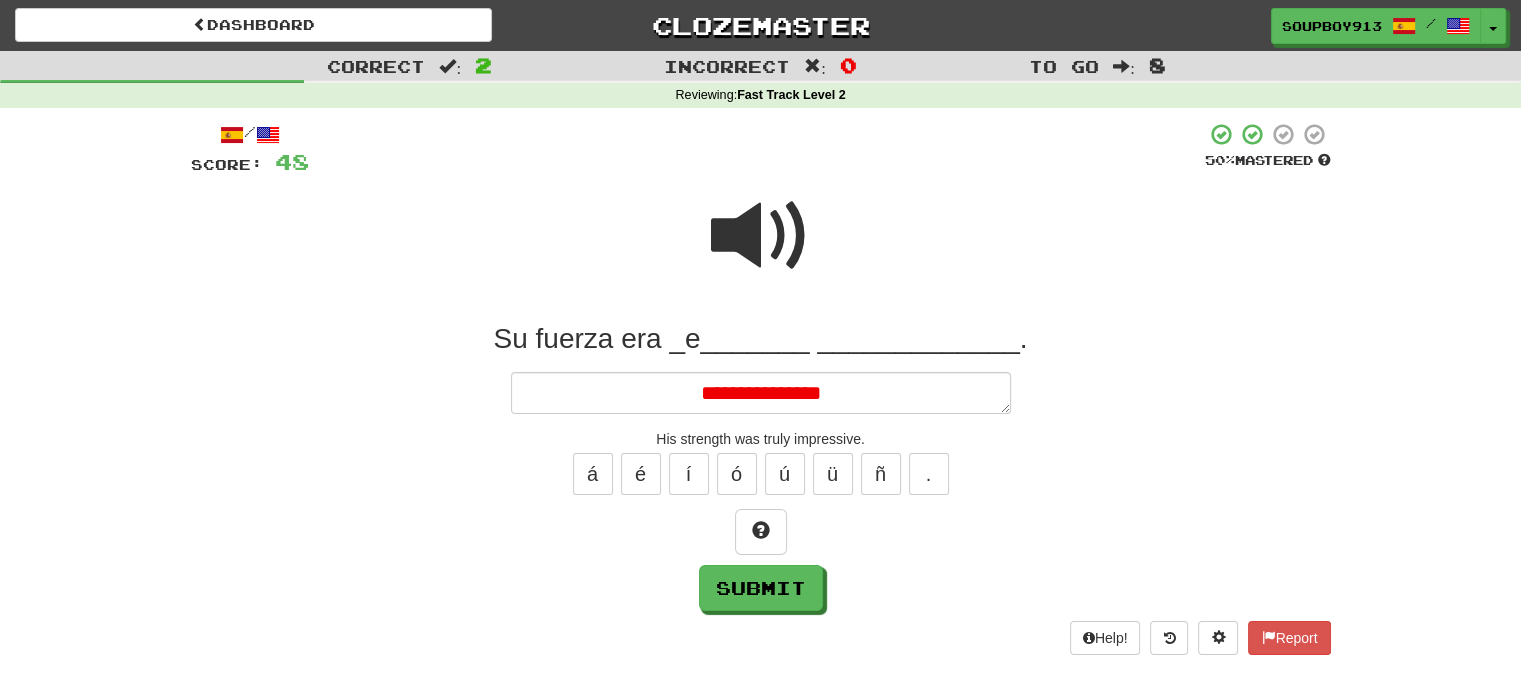 type on "*" 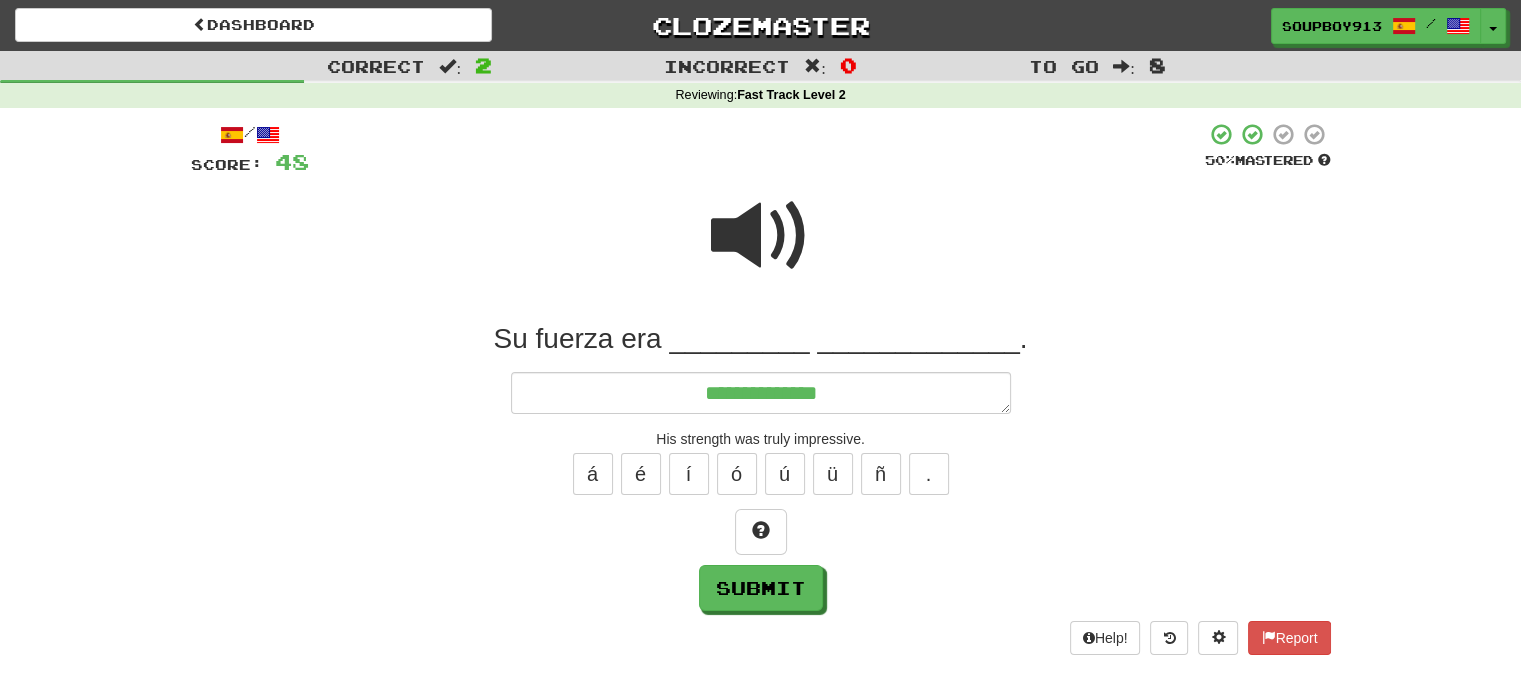 type on "*" 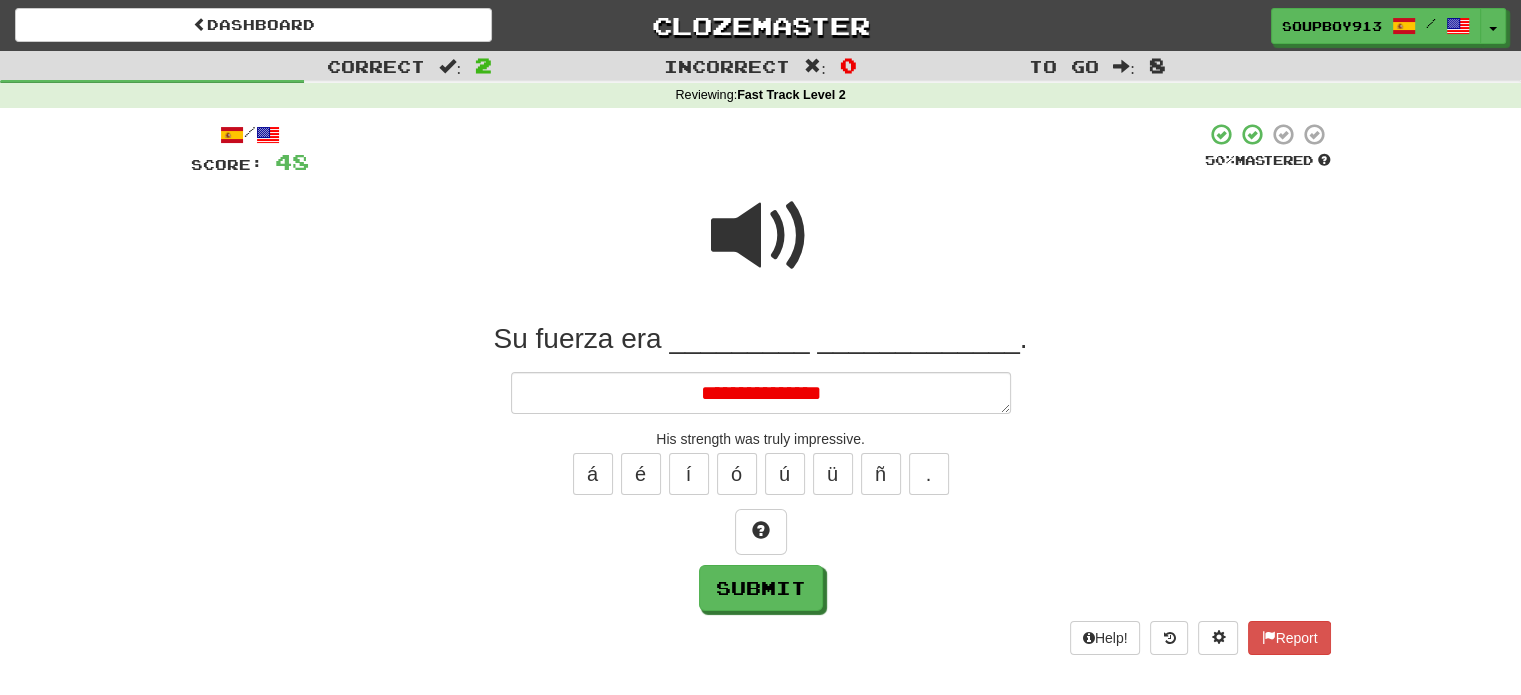 type on "*" 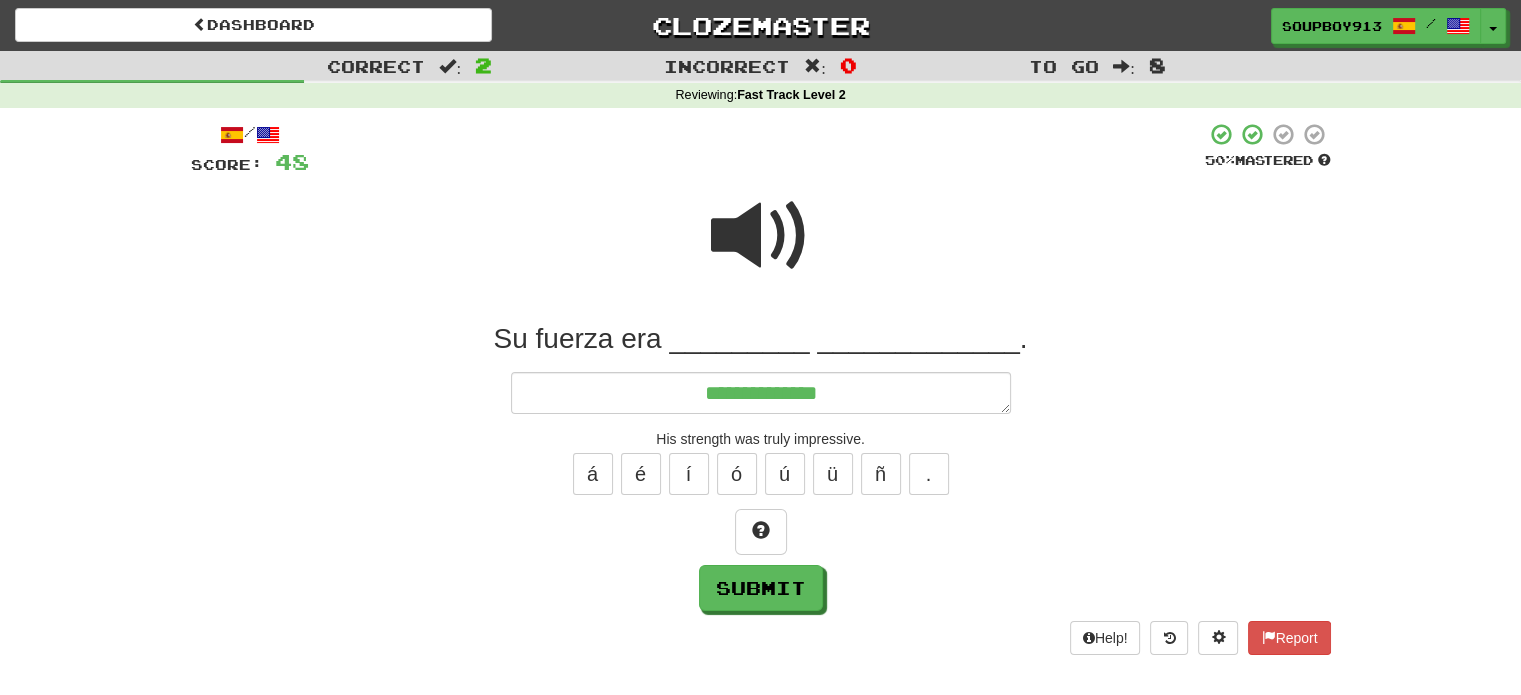 type on "*" 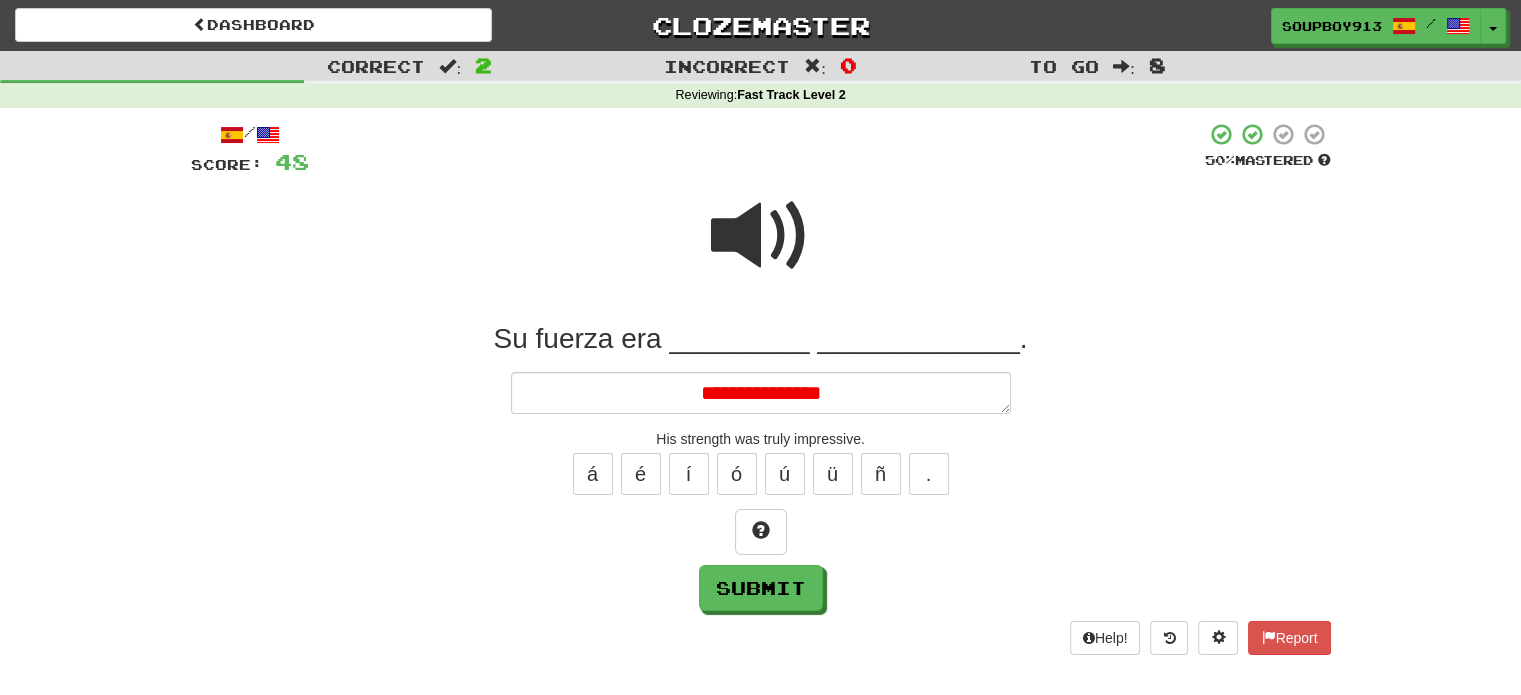 type on "*" 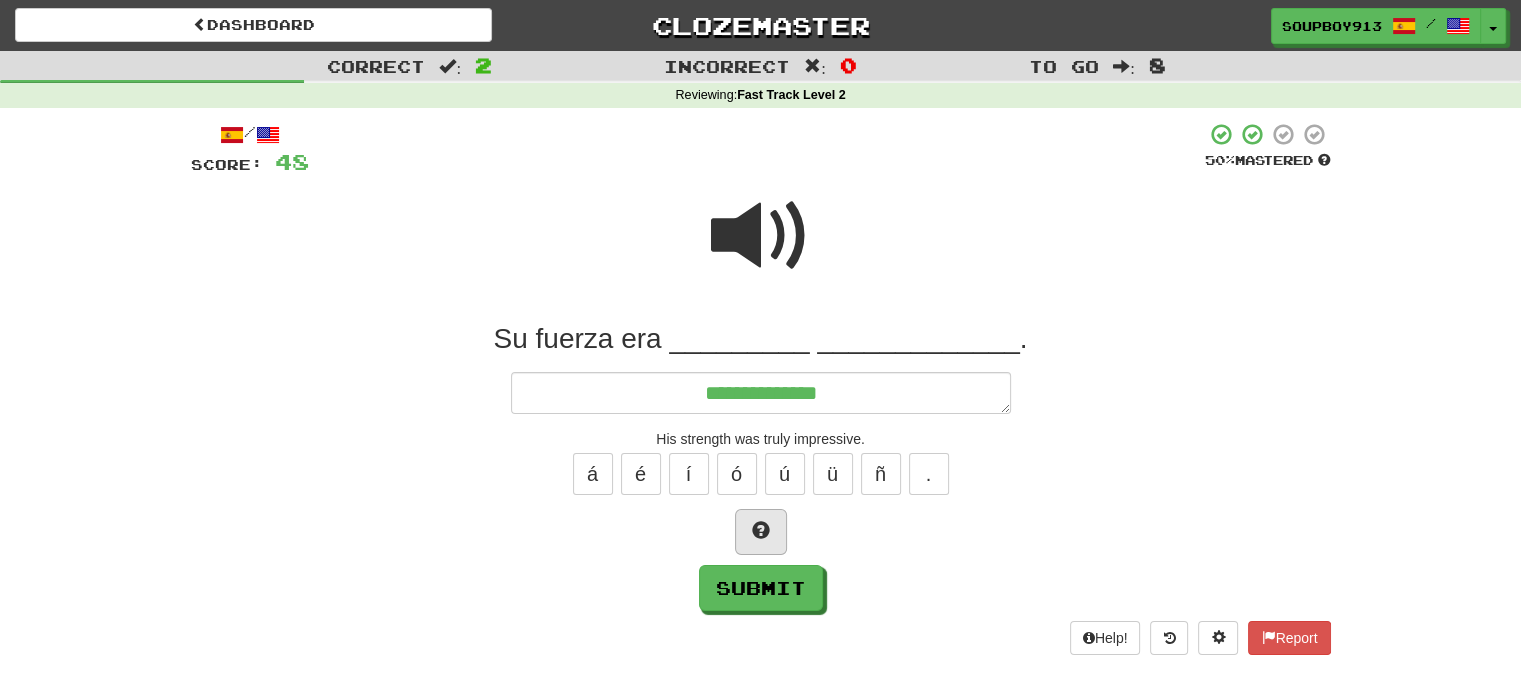 type on "**********" 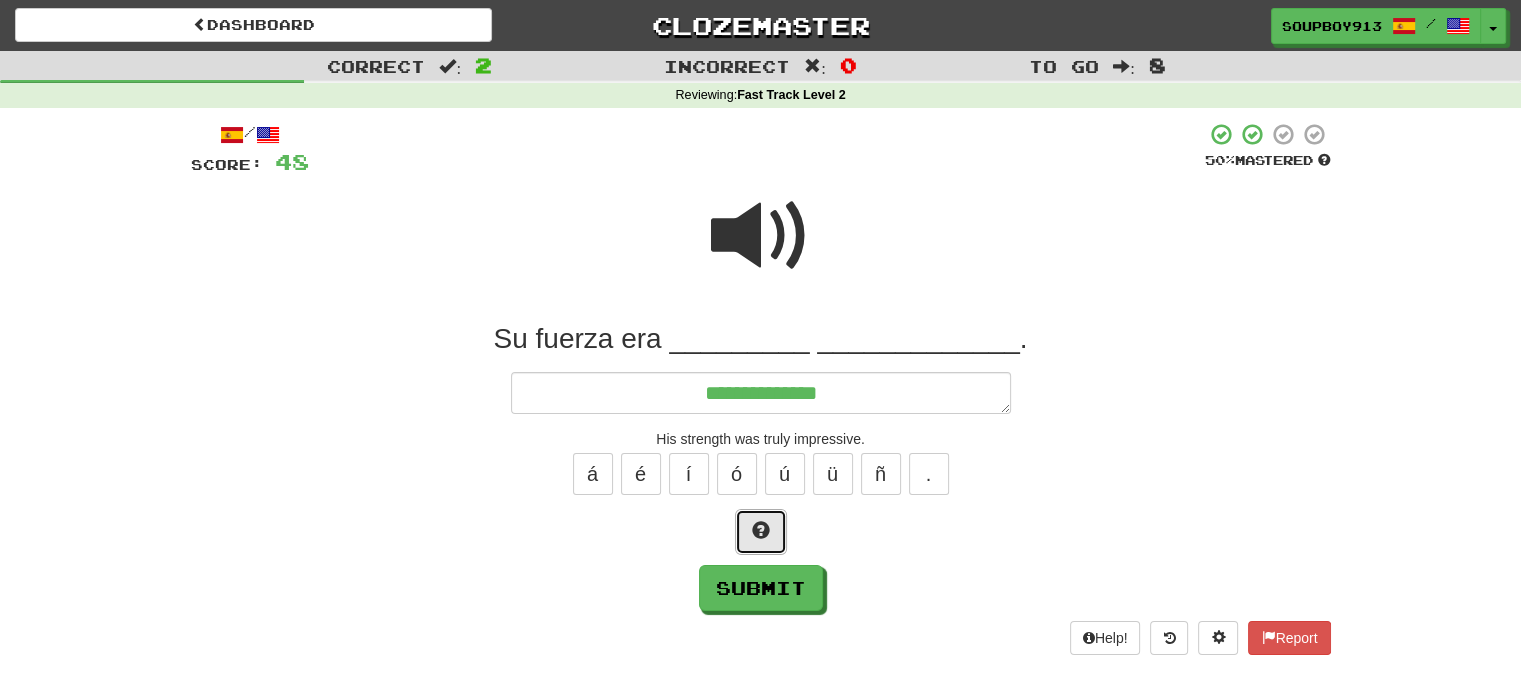 click at bounding box center (761, 530) 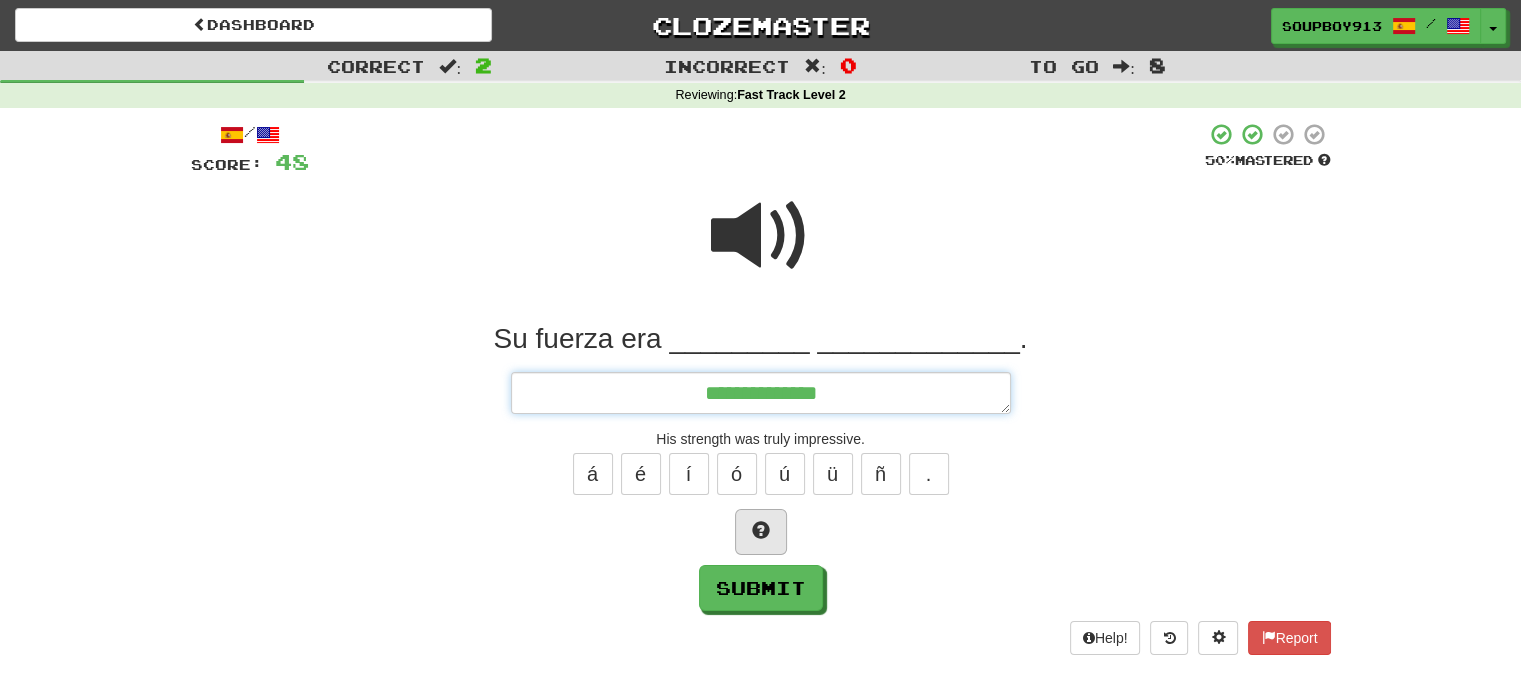 type on "*" 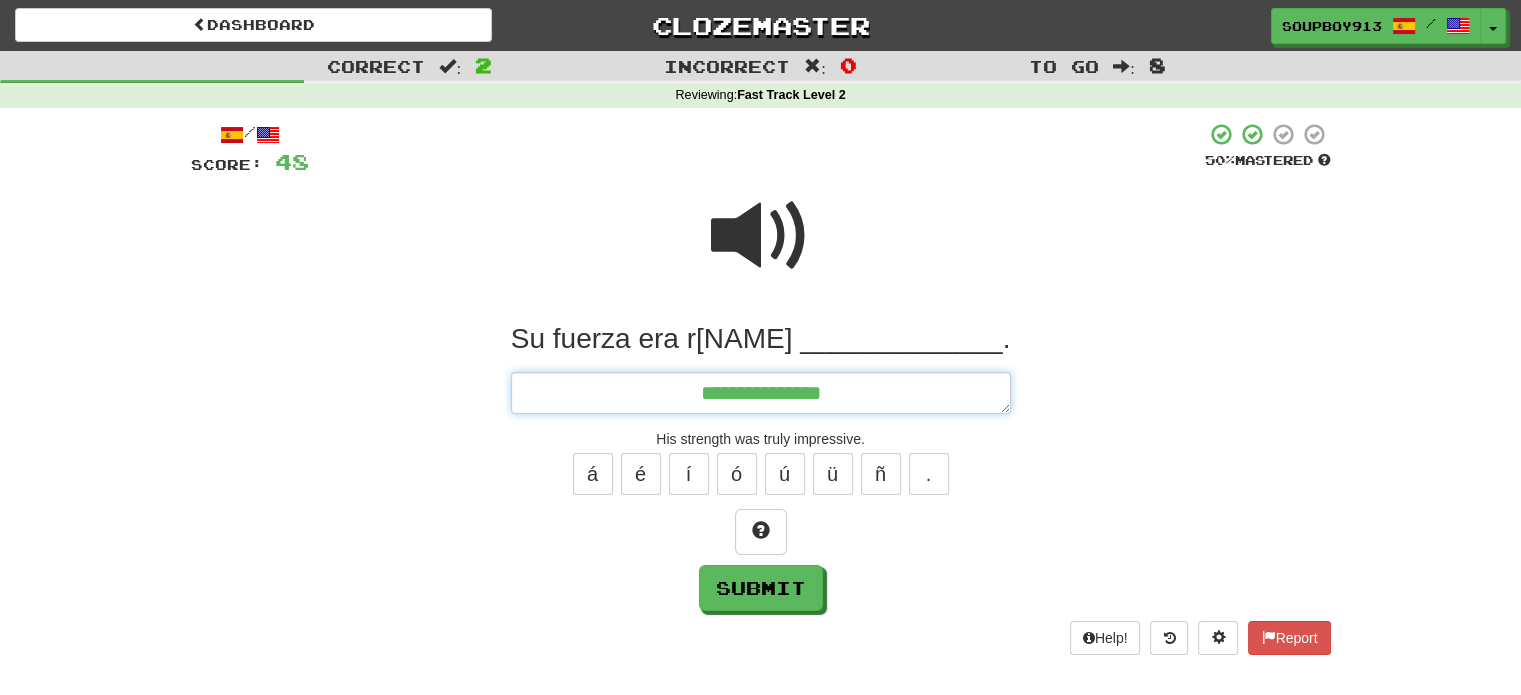 type on "*" 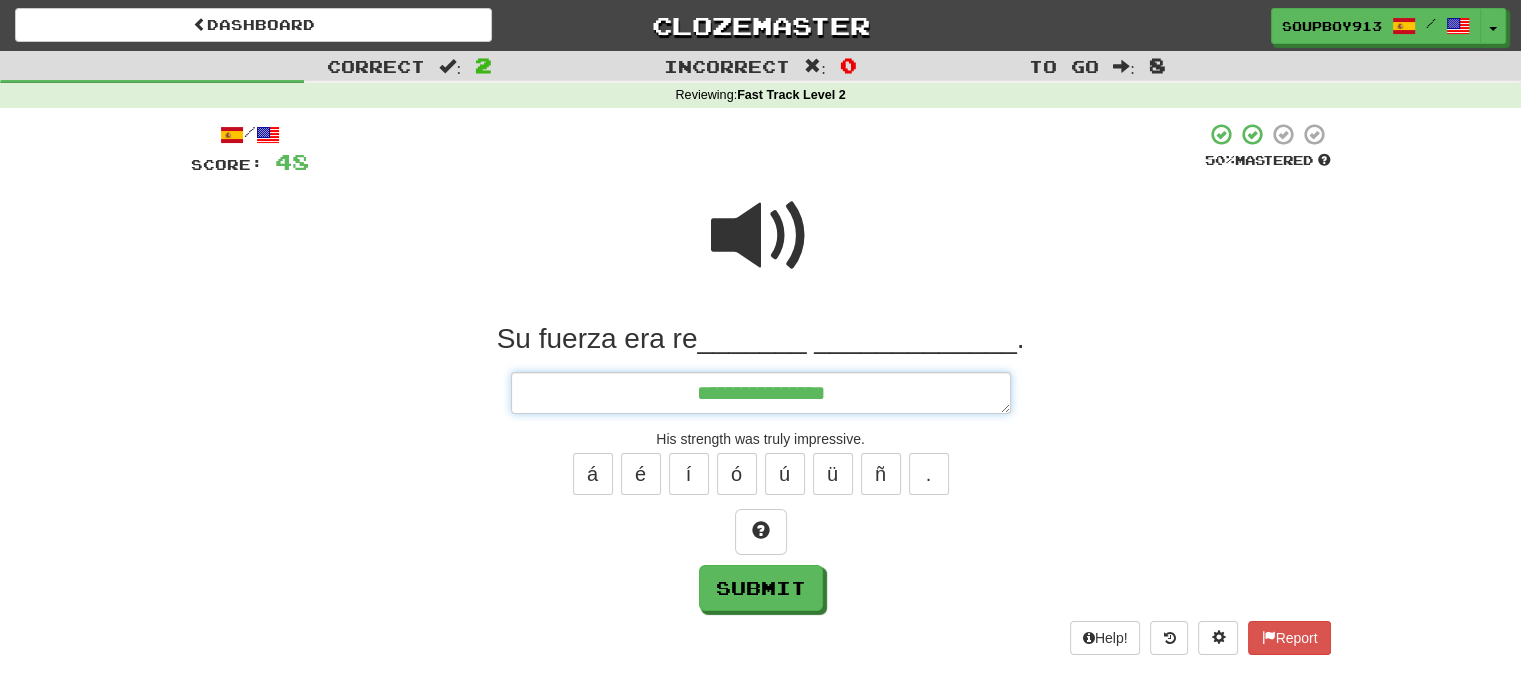 type on "*" 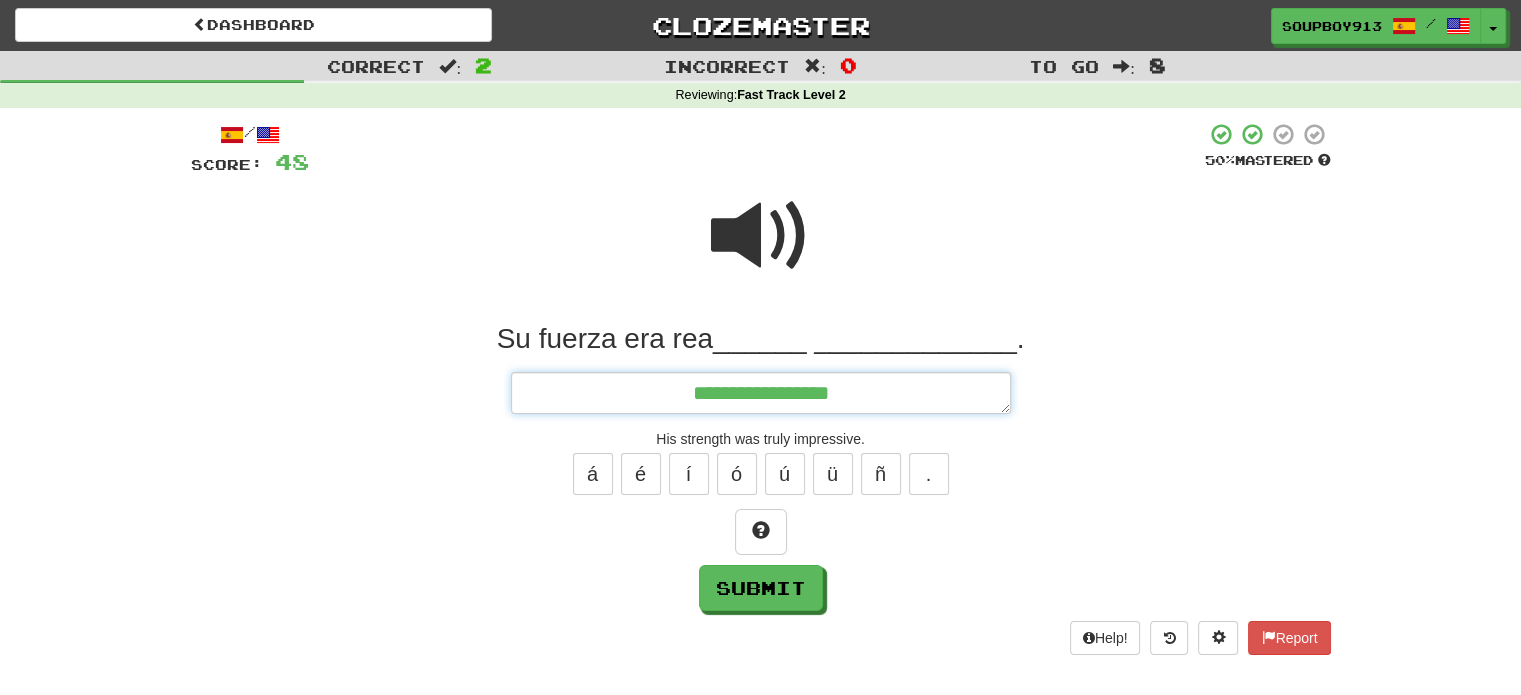 type on "*" 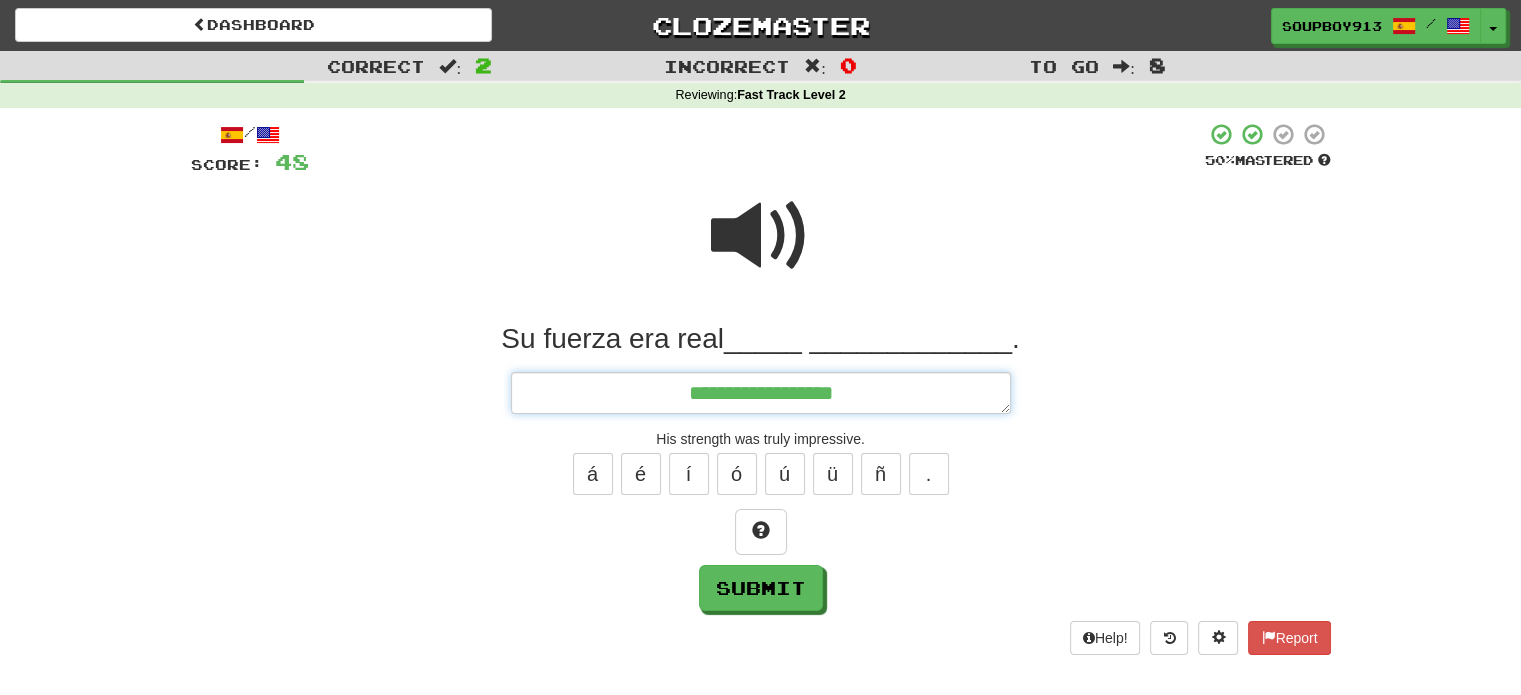 type on "*" 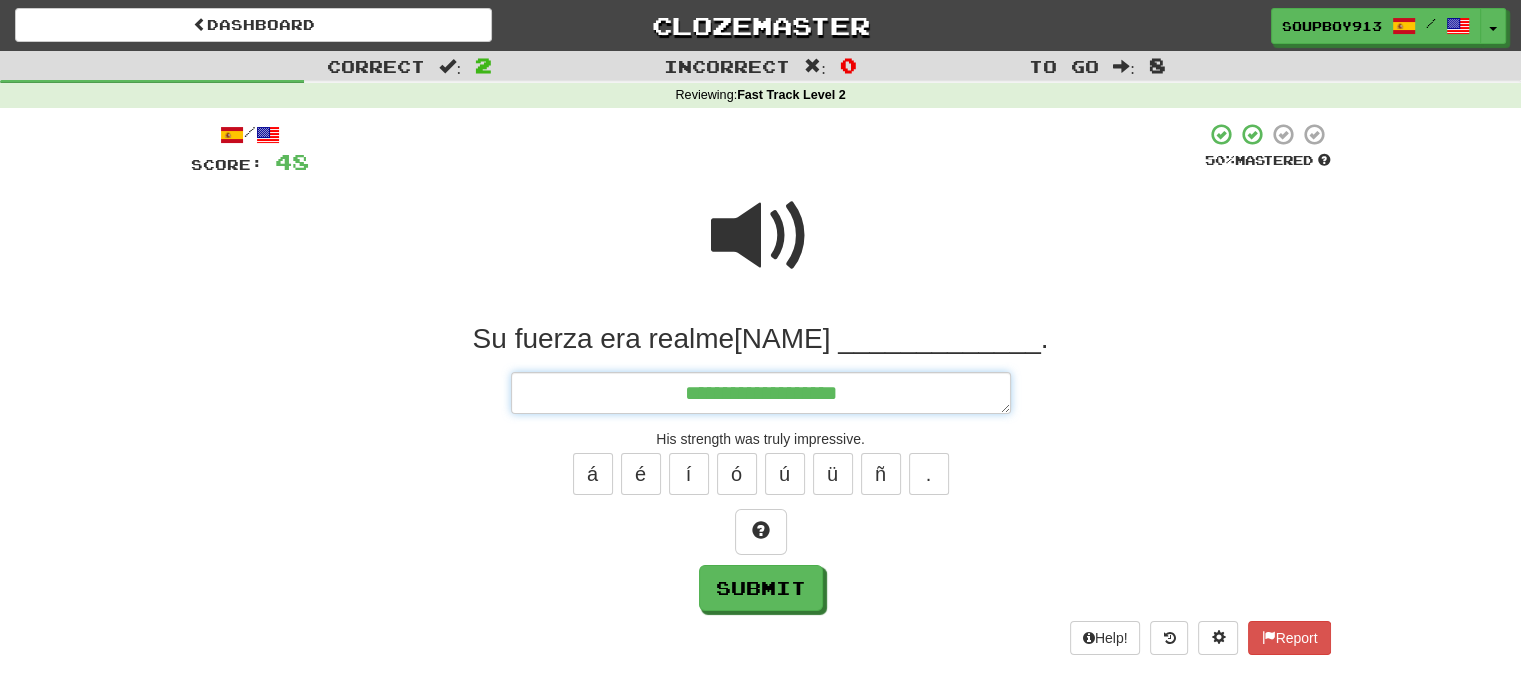 type on "*" 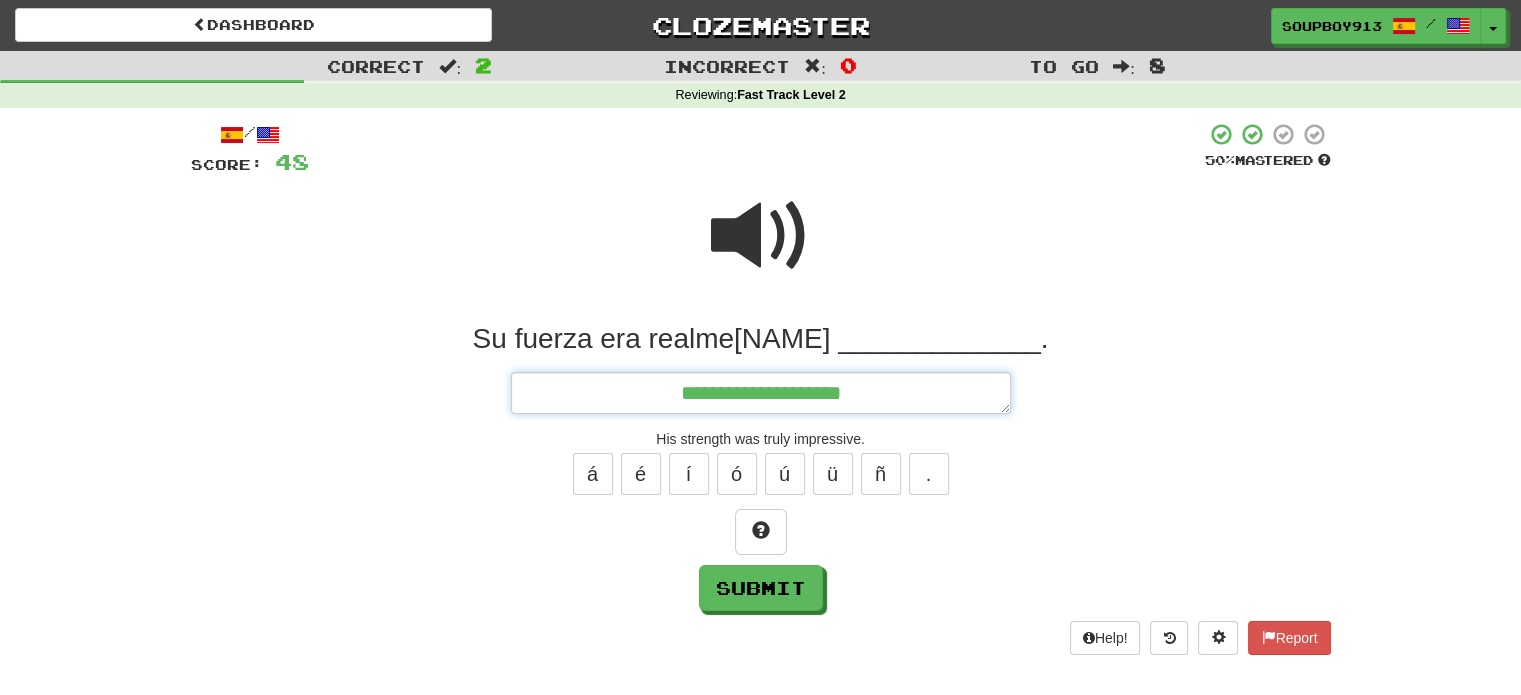 type on "*" 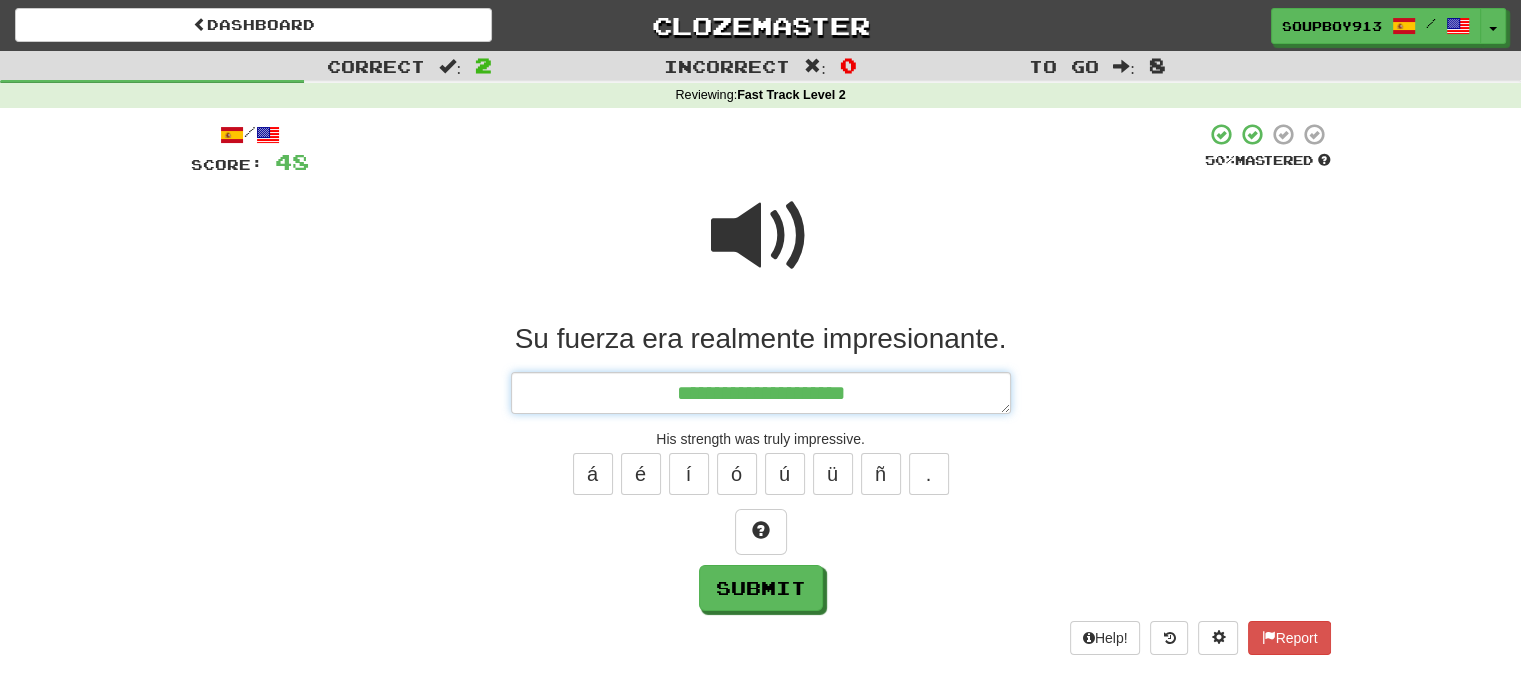 type 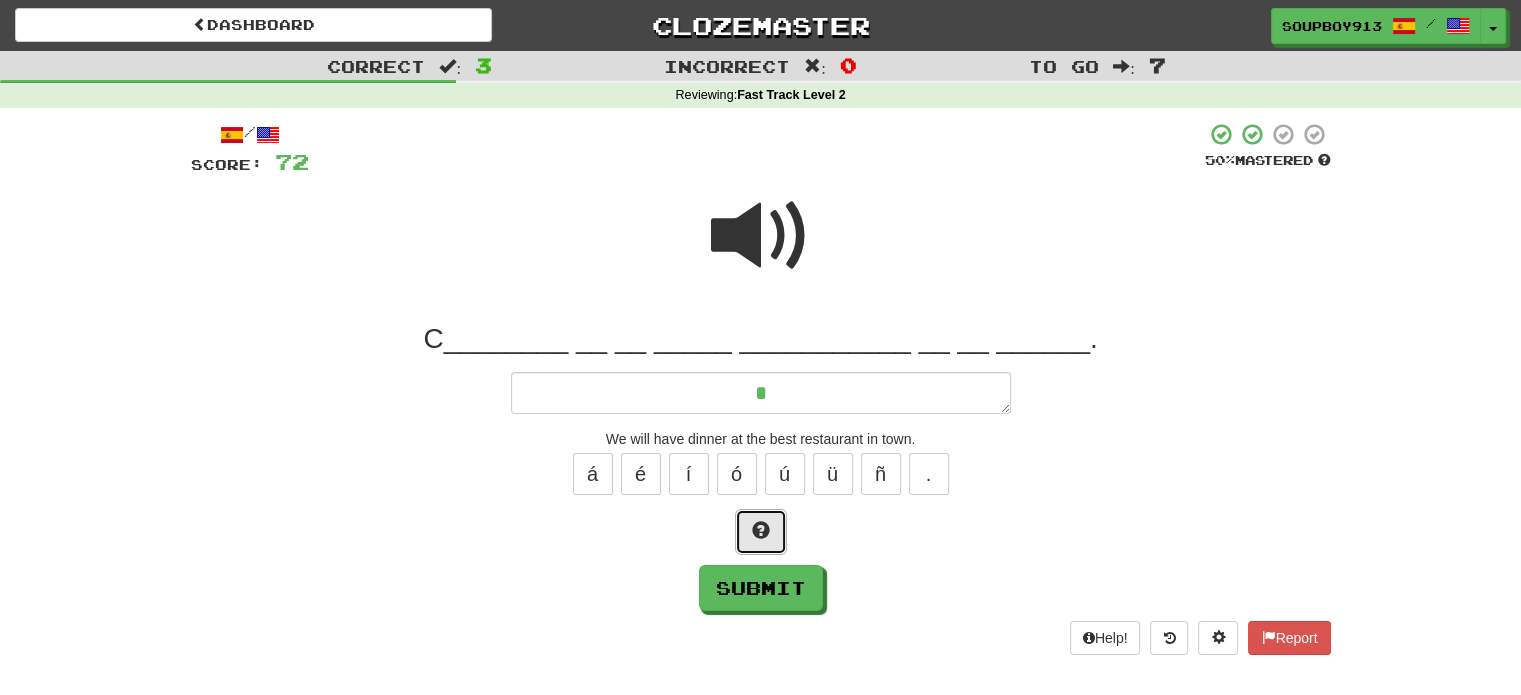 click at bounding box center (761, 532) 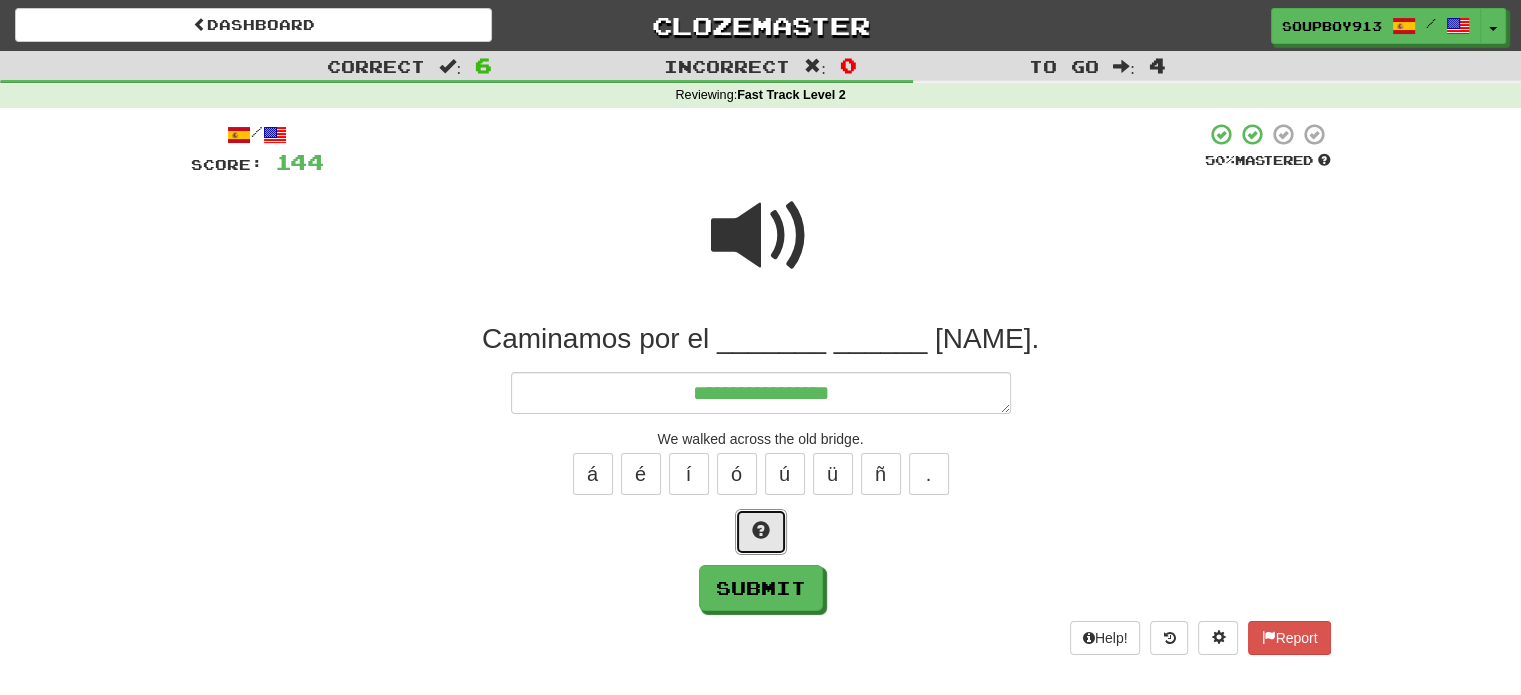 click at bounding box center [761, 530] 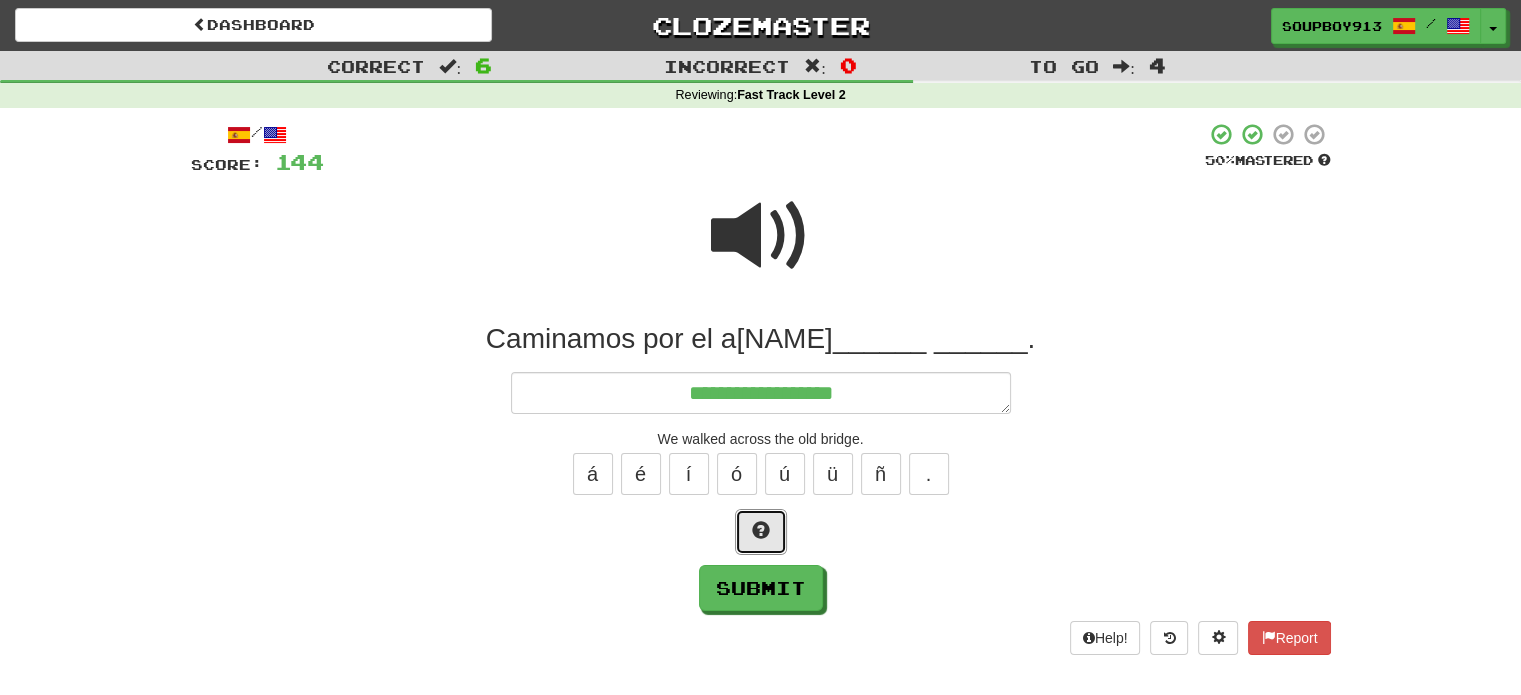 click at bounding box center (761, 530) 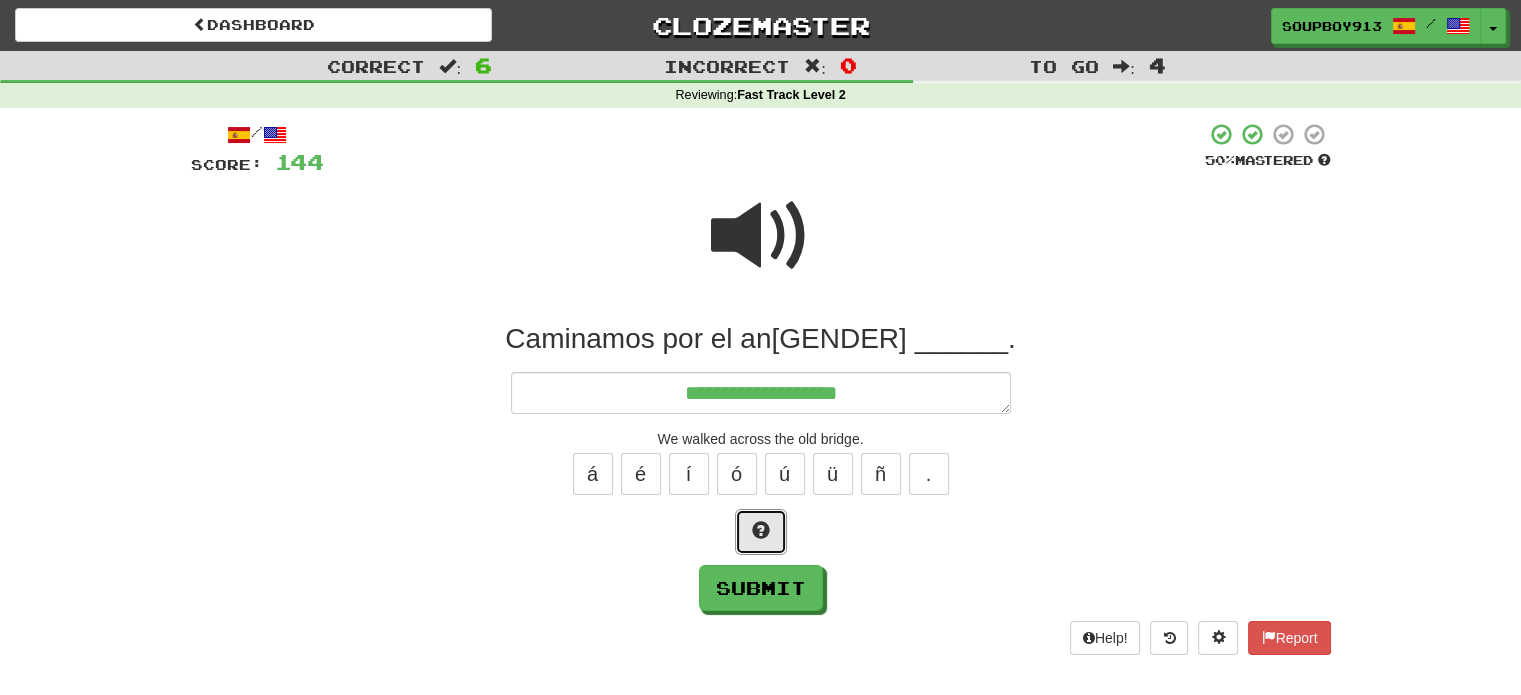 click at bounding box center [761, 530] 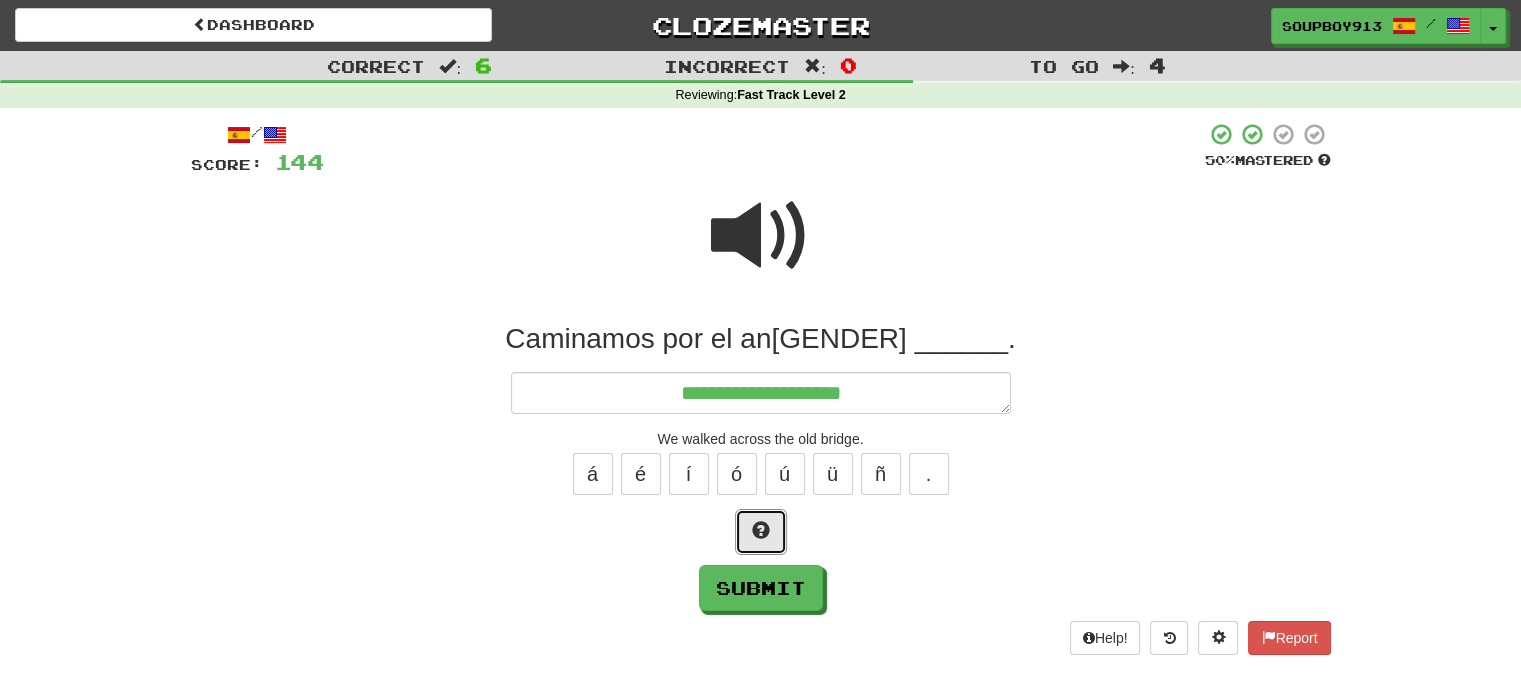 click at bounding box center (761, 530) 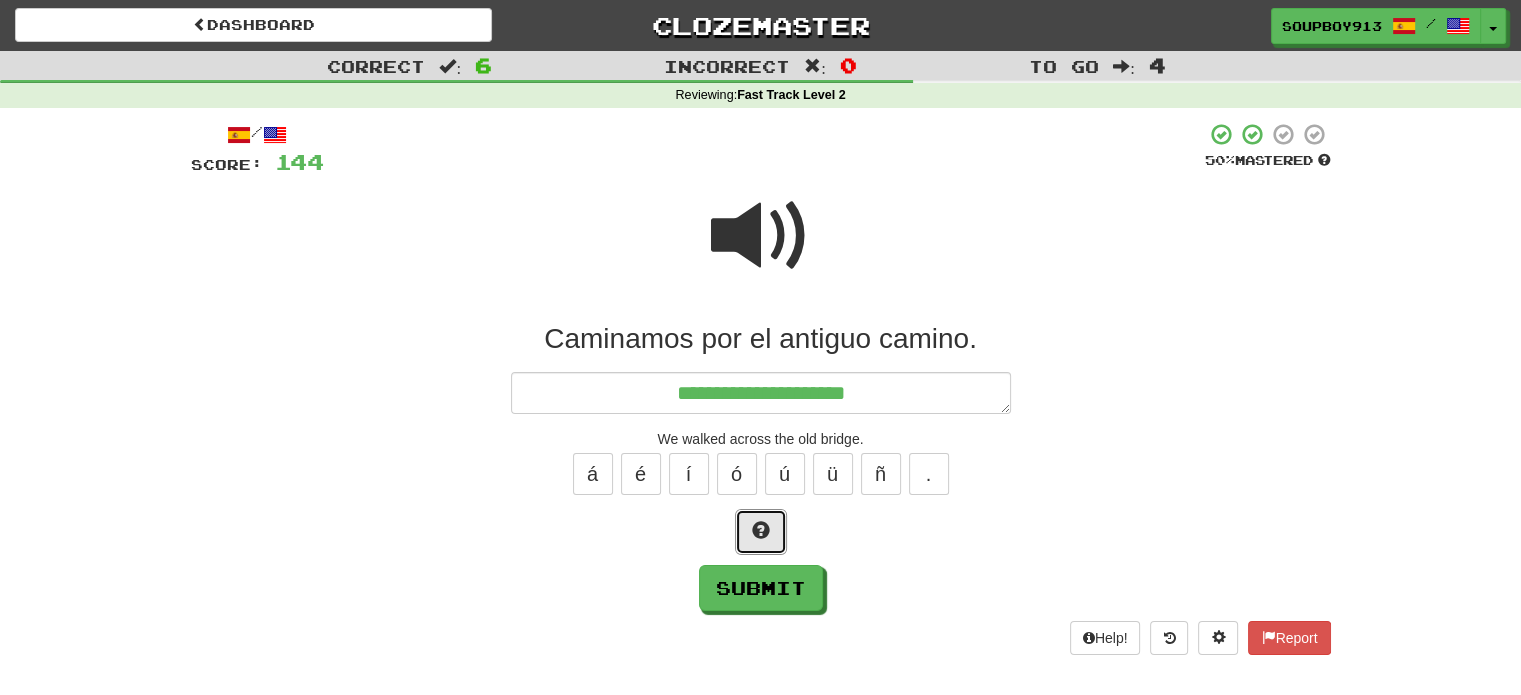 click at bounding box center (761, 530) 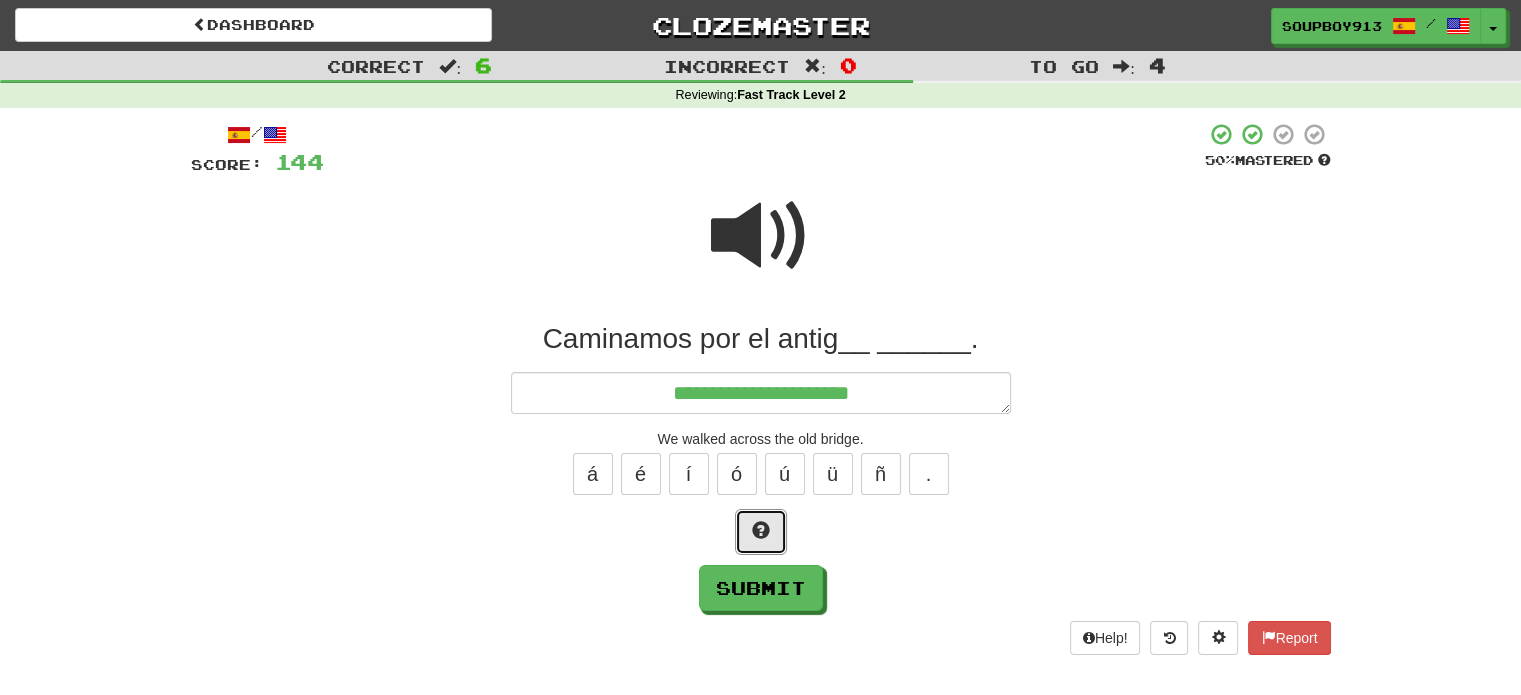 click at bounding box center (761, 530) 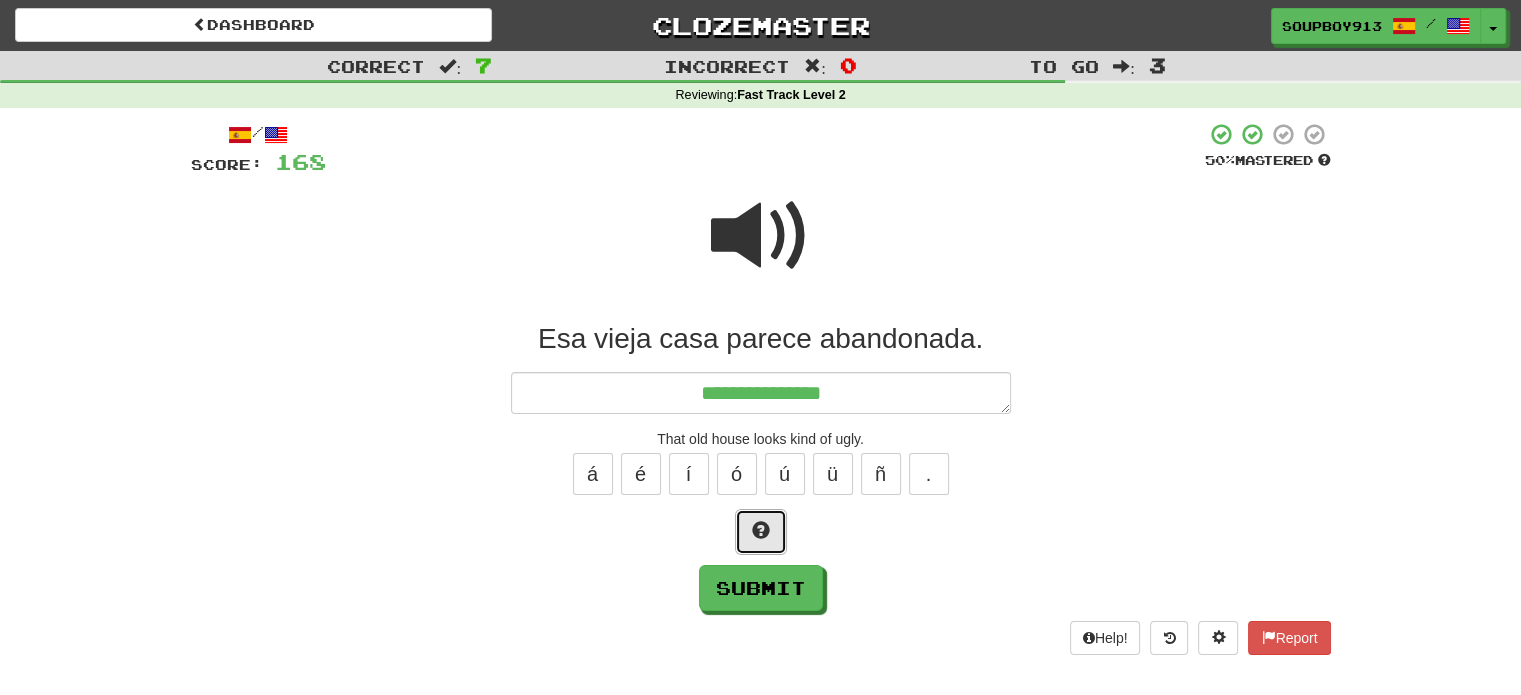 click at bounding box center [761, 530] 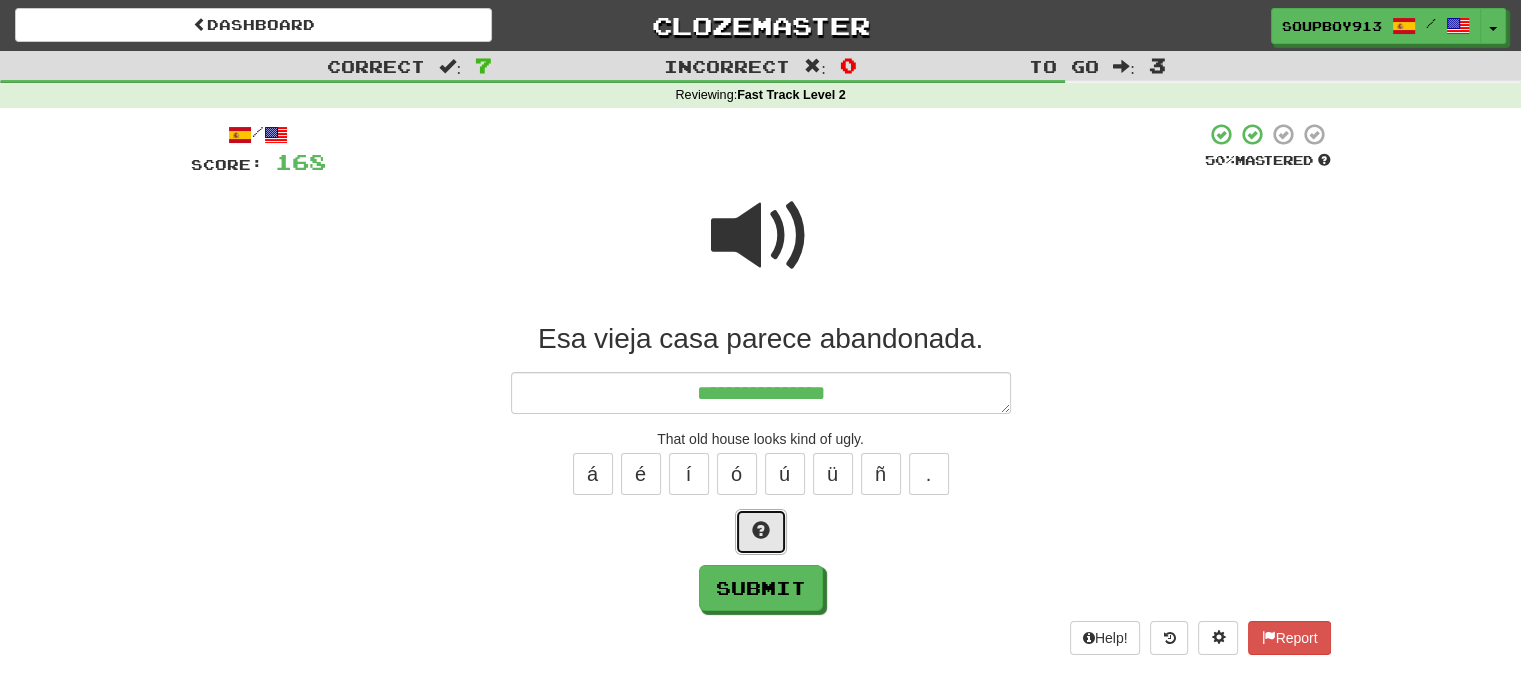 click at bounding box center [761, 530] 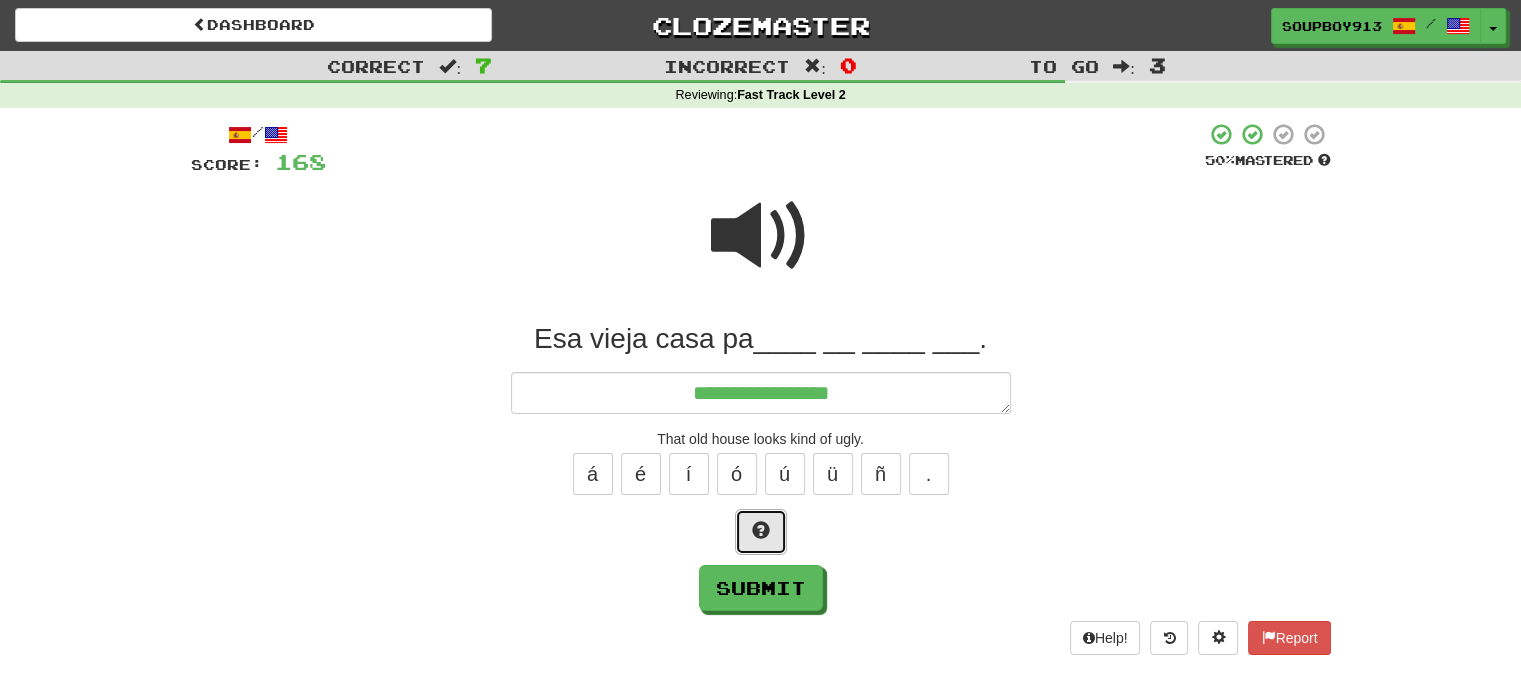 click at bounding box center (761, 530) 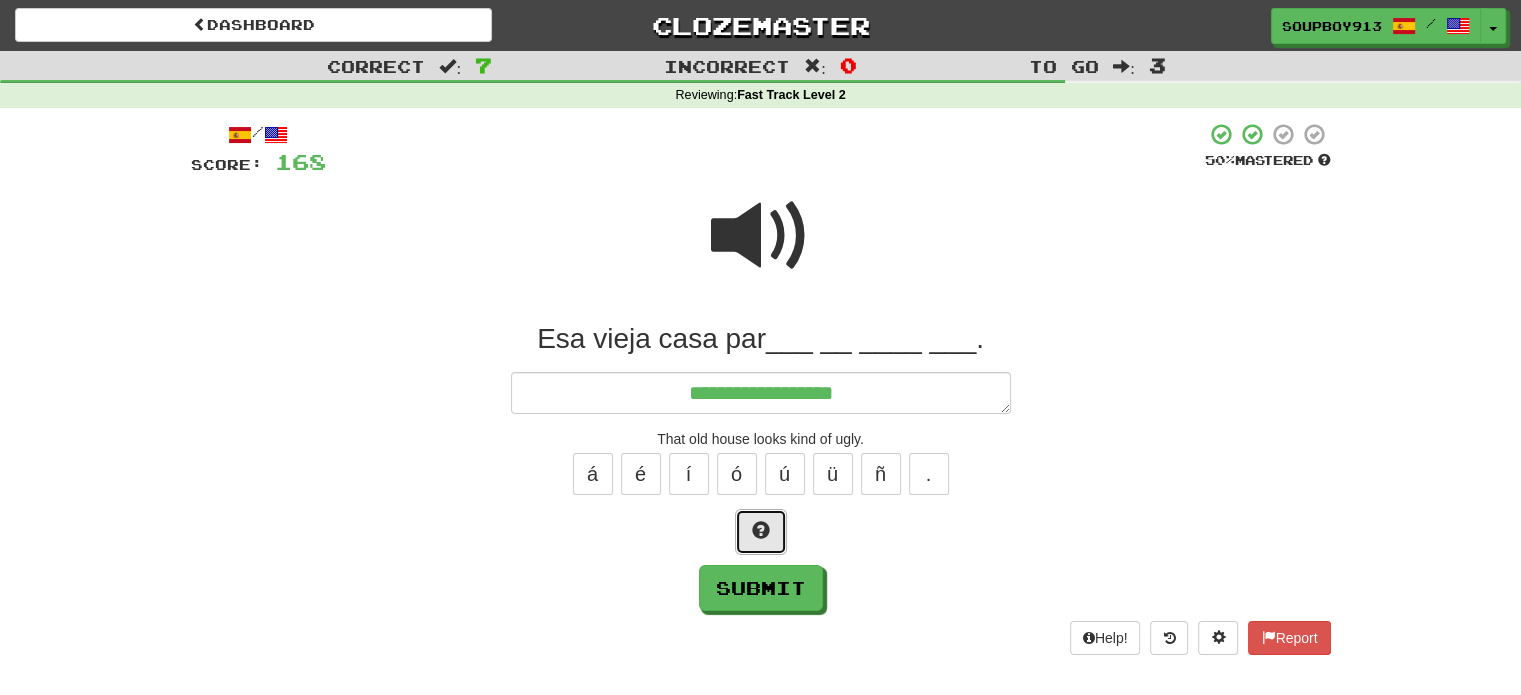 click at bounding box center (761, 532) 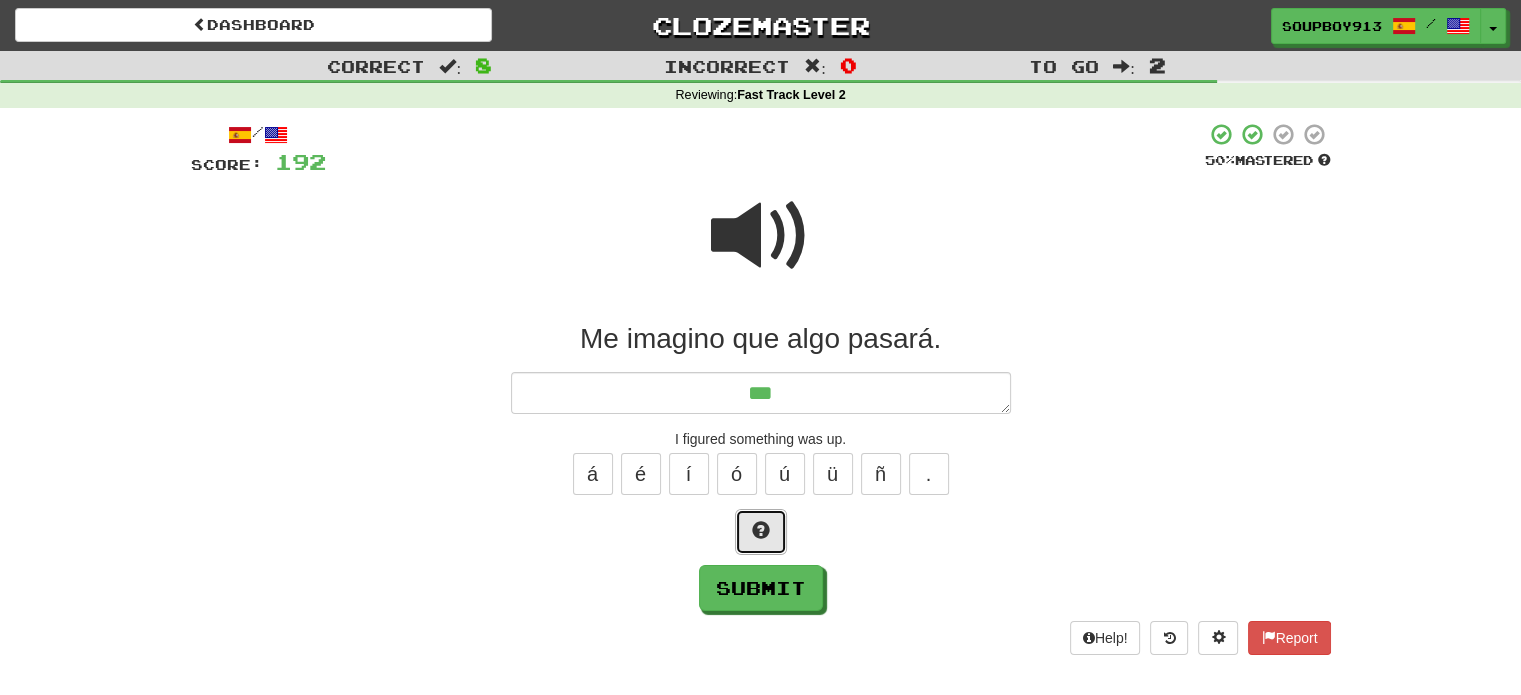 click at bounding box center (761, 532) 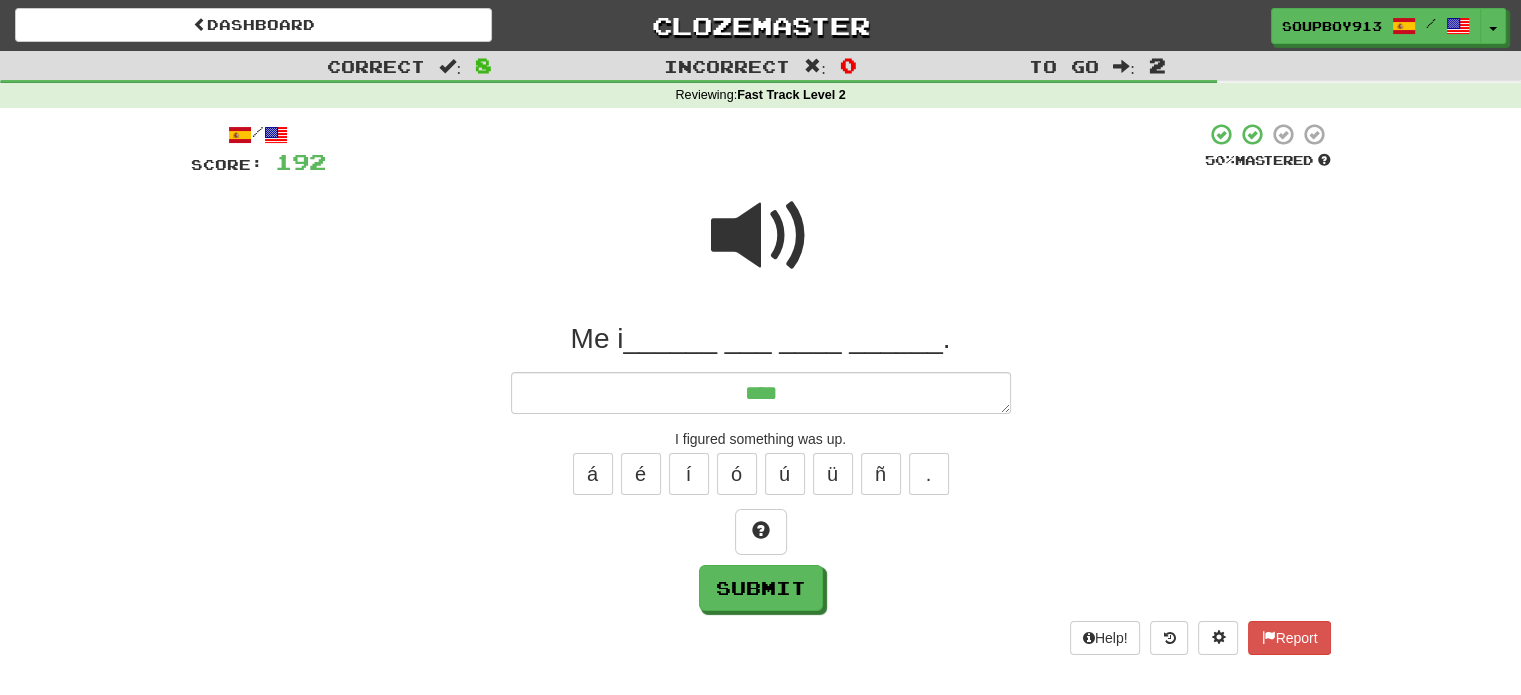 click on "Me i______ ___ ____ ______." at bounding box center [761, 466] 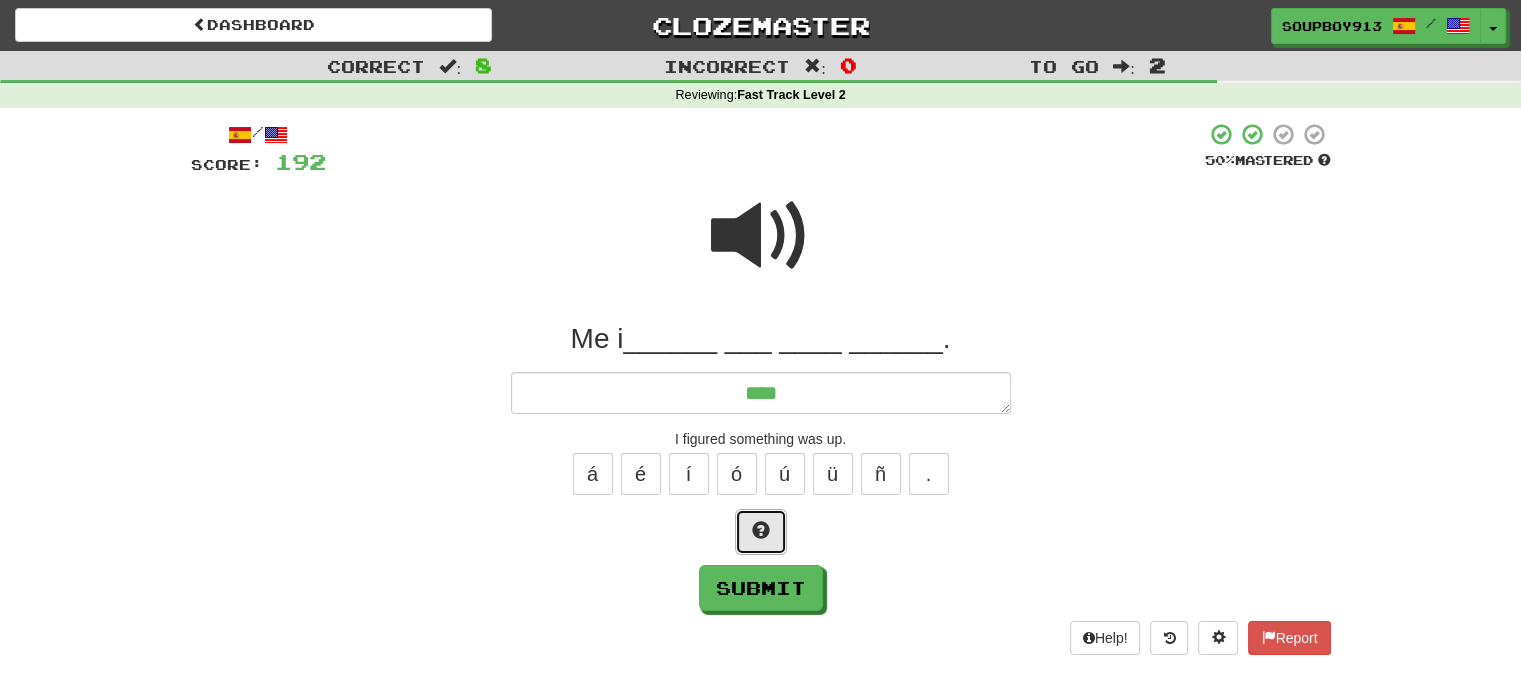 click at bounding box center (761, 530) 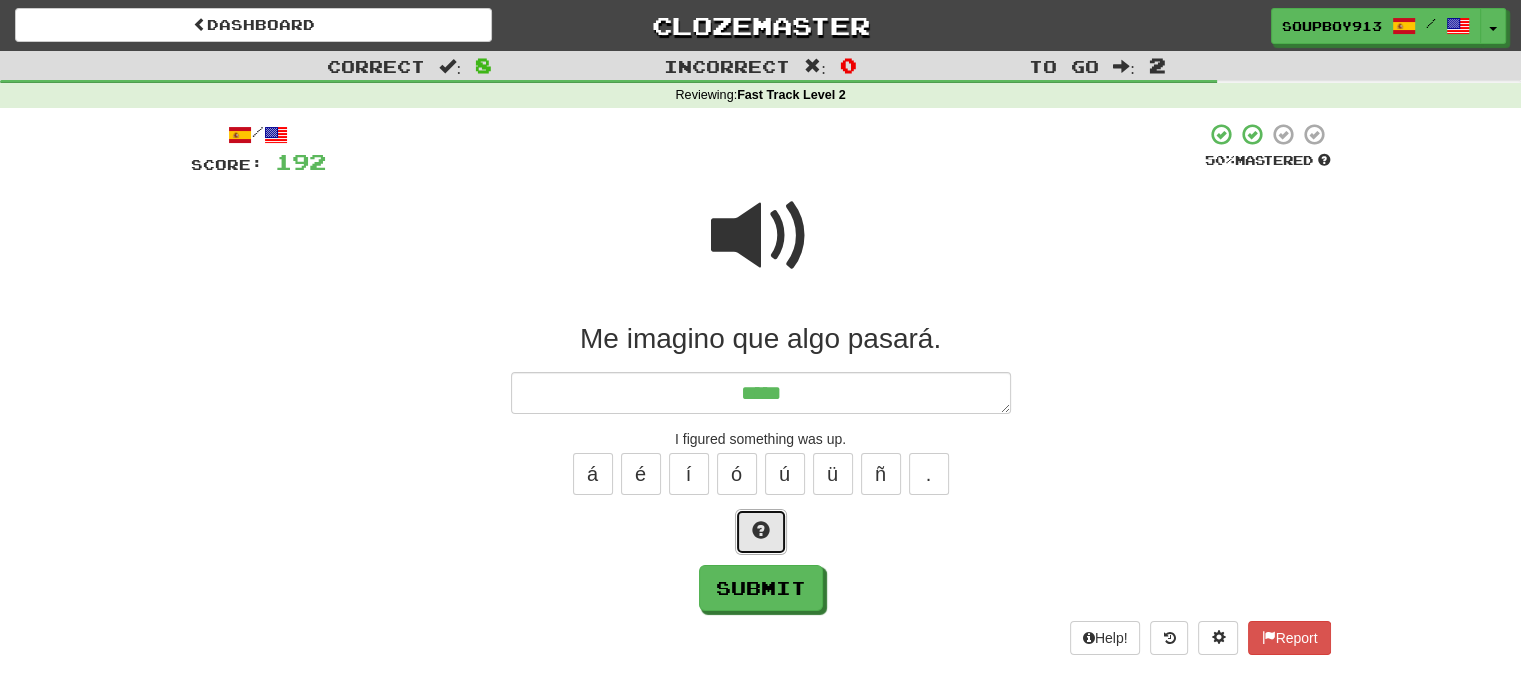 click at bounding box center [761, 530] 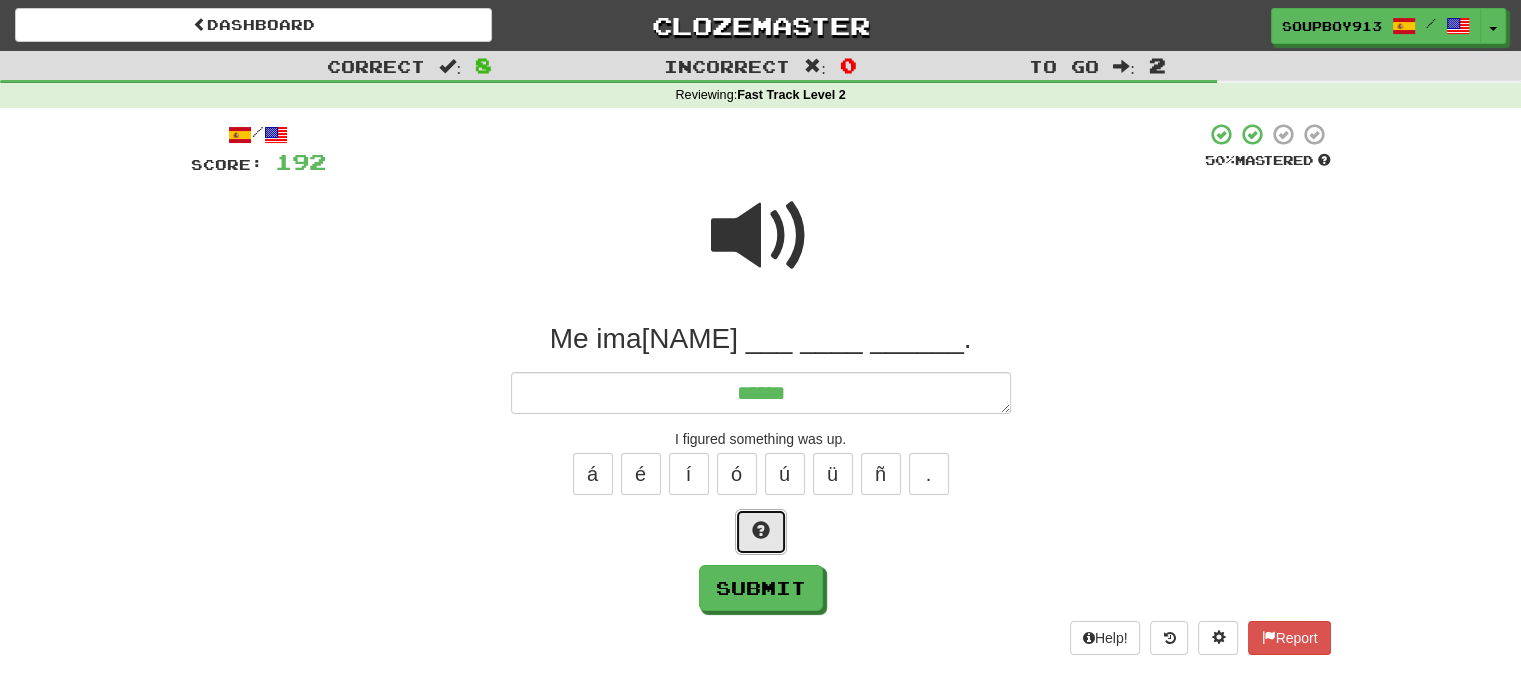 click at bounding box center (761, 530) 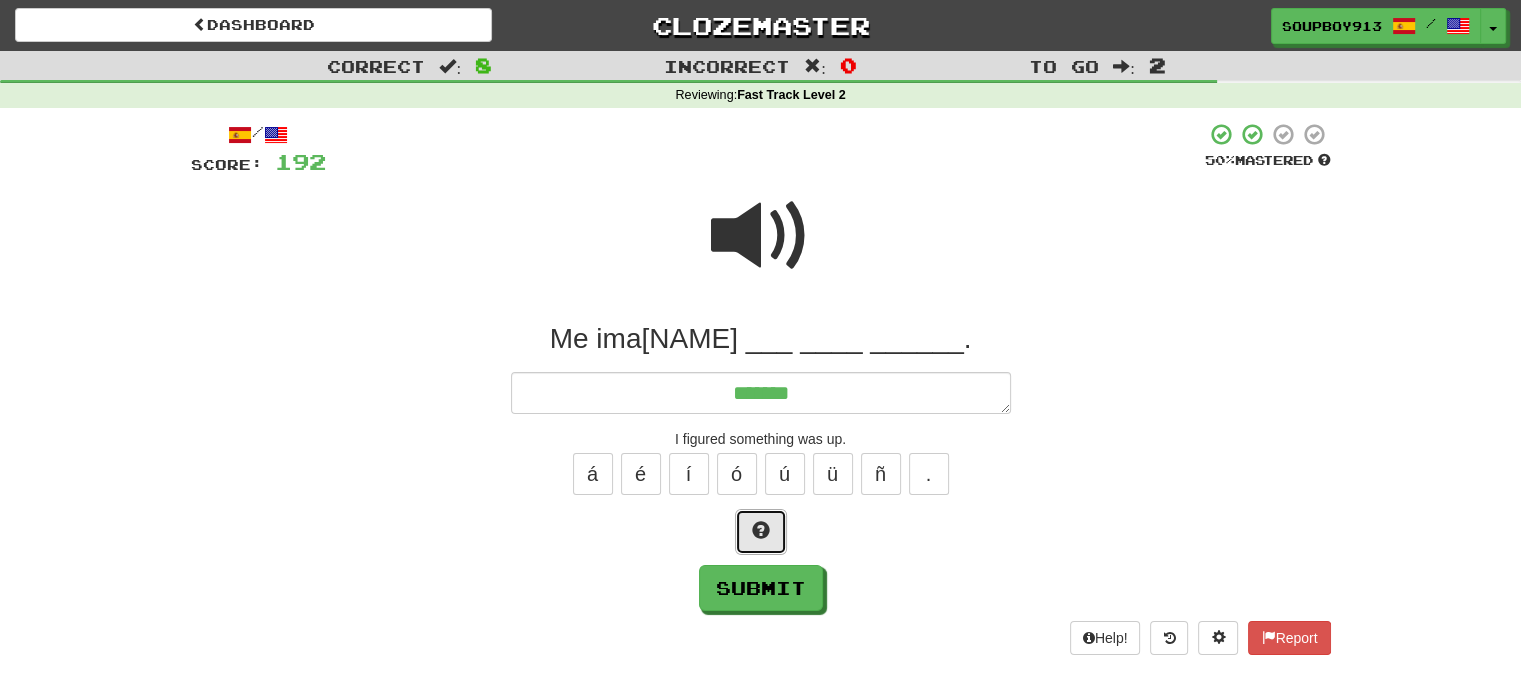 click at bounding box center (761, 530) 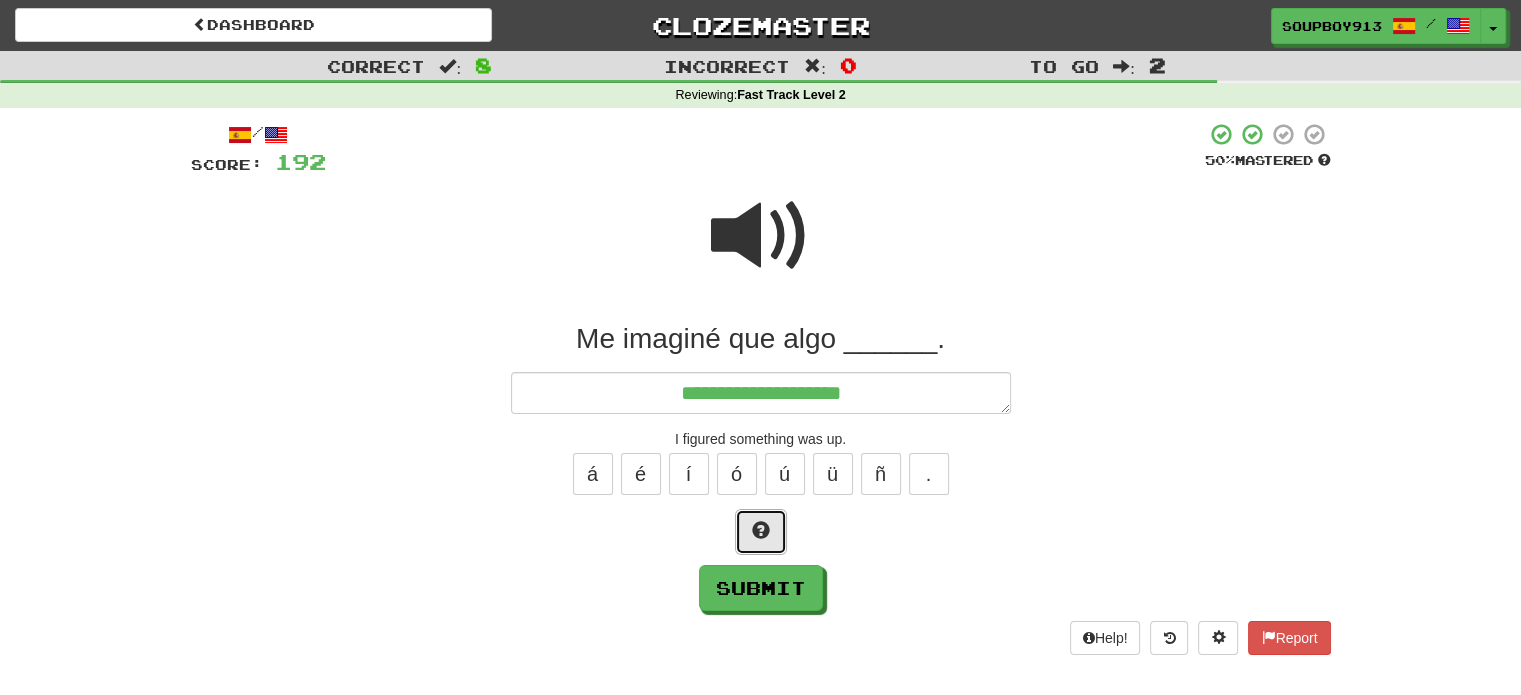 click at bounding box center [761, 530] 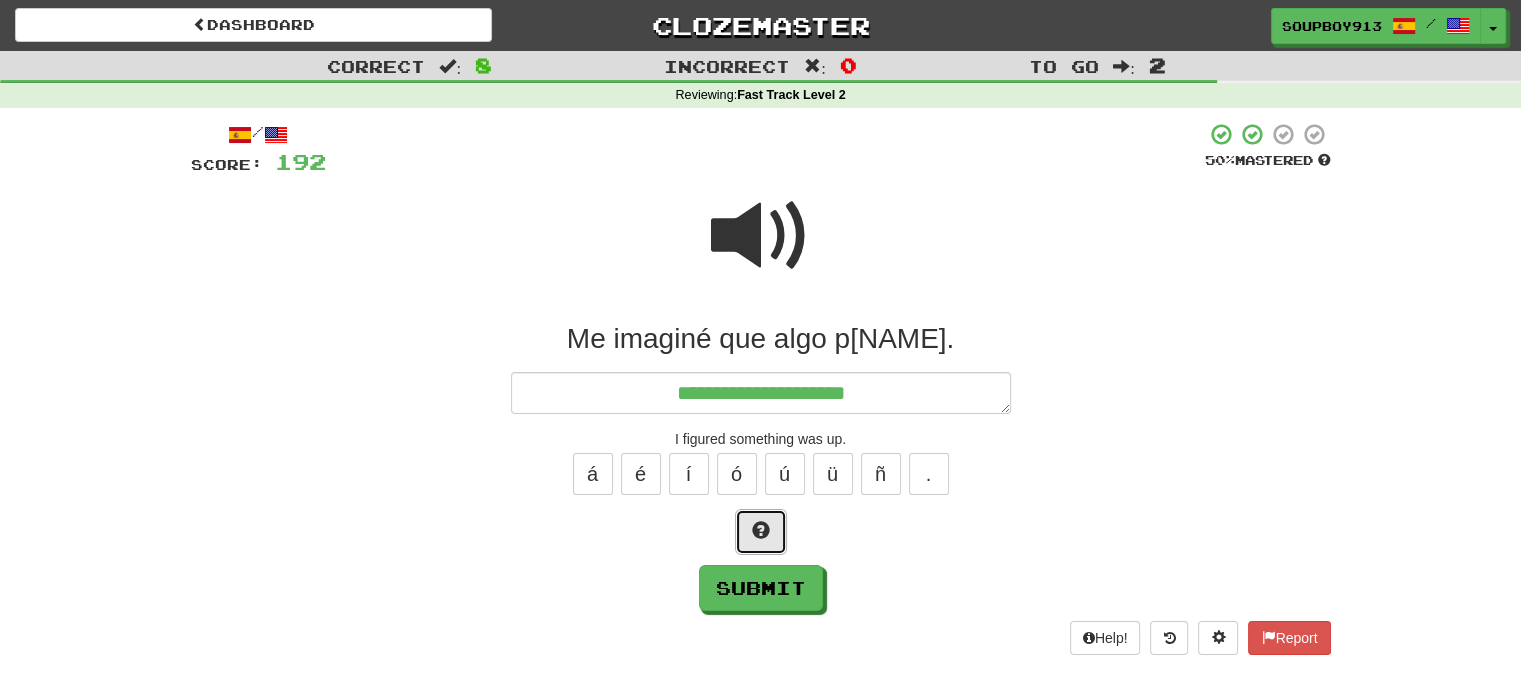 click at bounding box center [761, 530] 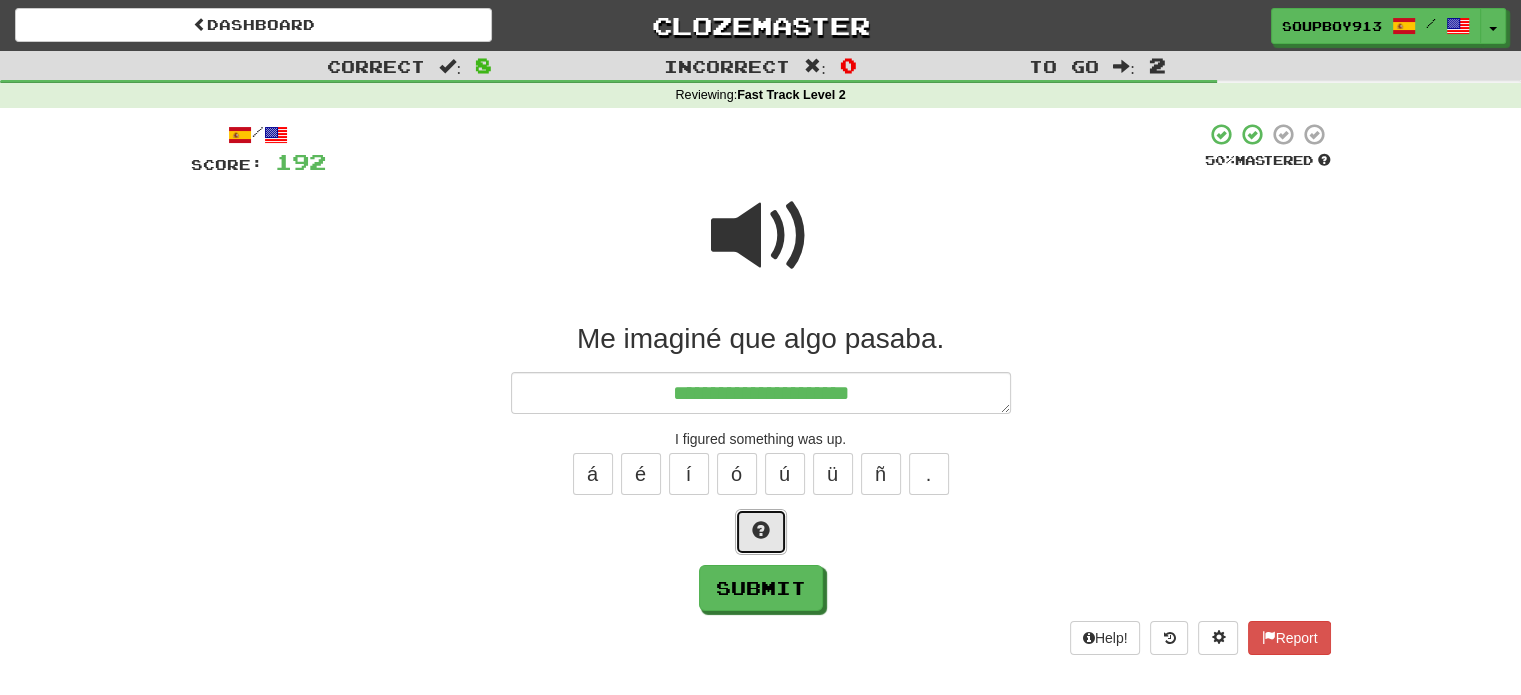 click at bounding box center (761, 530) 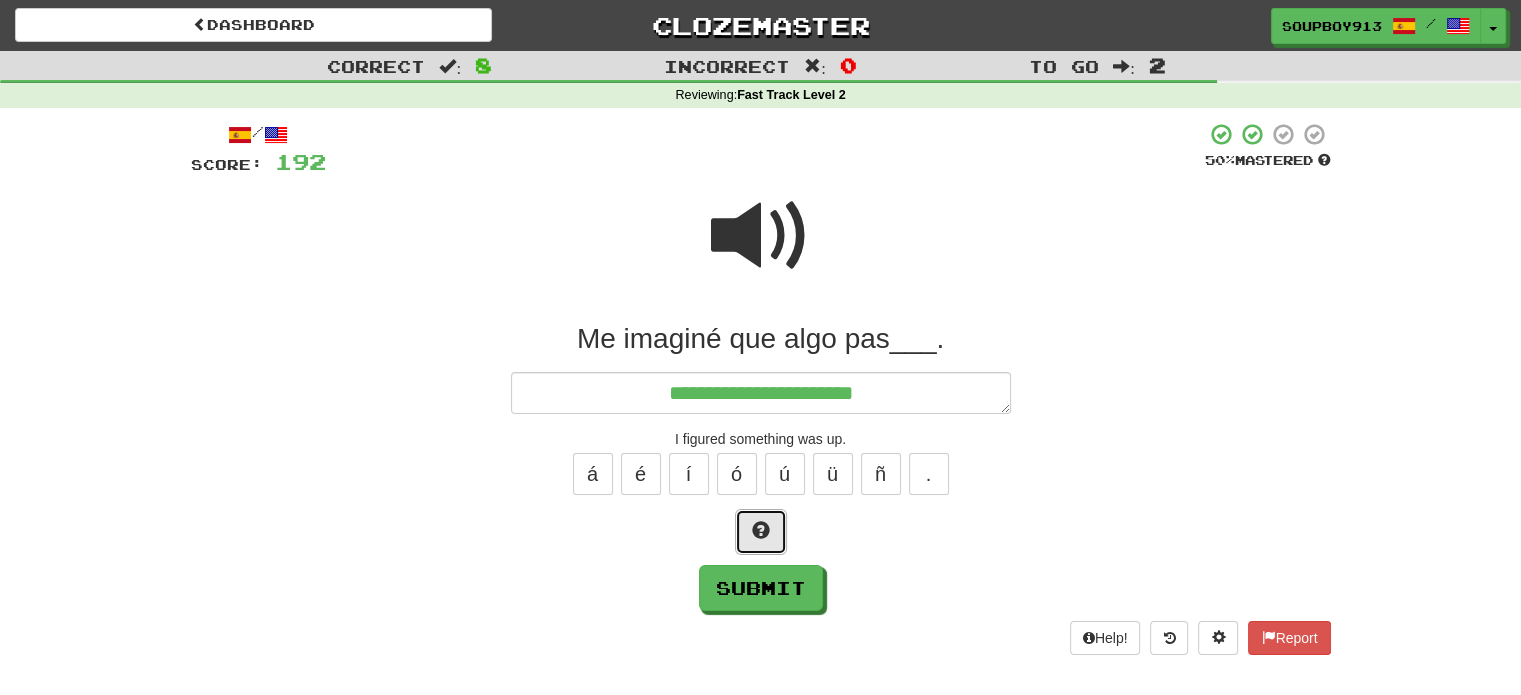 click at bounding box center (761, 530) 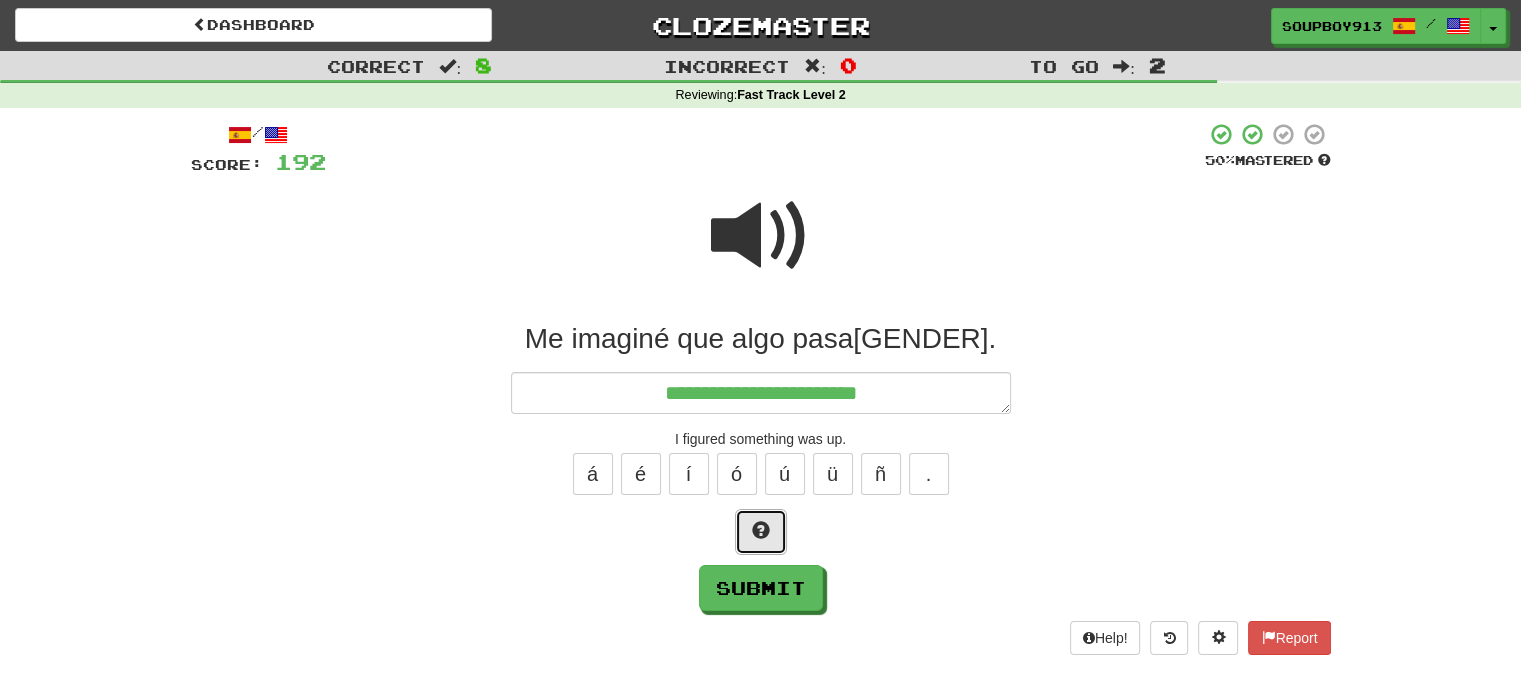 click at bounding box center (761, 530) 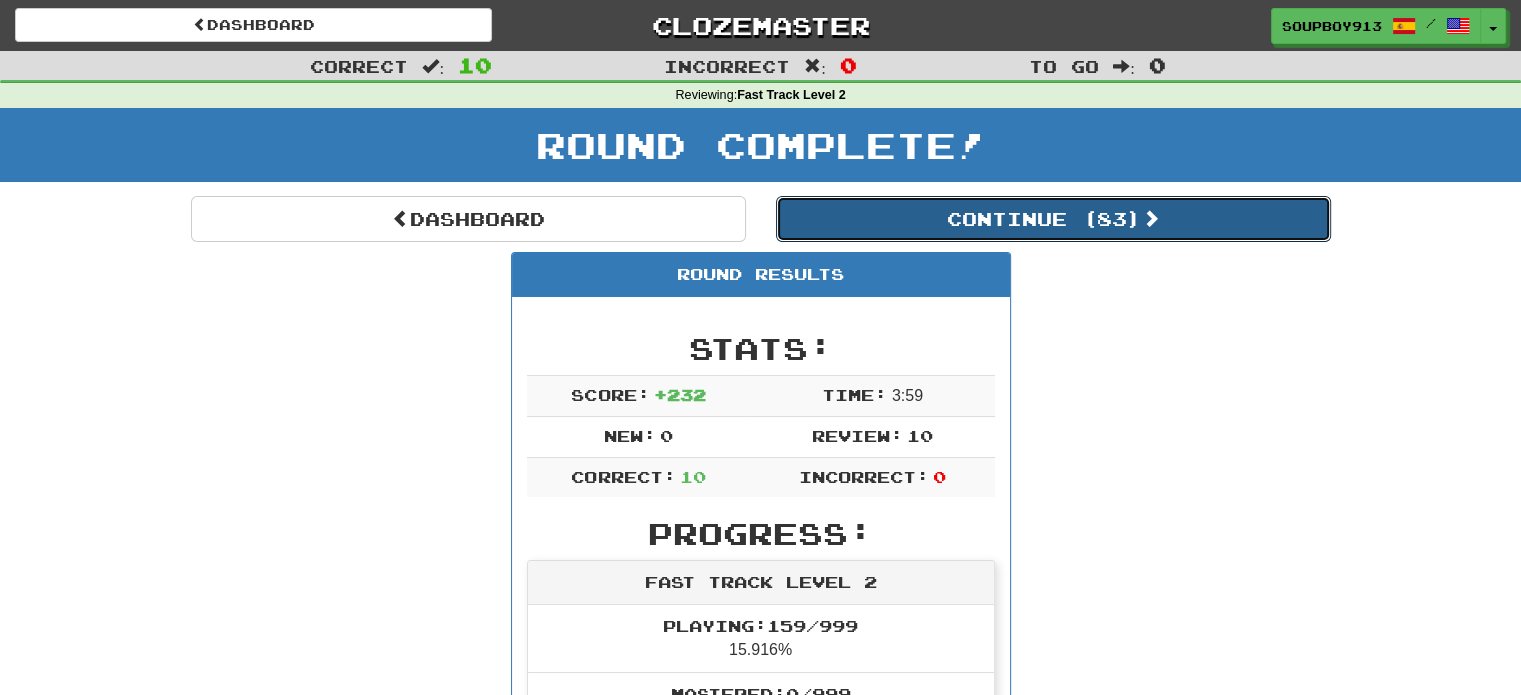click on "Continue ( 83 )" at bounding box center (1053, 219) 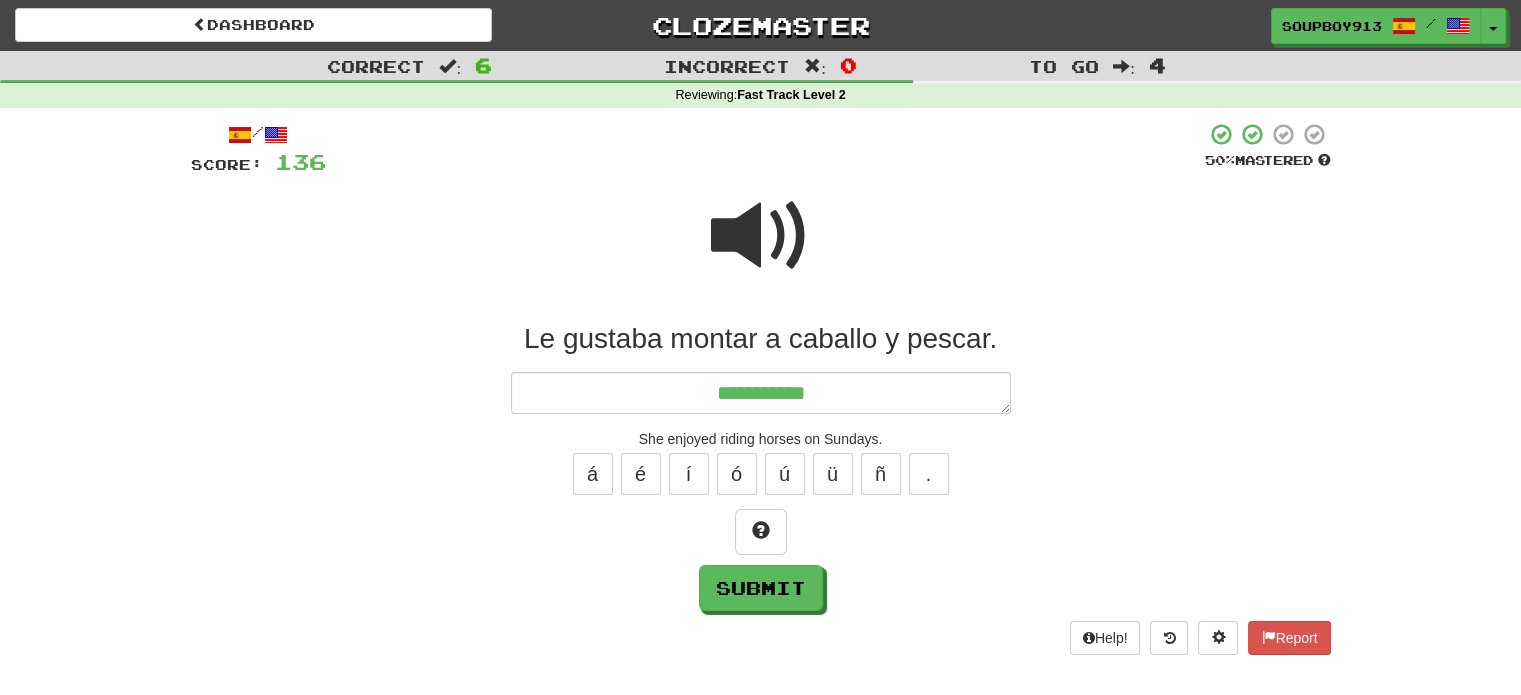 click at bounding box center (761, 249) 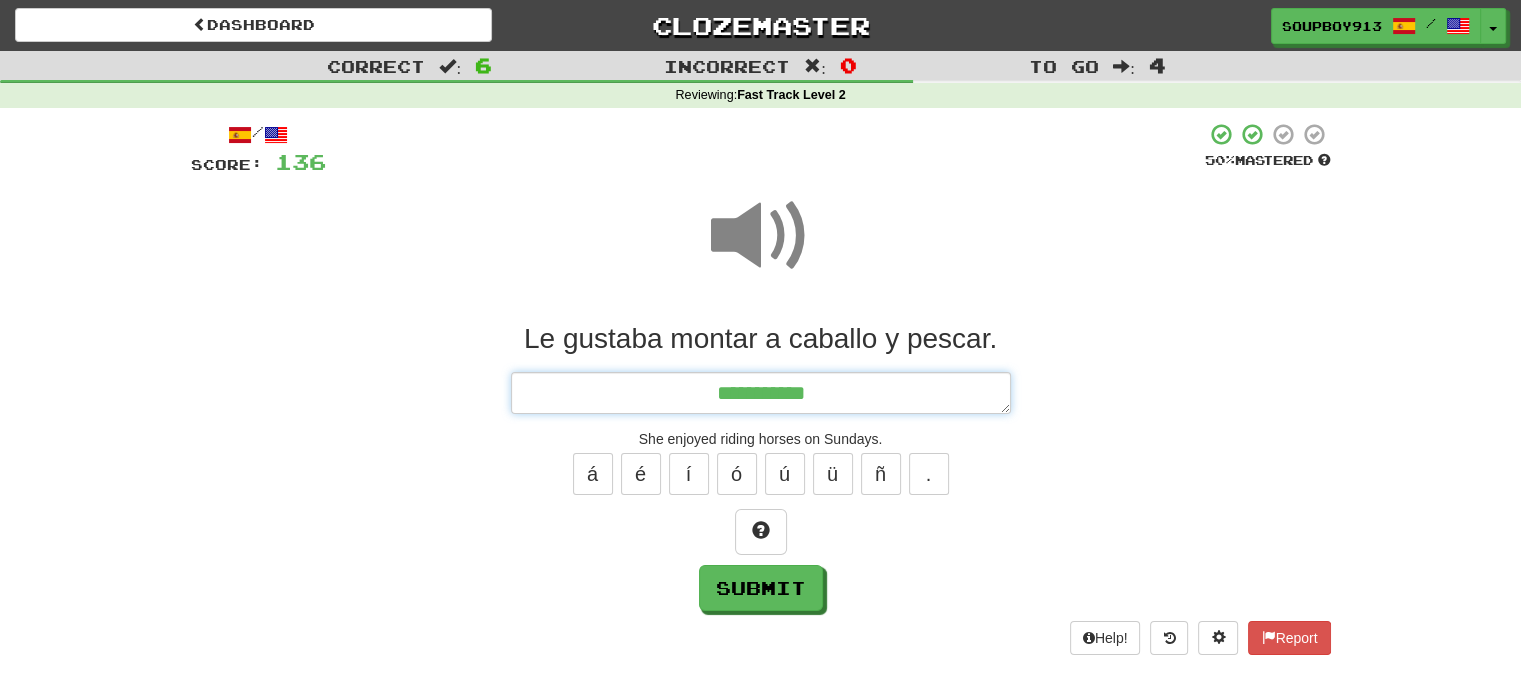 click on "**********" at bounding box center (761, 393) 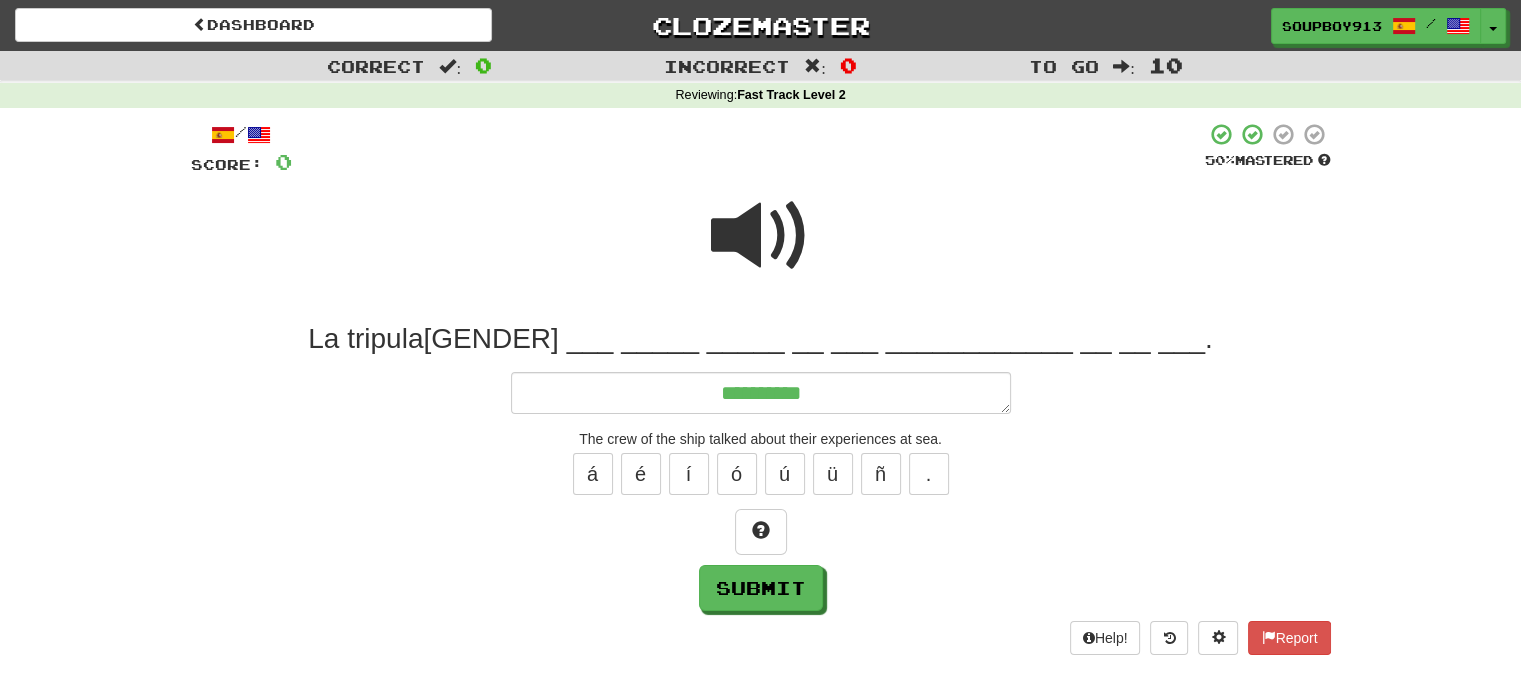 click at bounding box center (761, 236) 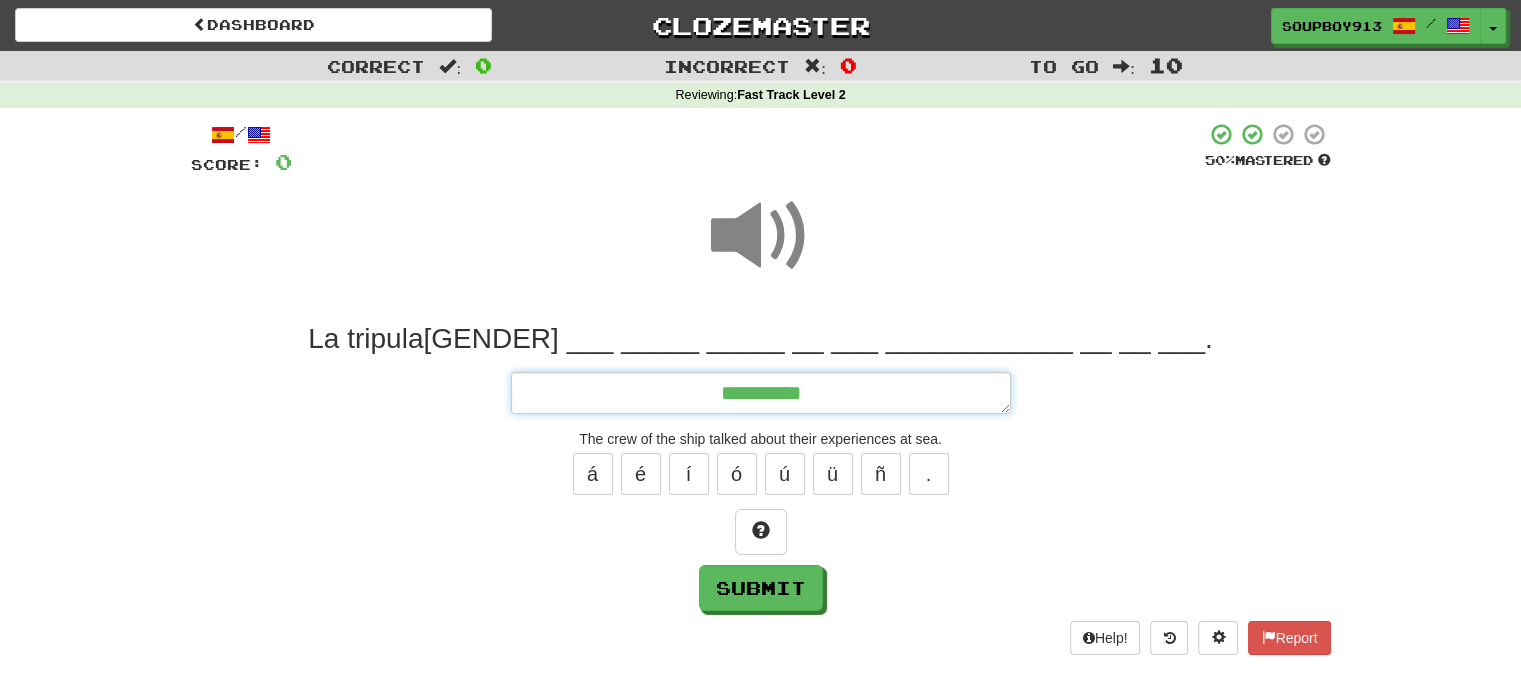 click on "**********" at bounding box center [761, 393] 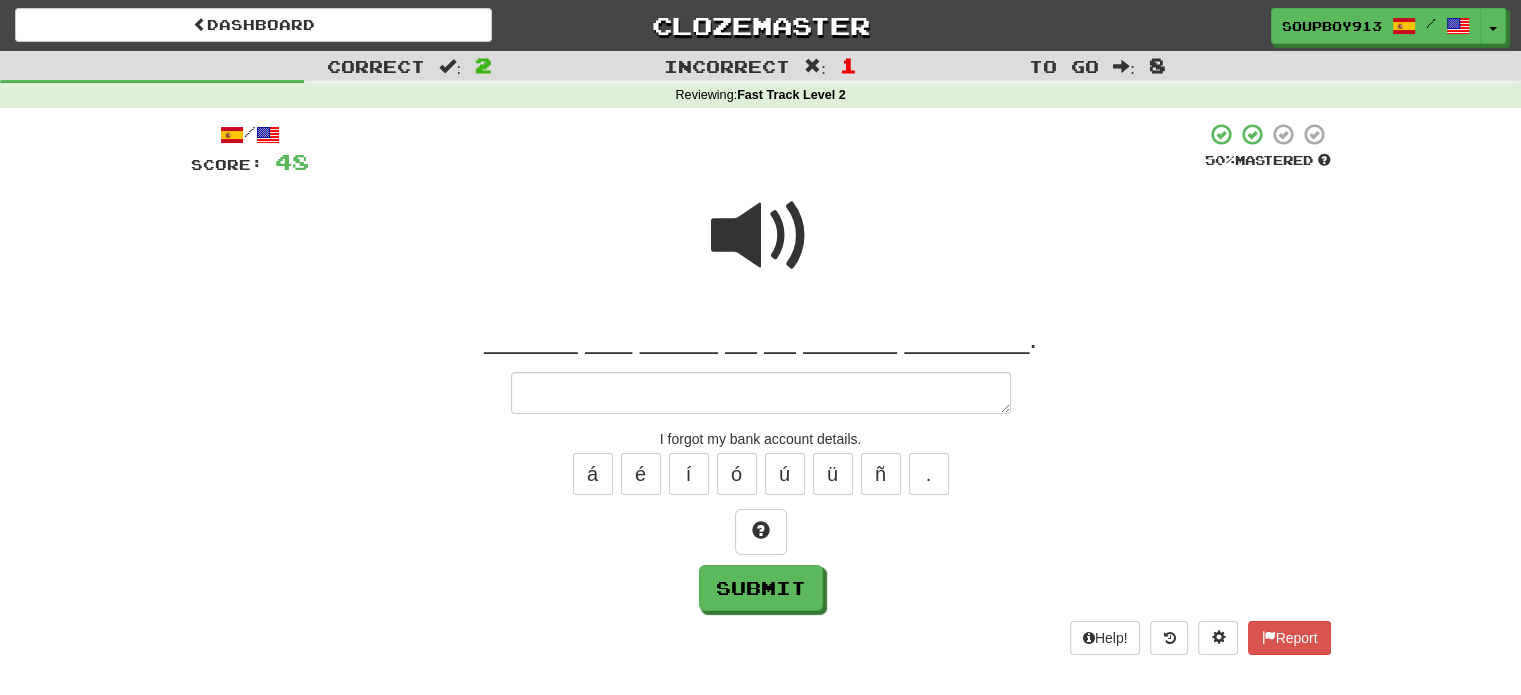 click at bounding box center (761, 236) 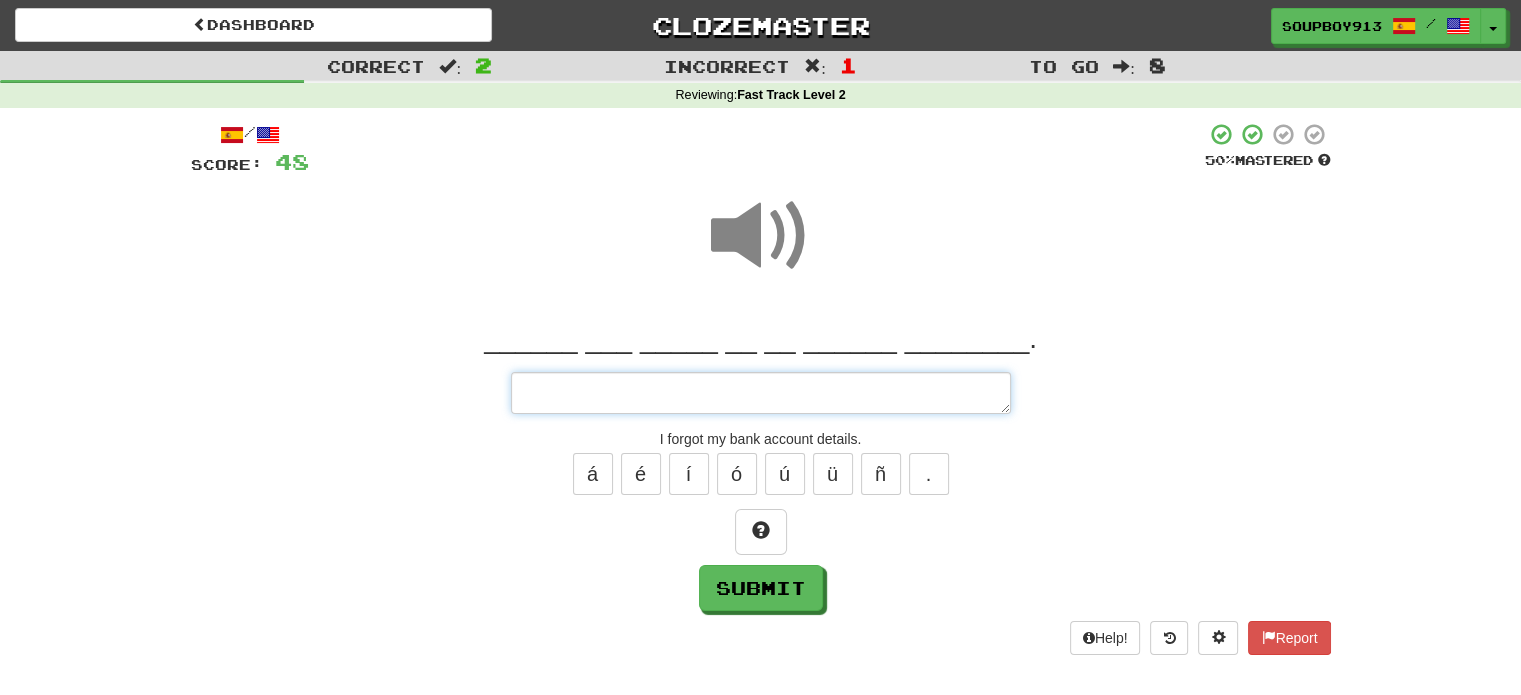 click at bounding box center [761, 393] 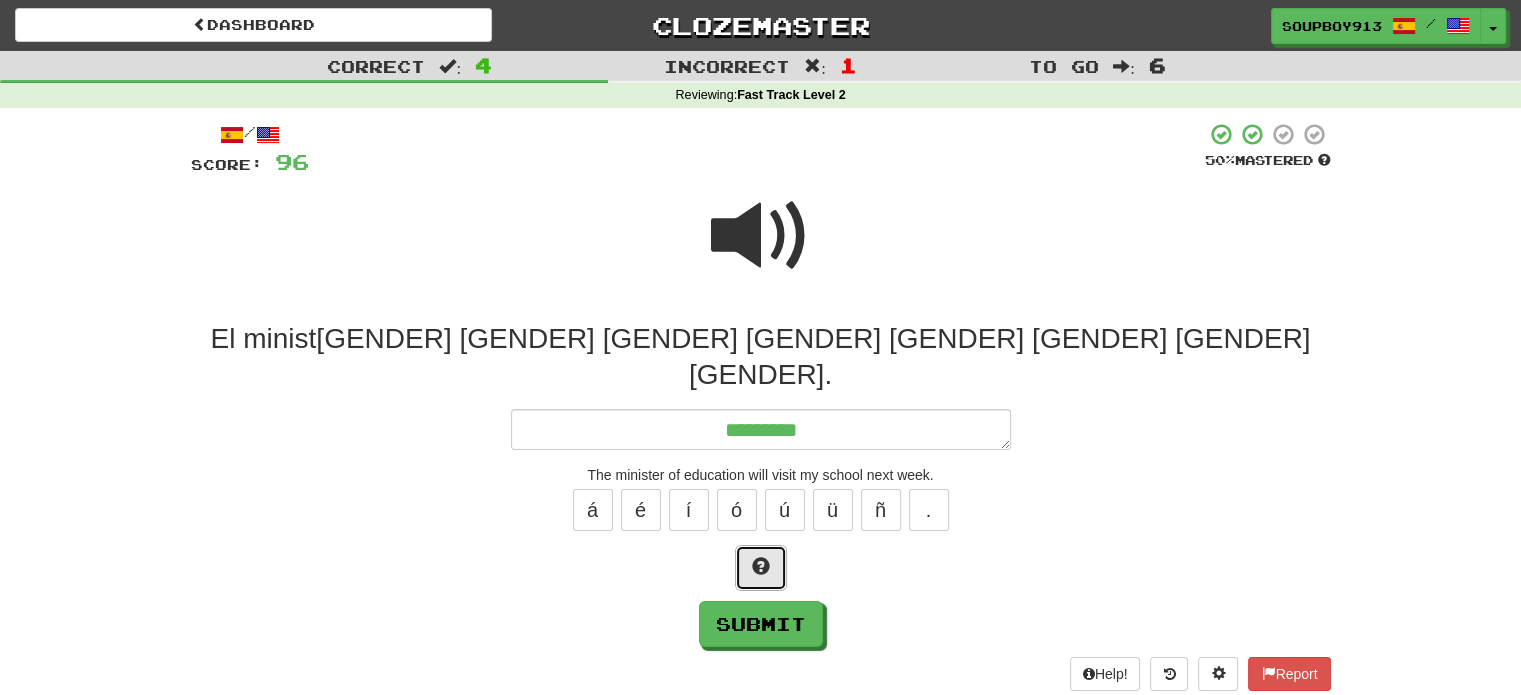 click at bounding box center (761, 568) 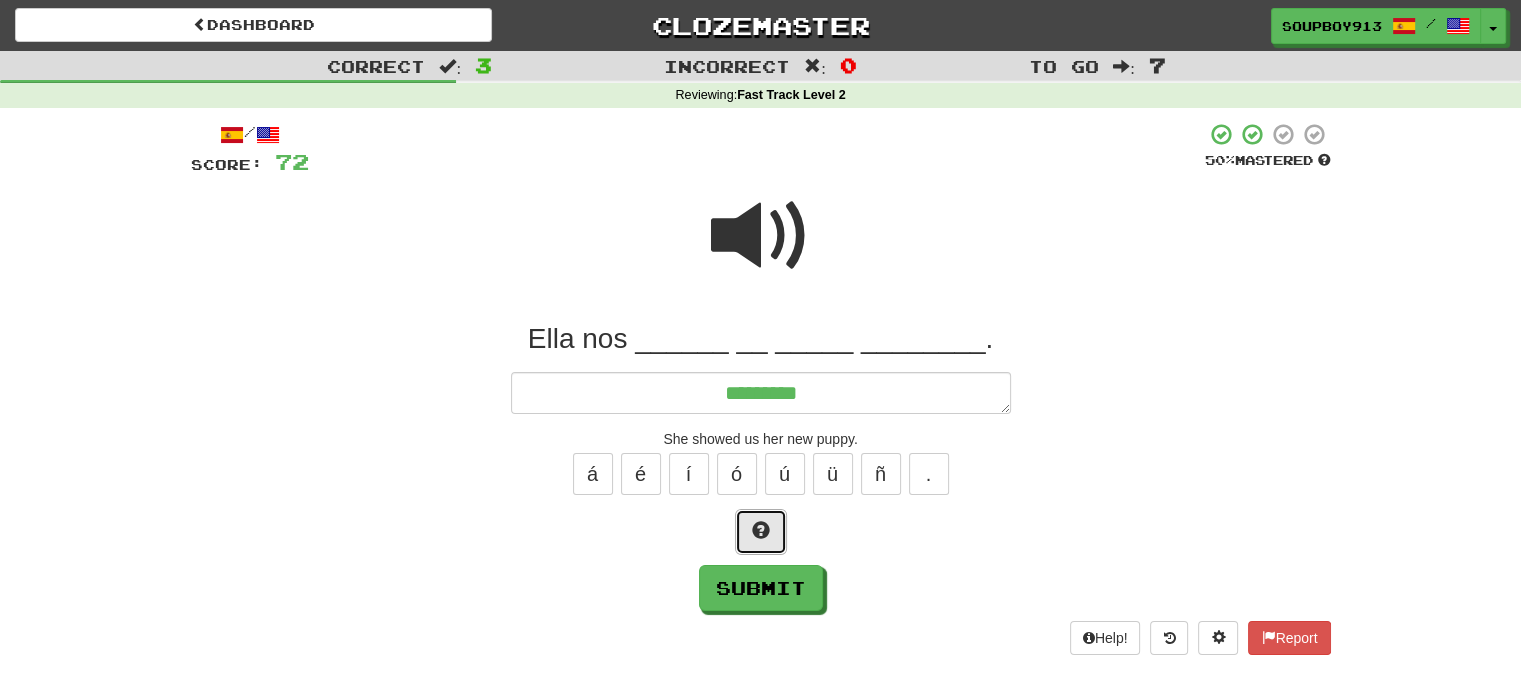 click at bounding box center (761, 532) 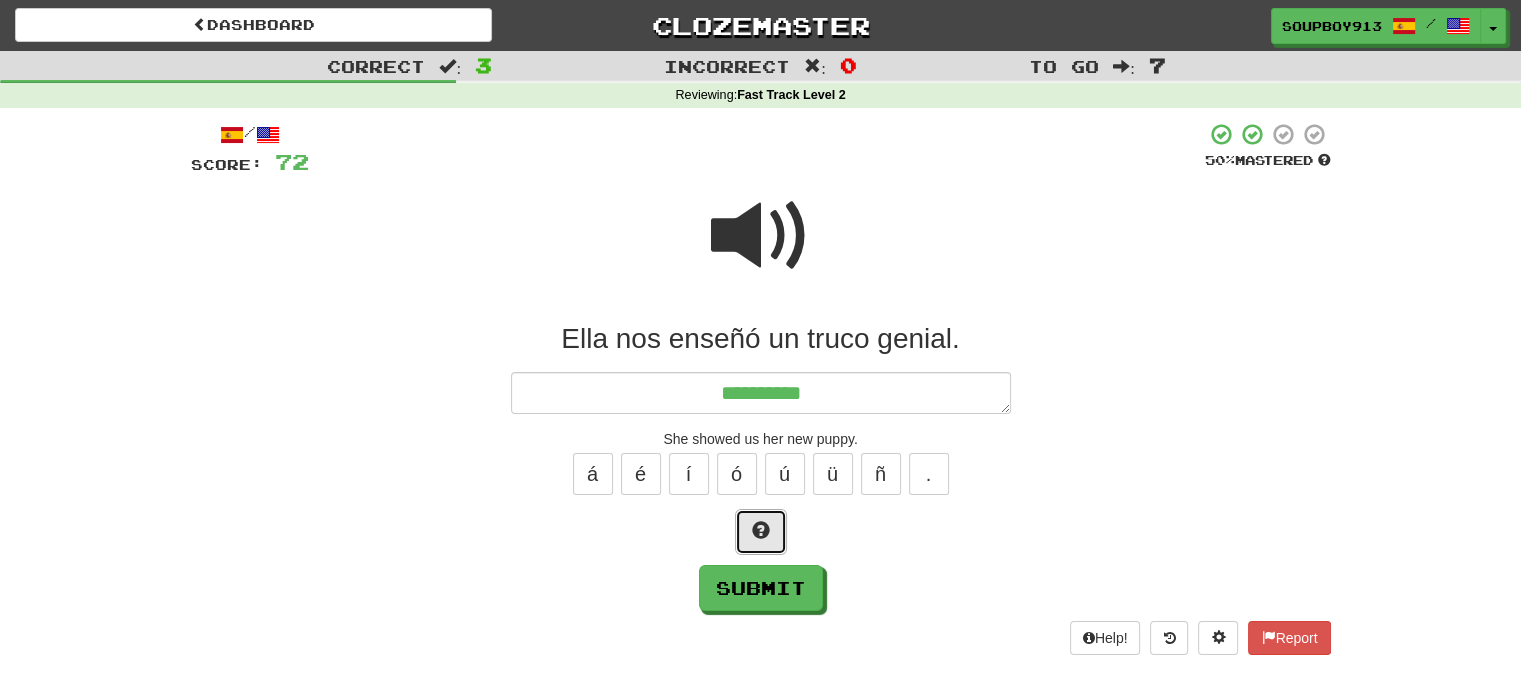 click at bounding box center (761, 532) 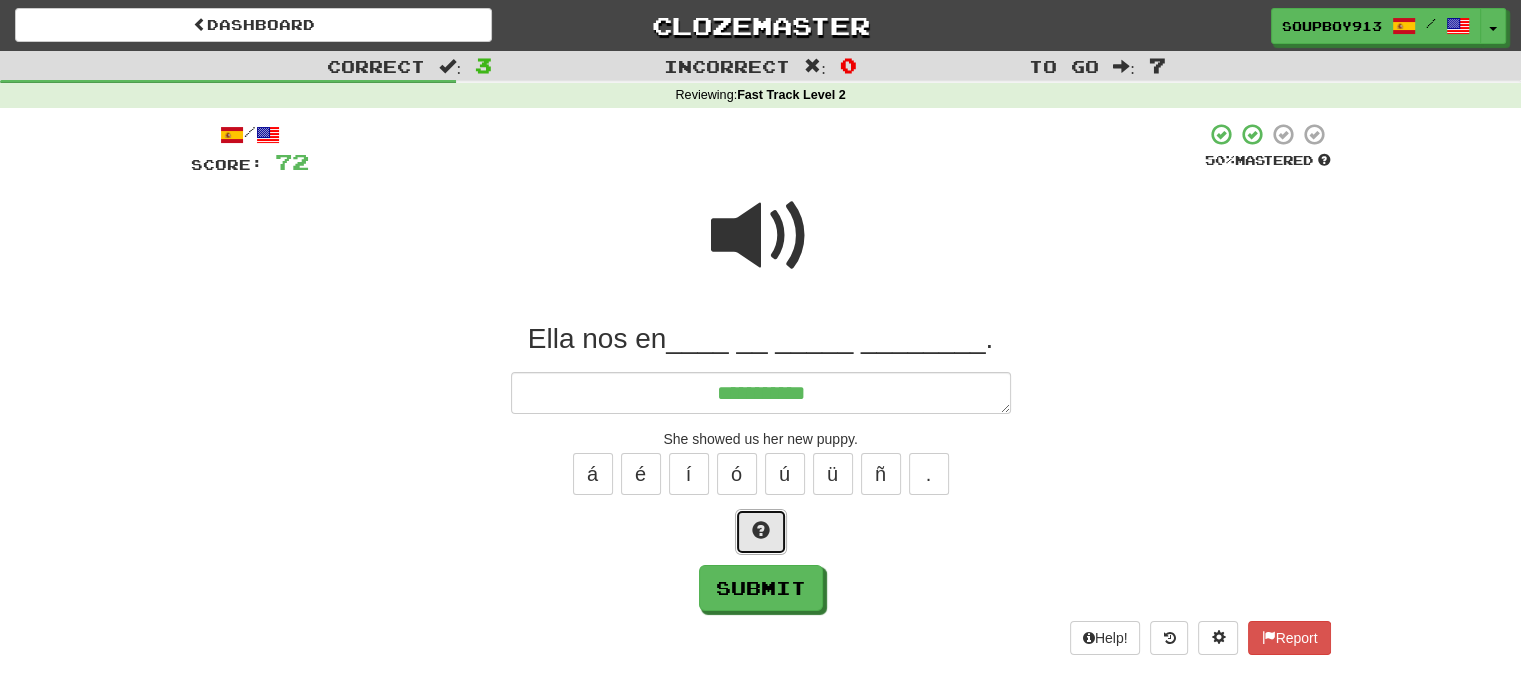 click at bounding box center (761, 532) 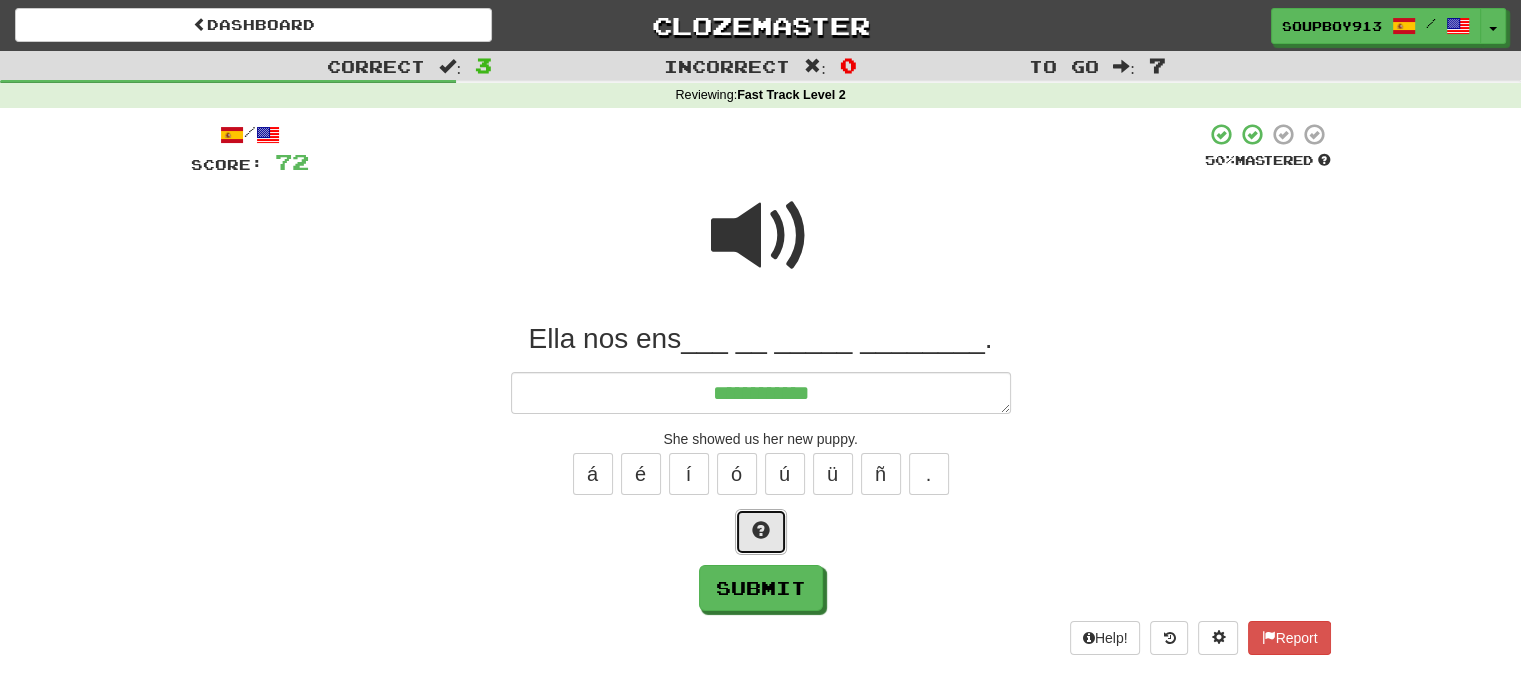 click at bounding box center (761, 532) 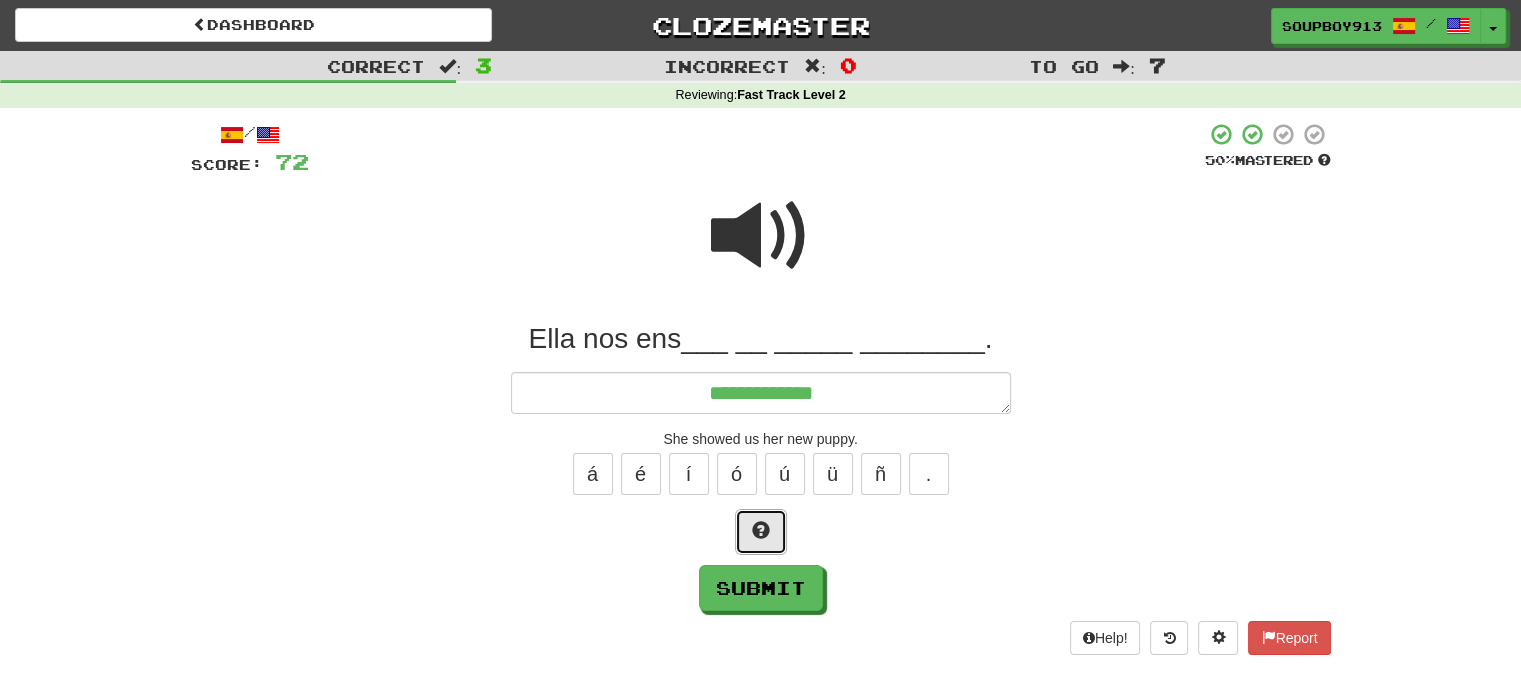 click at bounding box center (761, 530) 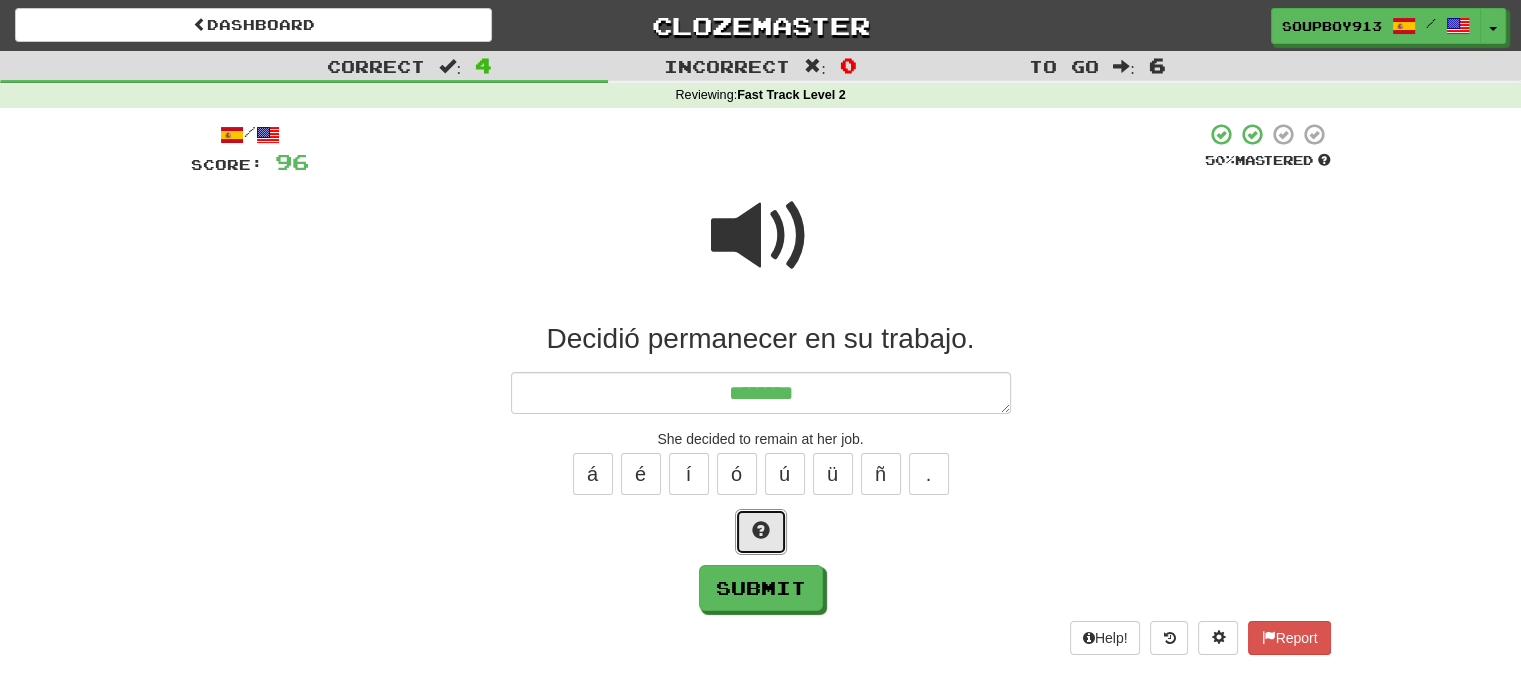 click on "Decidió __________ __ __ _______. ******* She decided to remain at her job. á é í ó ú ü ñ . Submit" at bounding box center (761, 466) 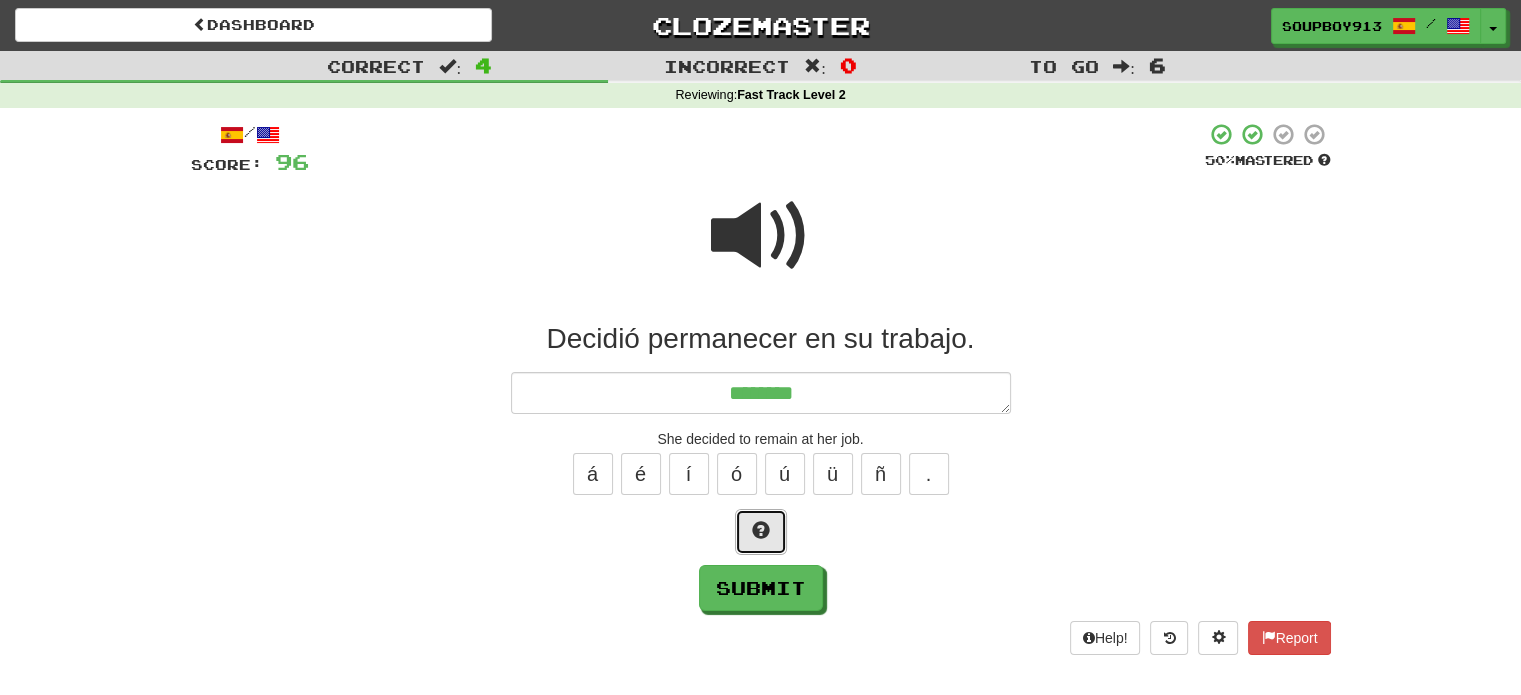 click at bounding box center [761, 530] 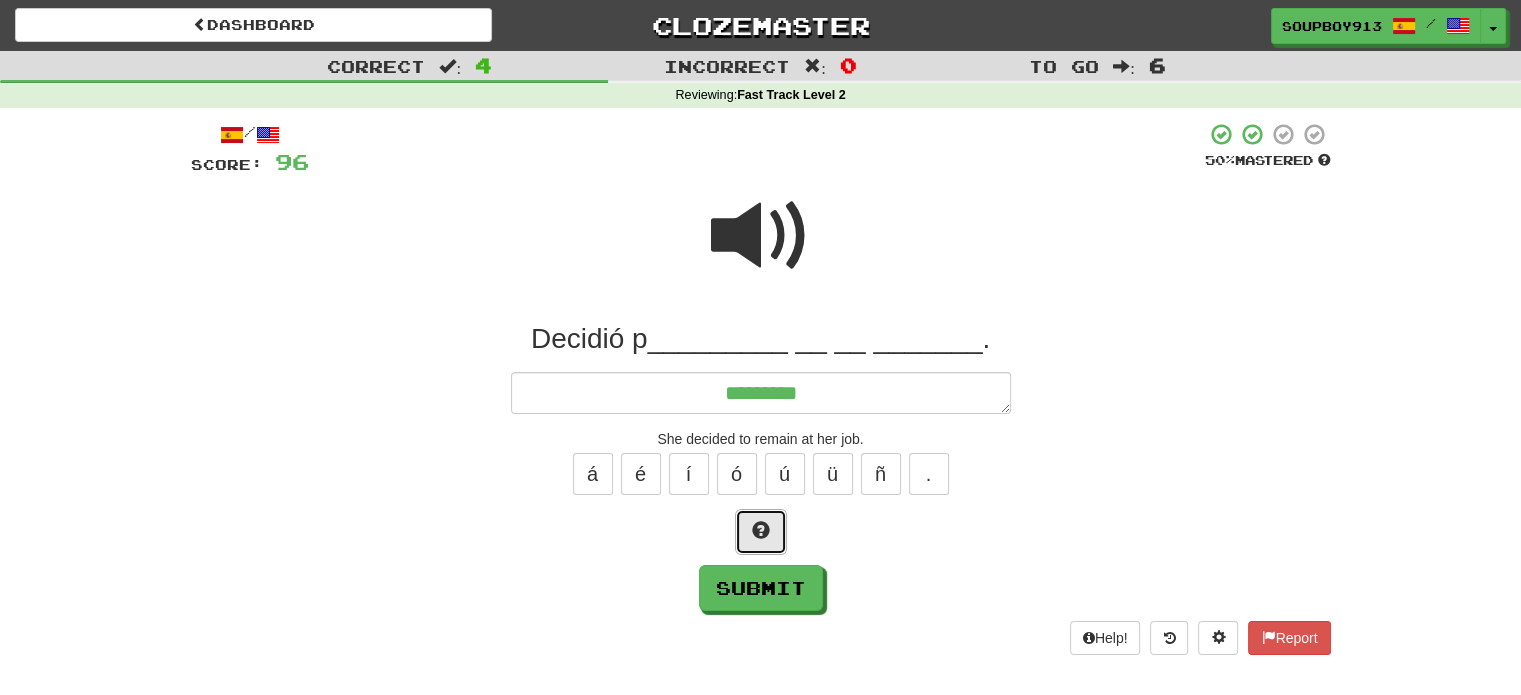 click at bounding box center (761, 530) 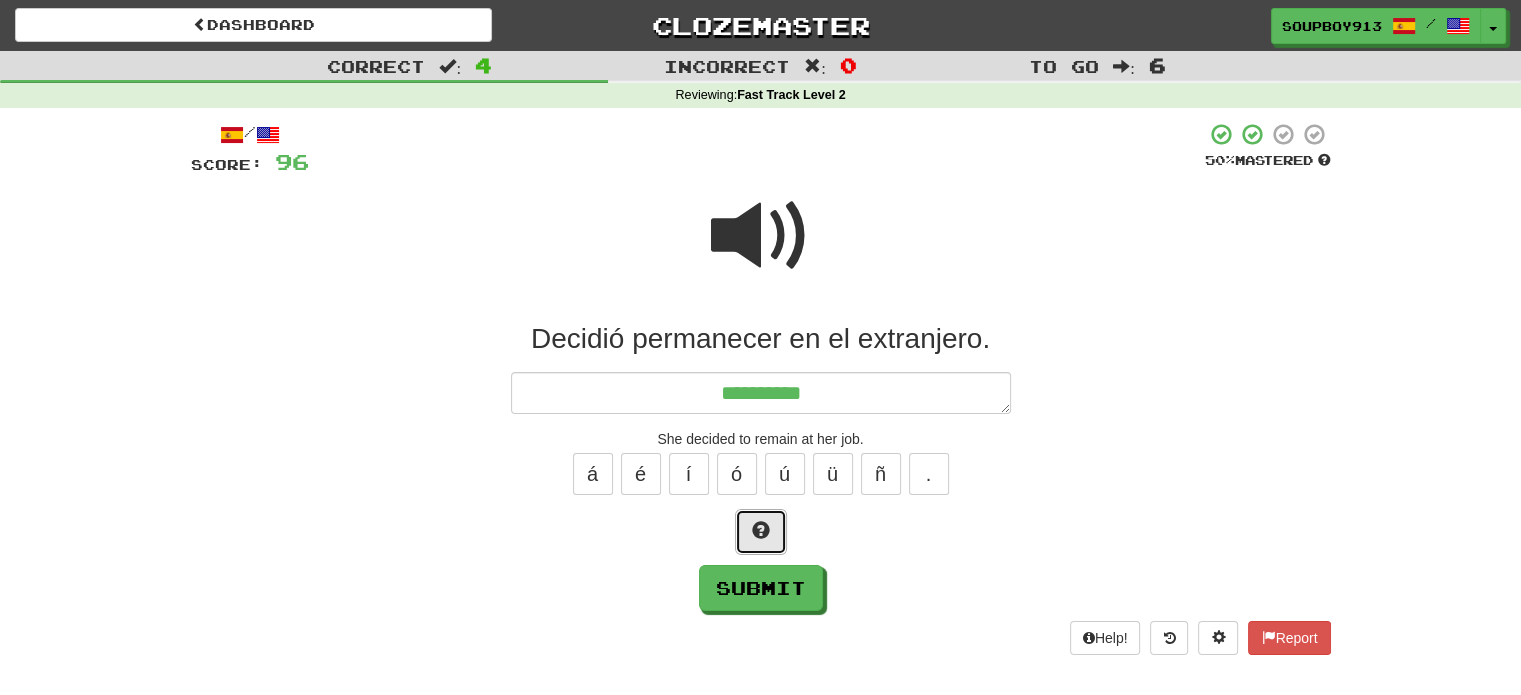 click at bounding box center (761, 530) 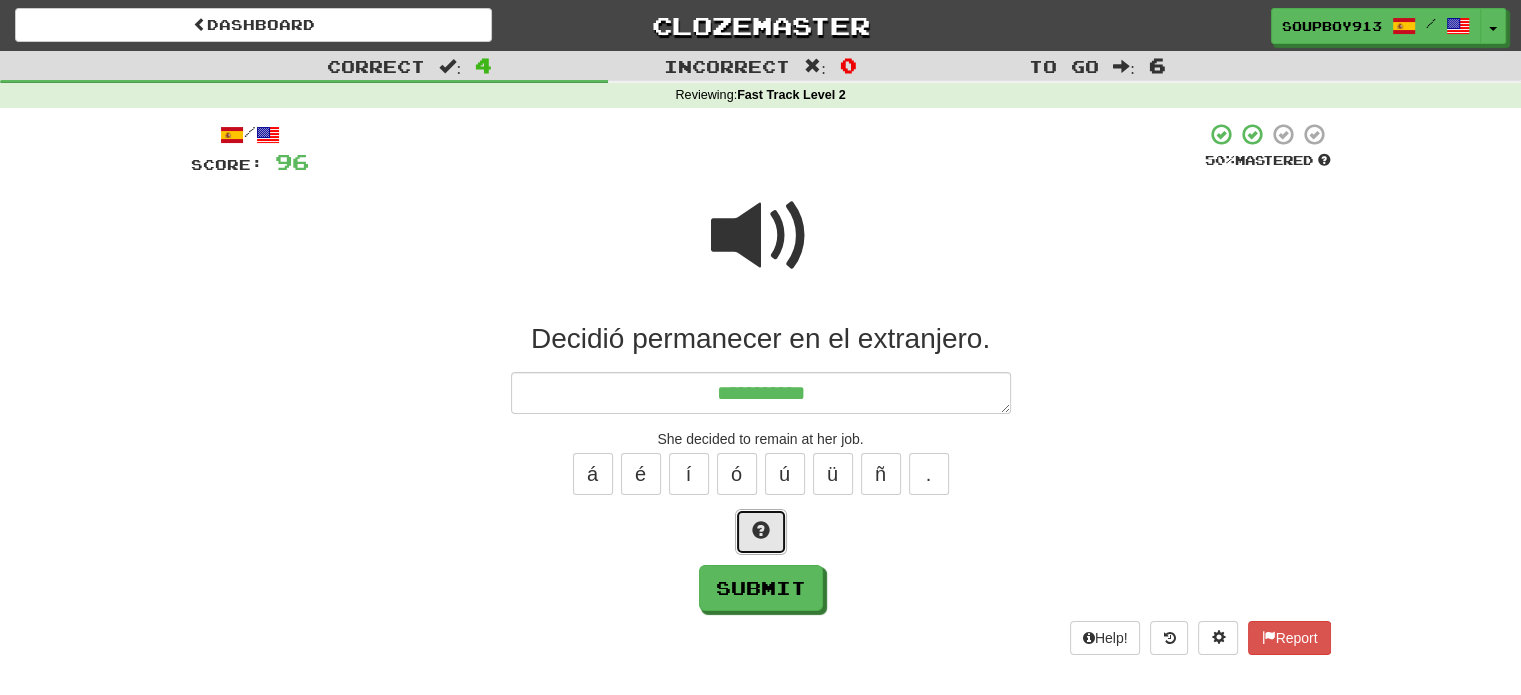 click at bounding box center [761, 530] 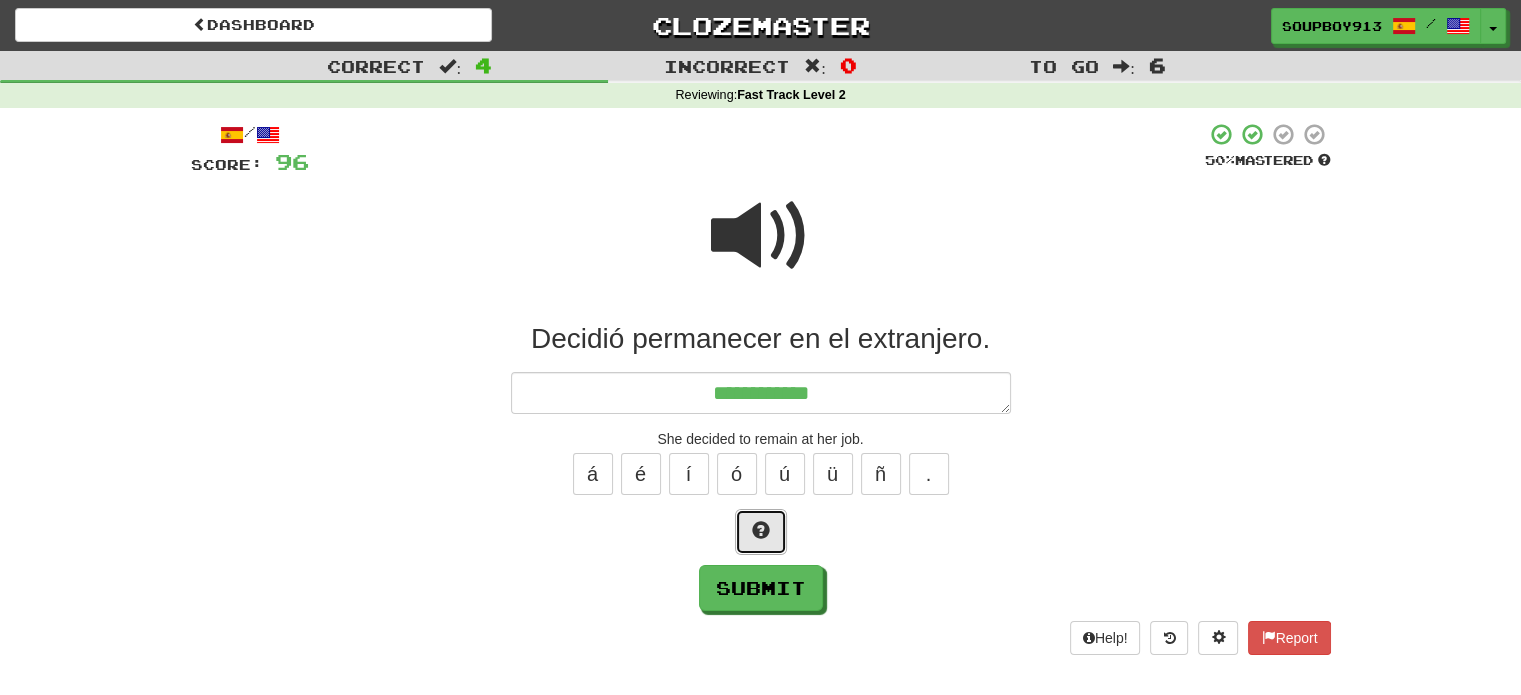 click at bounding box center (761, 530) 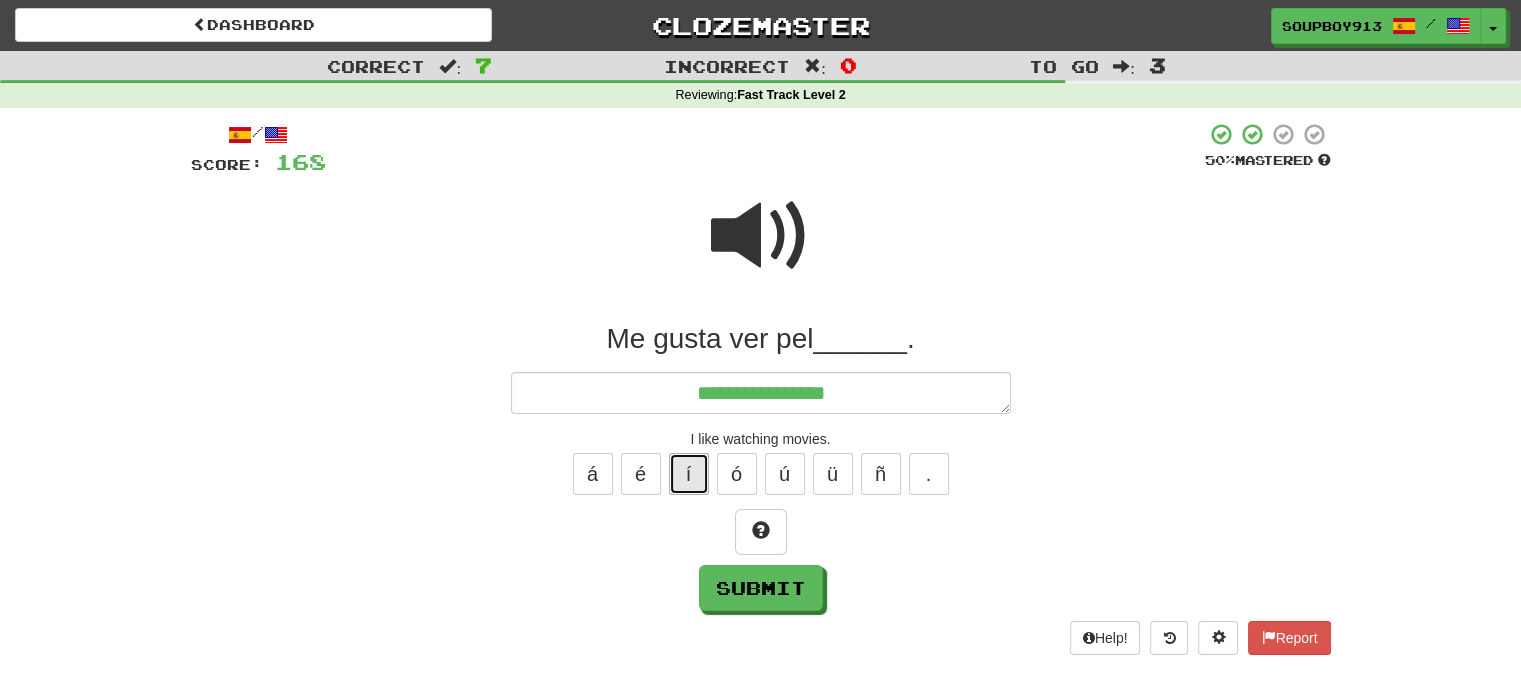 click on "í" at bounding box center (689, 474) 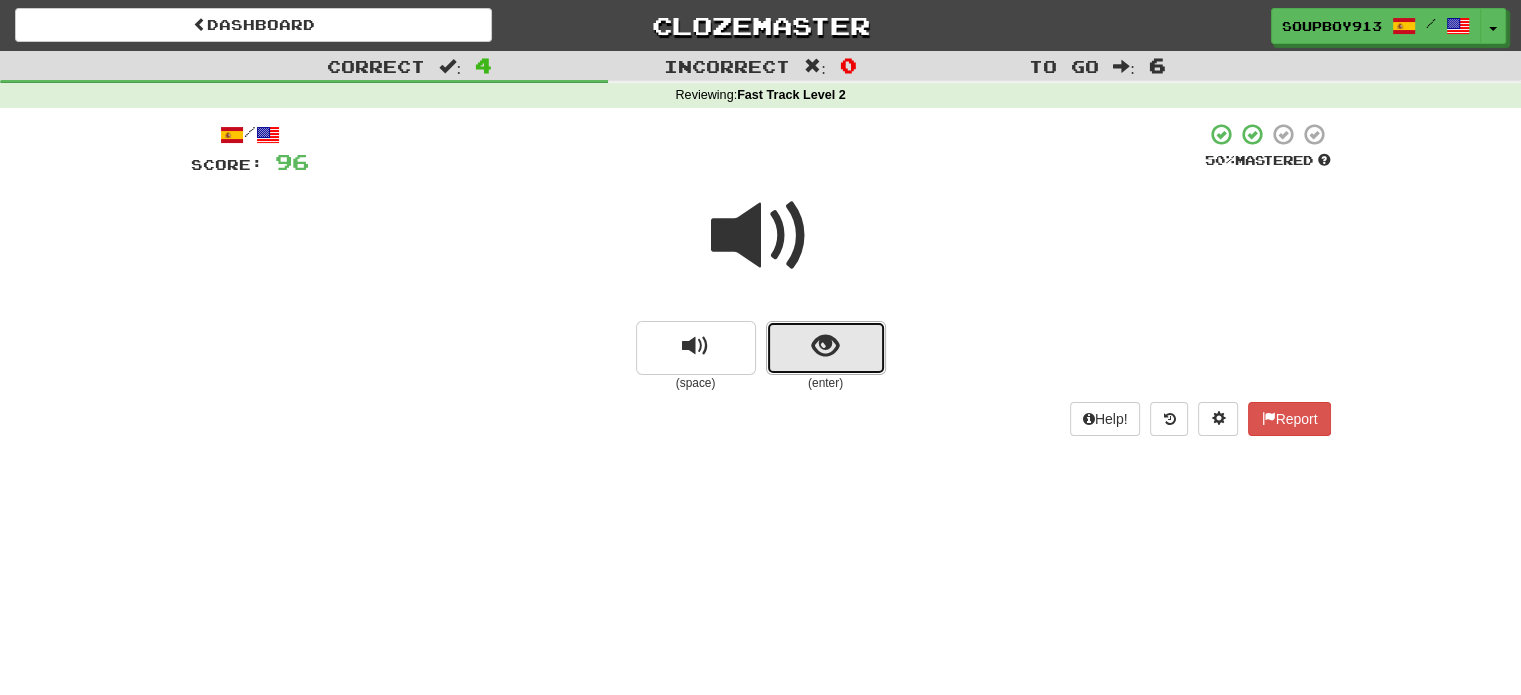 click at bounding box center [826, 348] 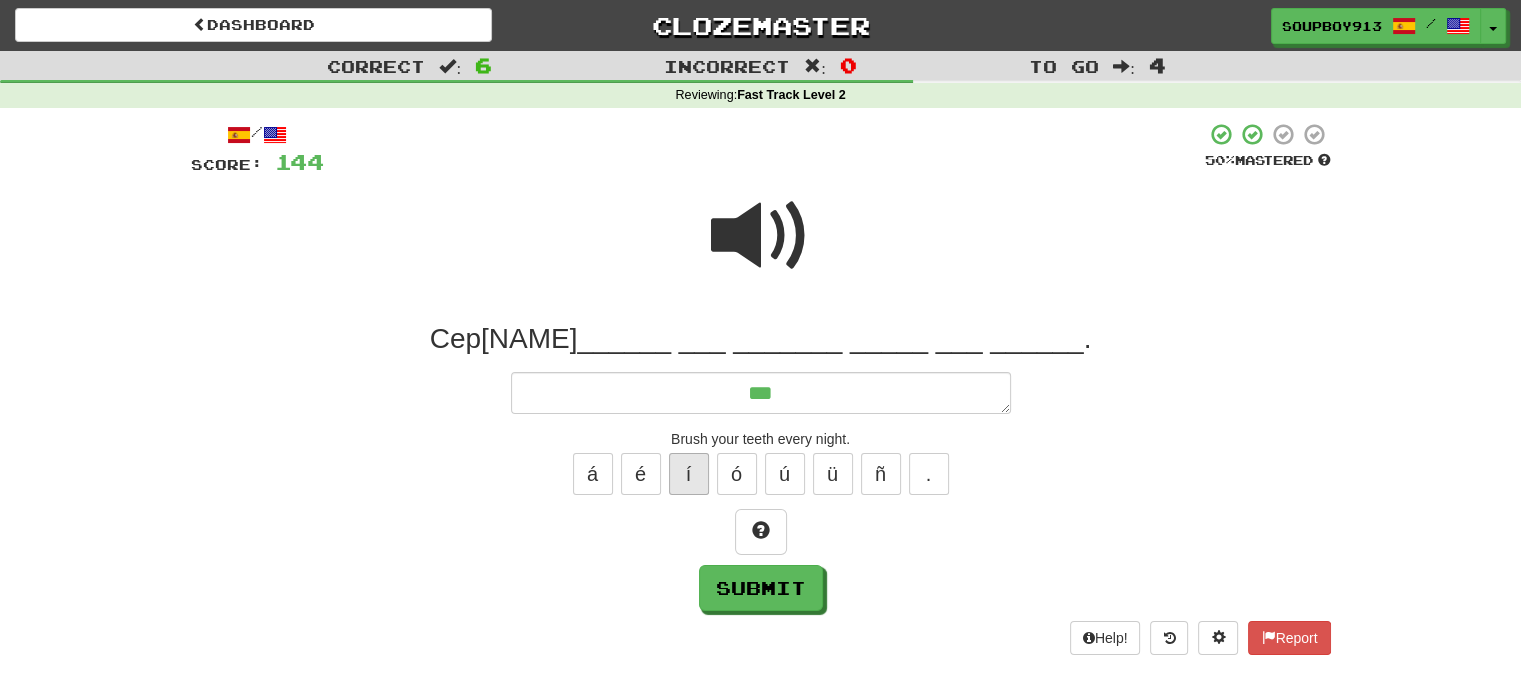 click on "á é í ó ú ü ñ ." at bounding box center (761, 474) 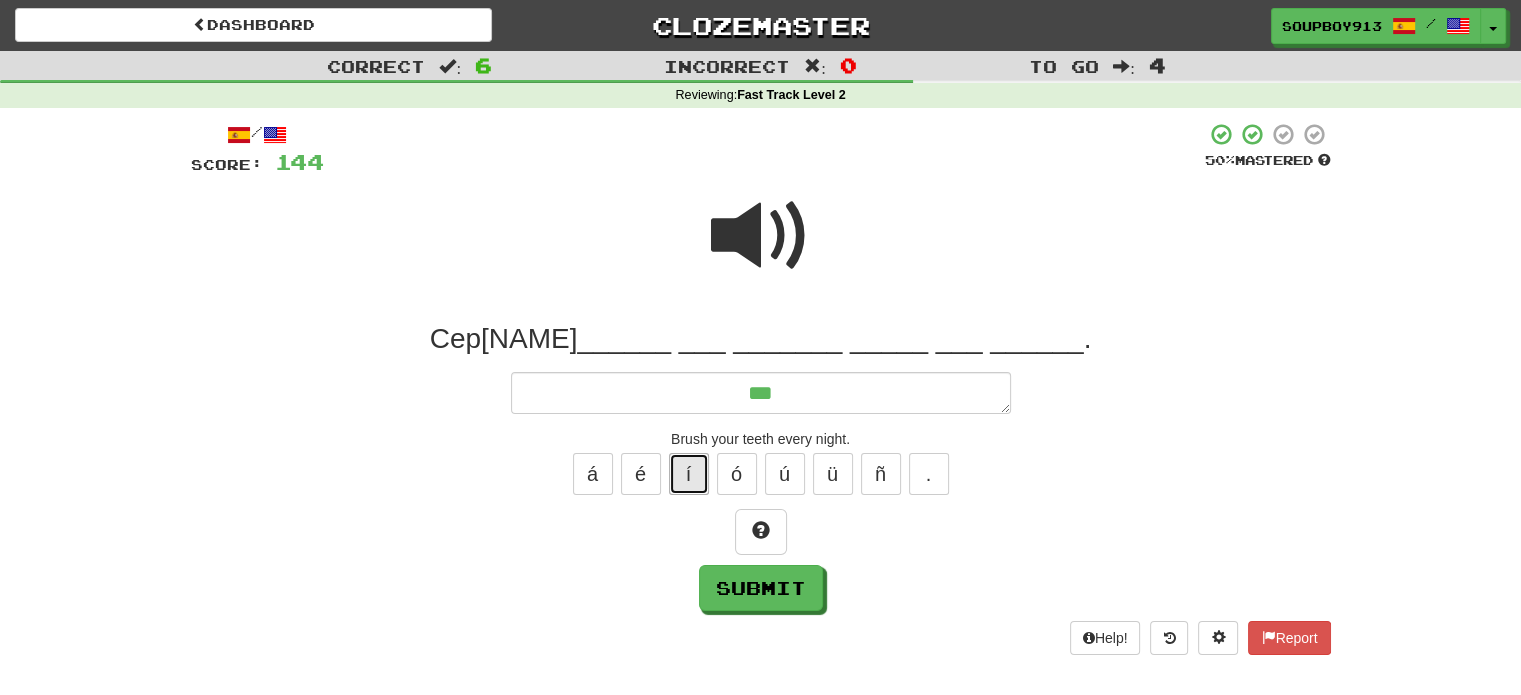 click on "í" at bounding box center [689, 474] 